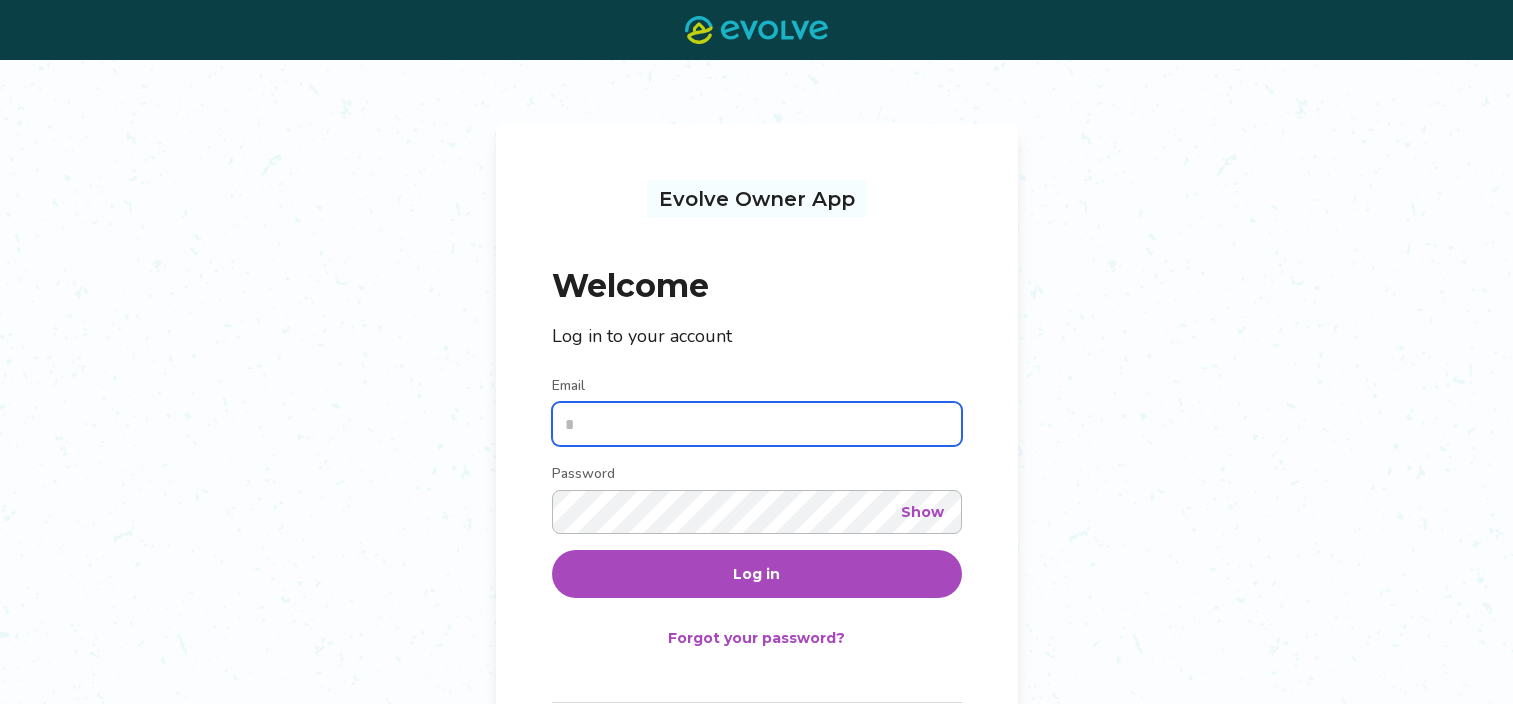 scroll, scrollTop: 0, scrollLeft: 0, axis: both 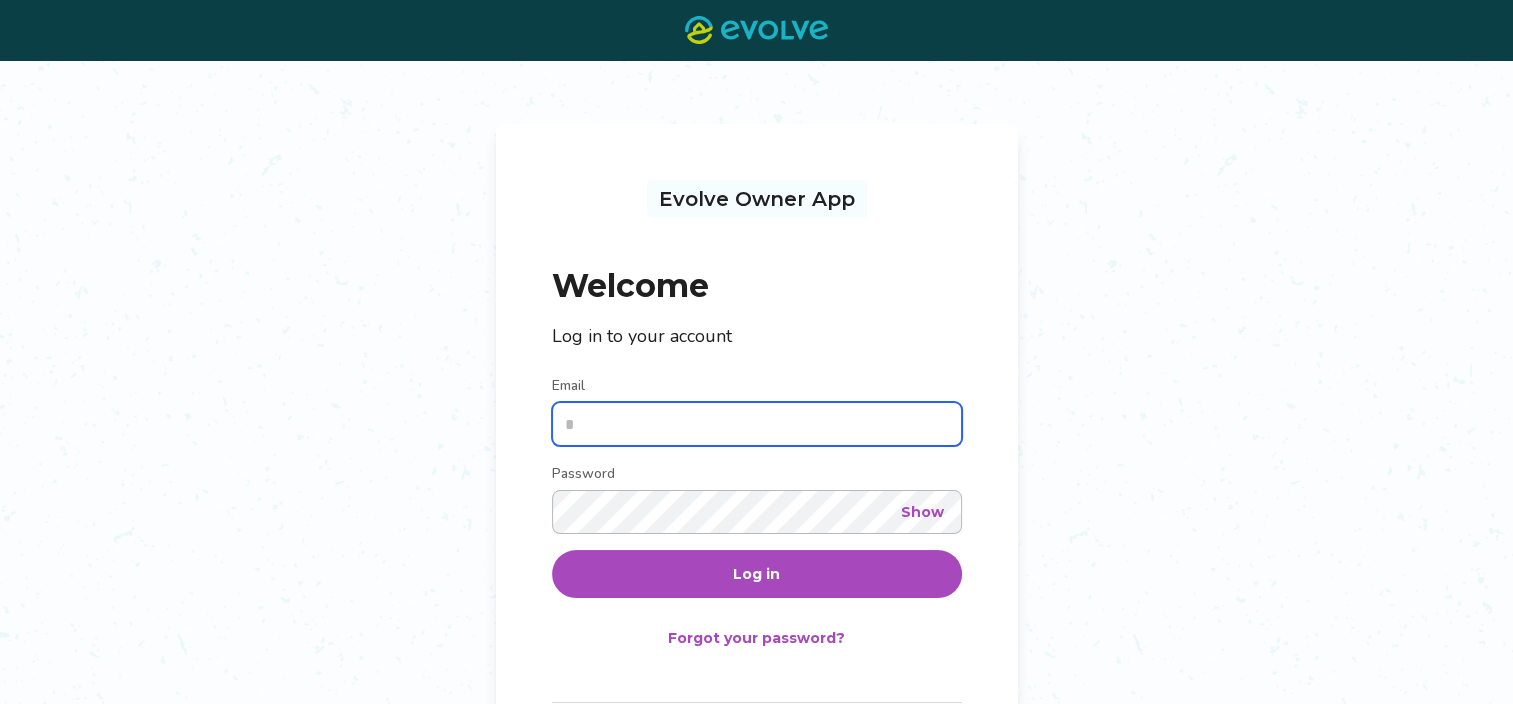 type on "**********" 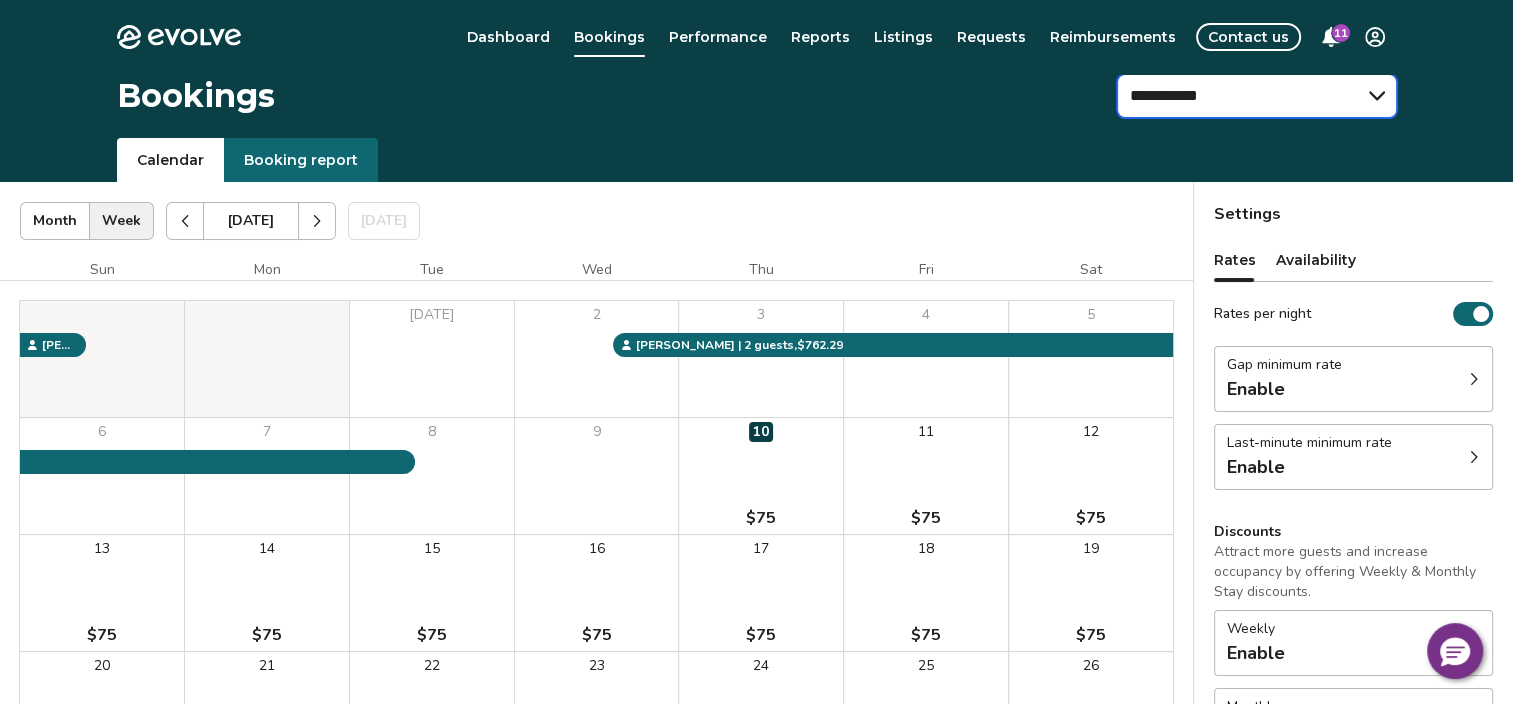 click on "**********" at bounding box center [1257, 96] 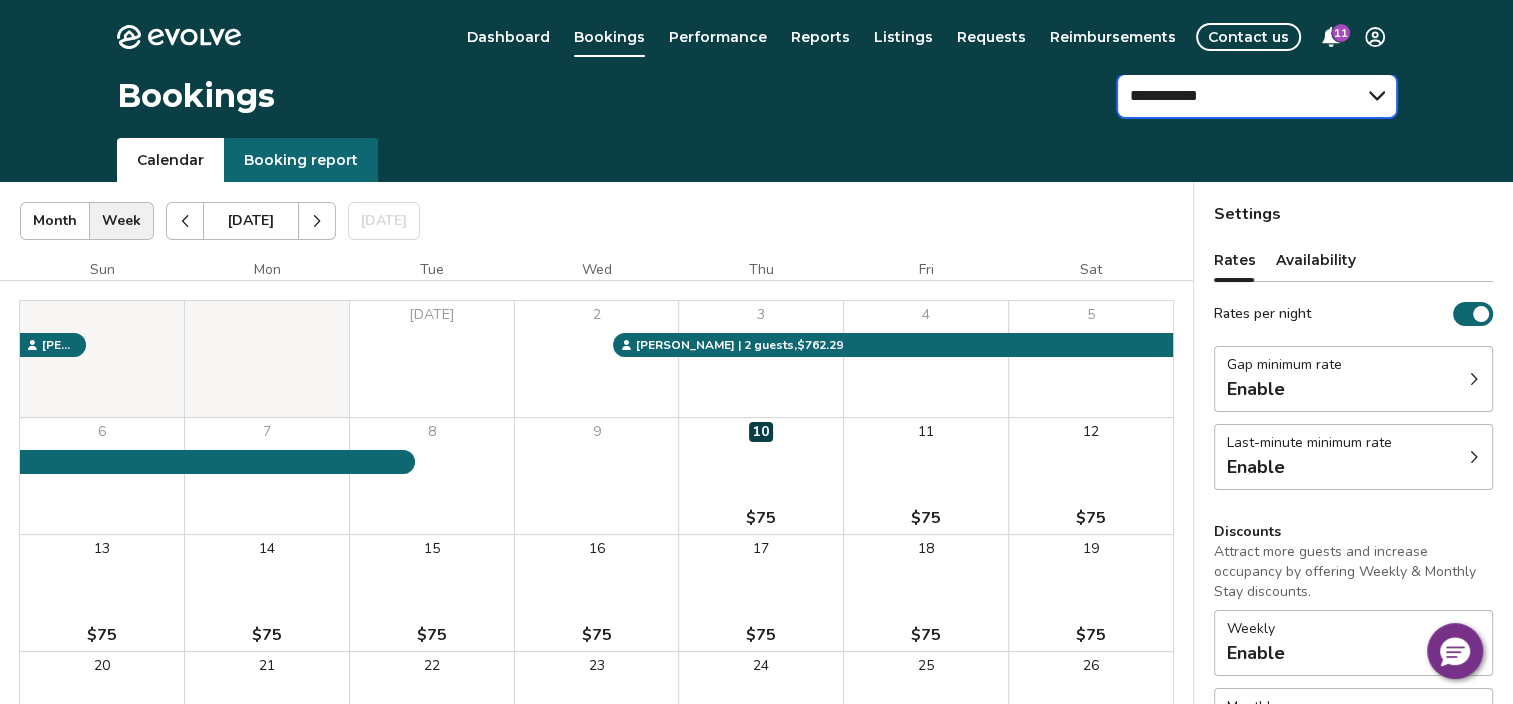 select on "**********" 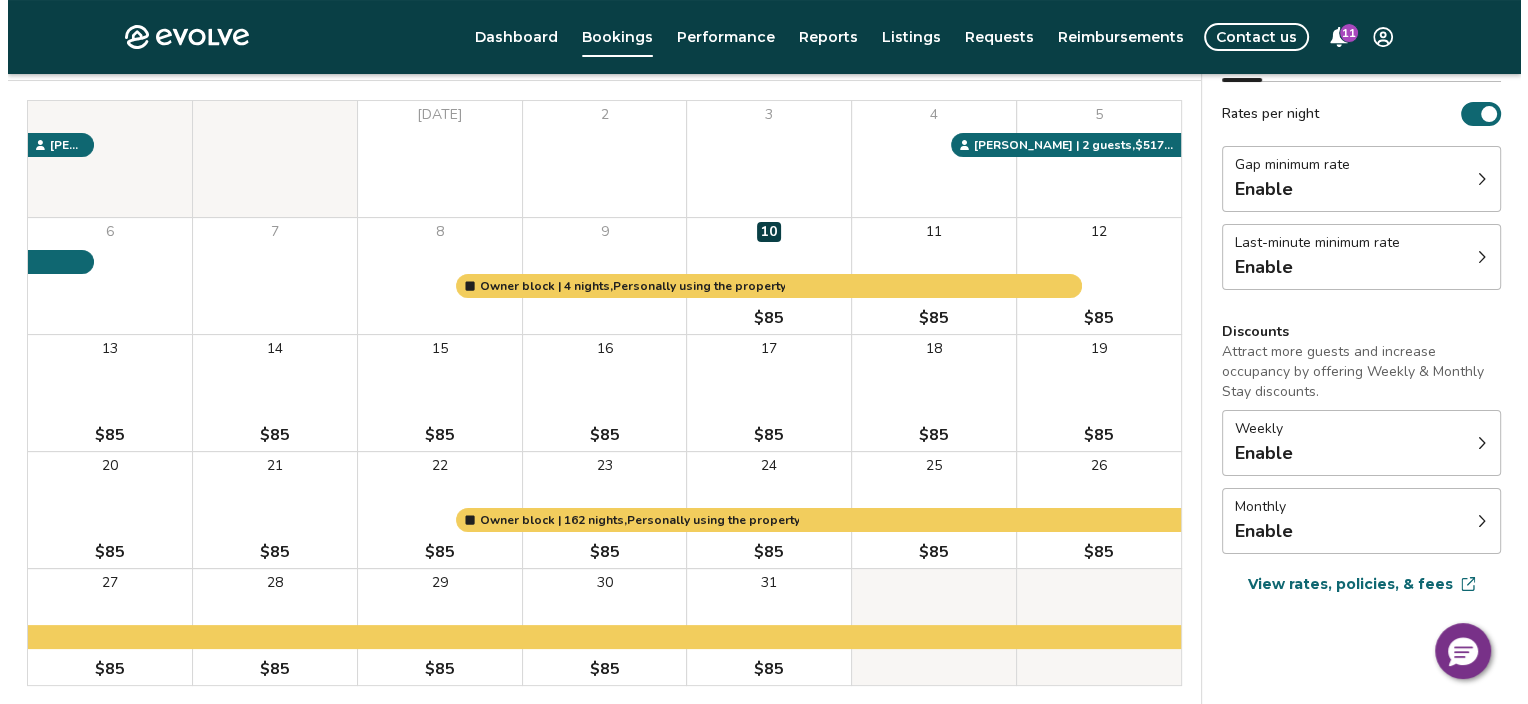 scroll, scrollTop: 300, scrollLeft: 0, axis: vertical 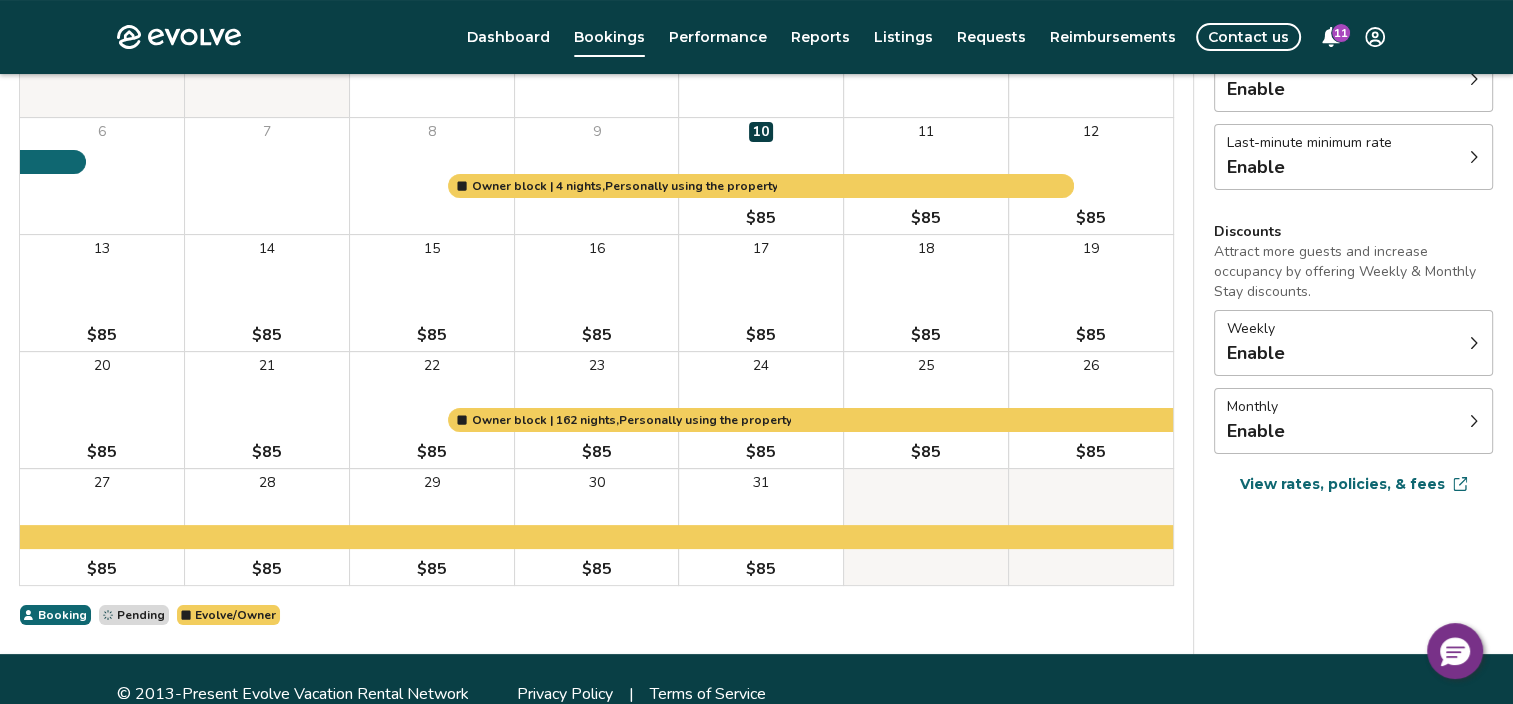 click on "21 $85" at bounding box center [267, 410] 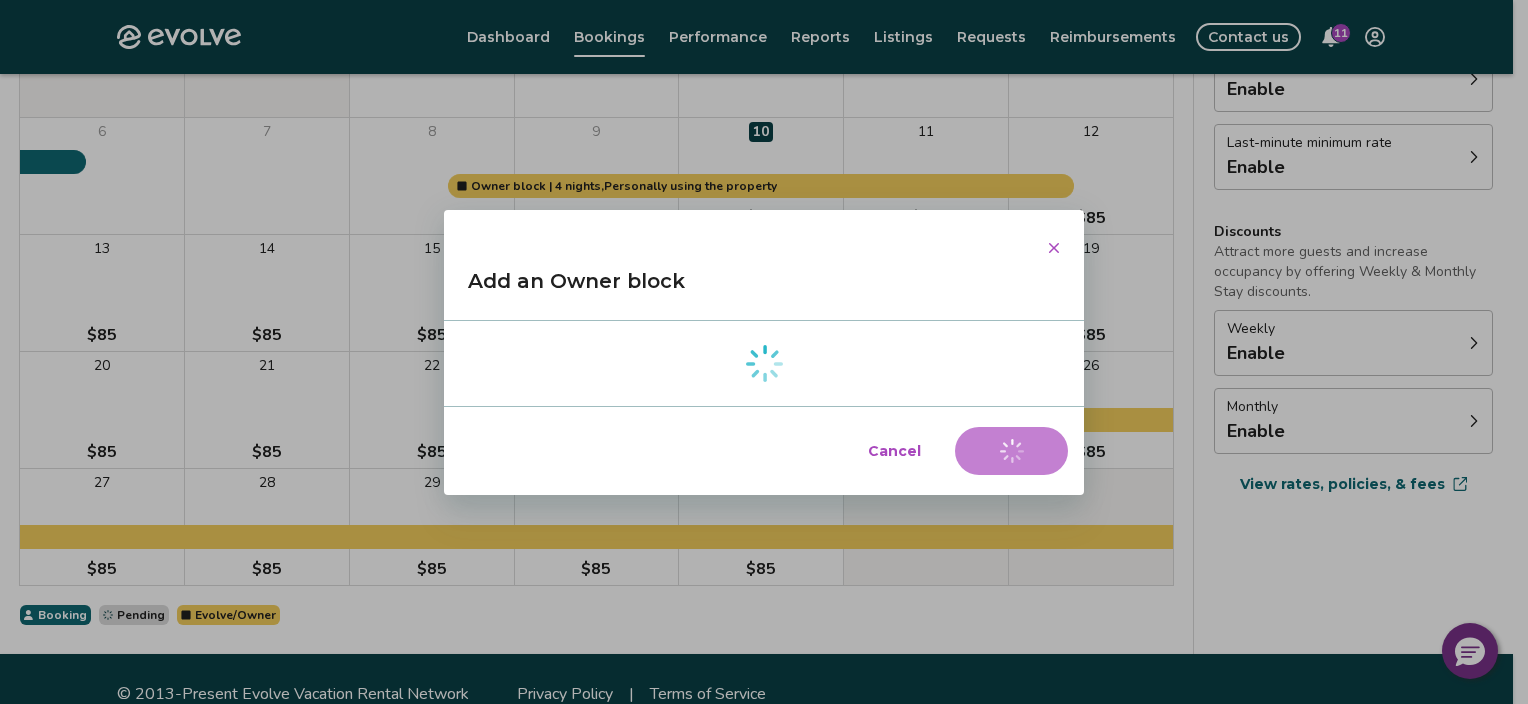 select on "**********" 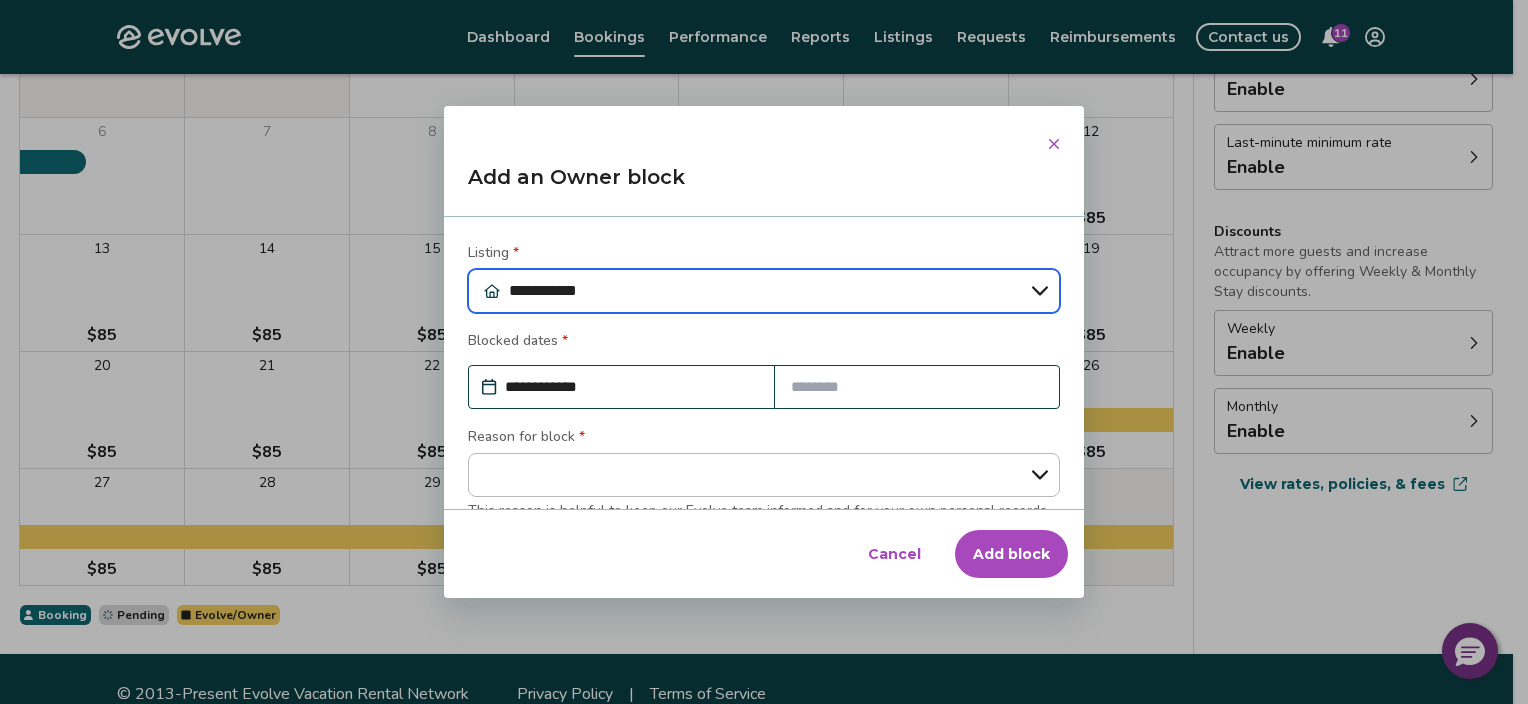 click on "**********" at bounding box center [764, 291] 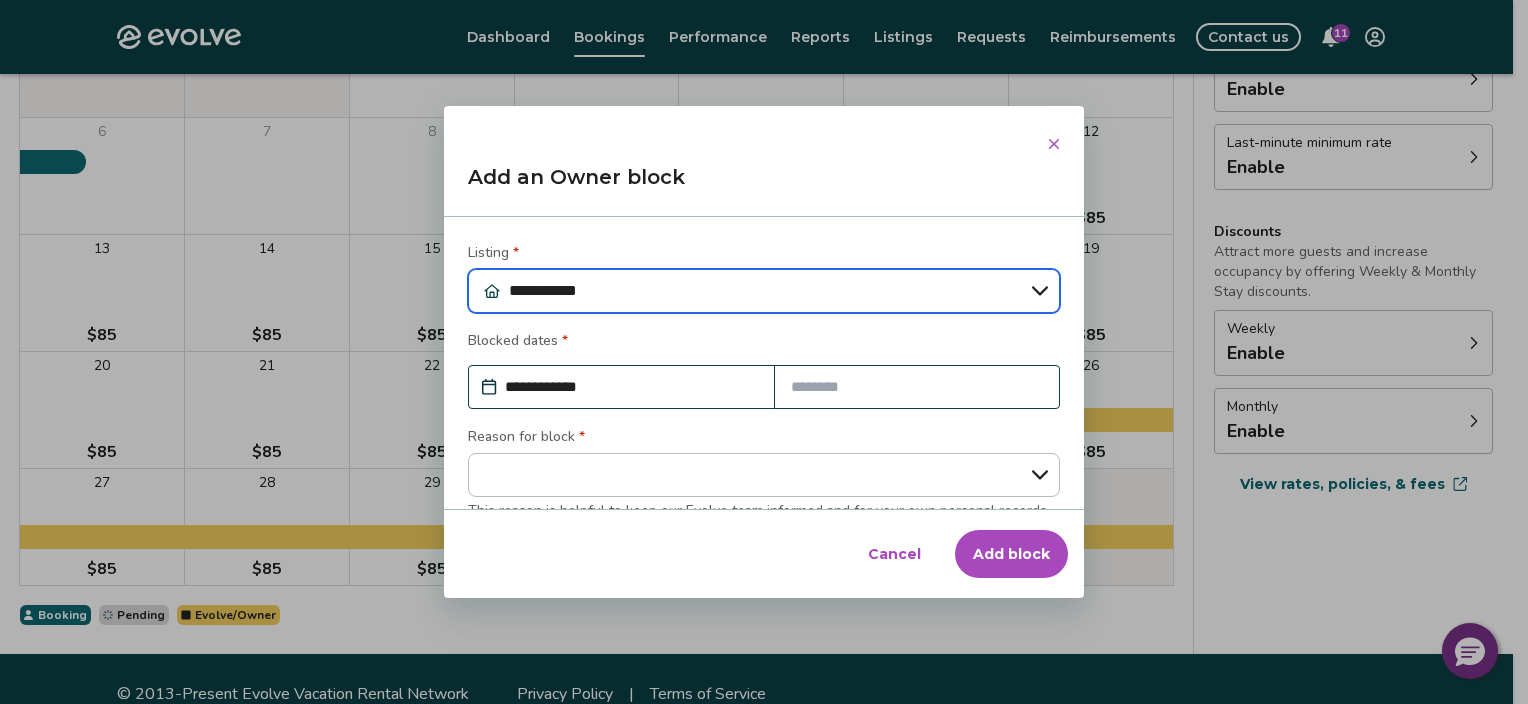 click on "**********" at bounding box center (764, 291) 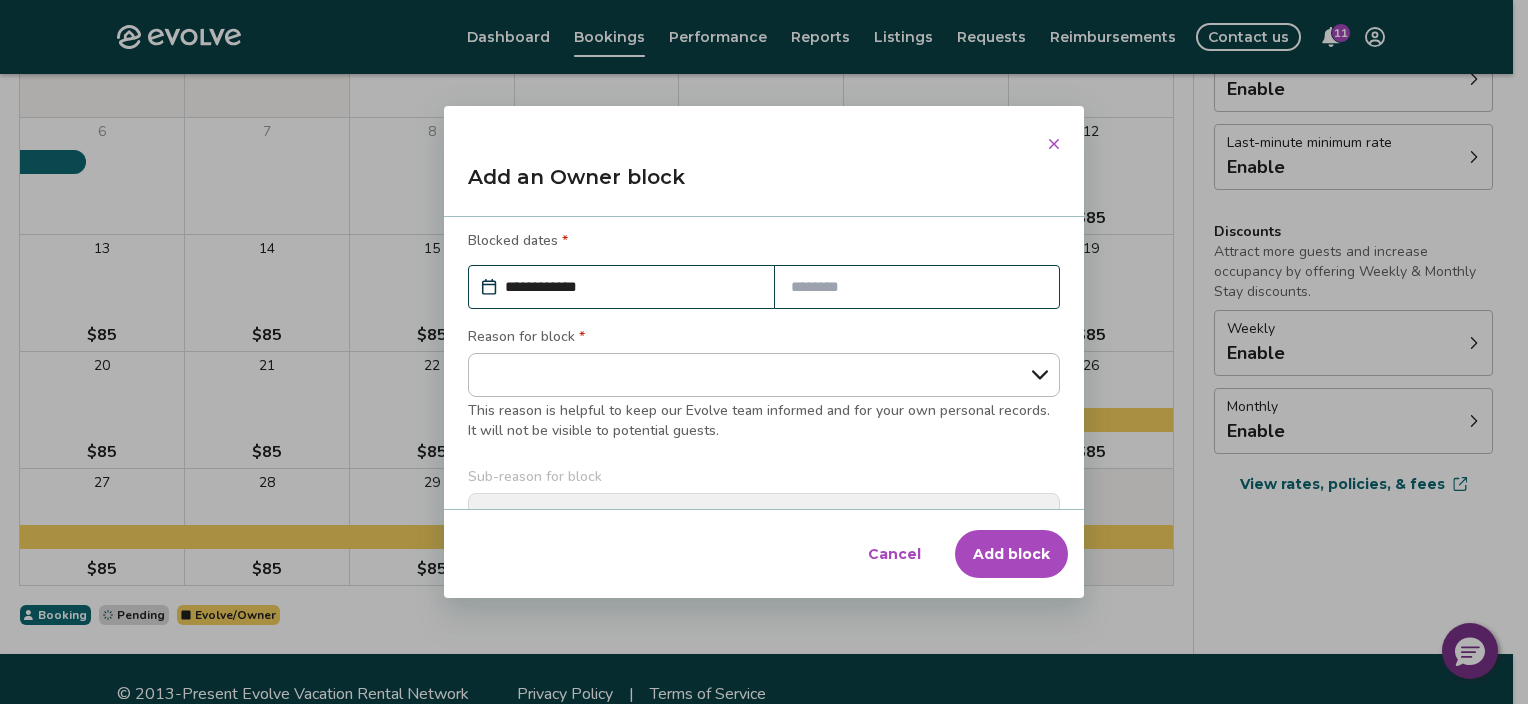 click at bounding box center (917, 287) 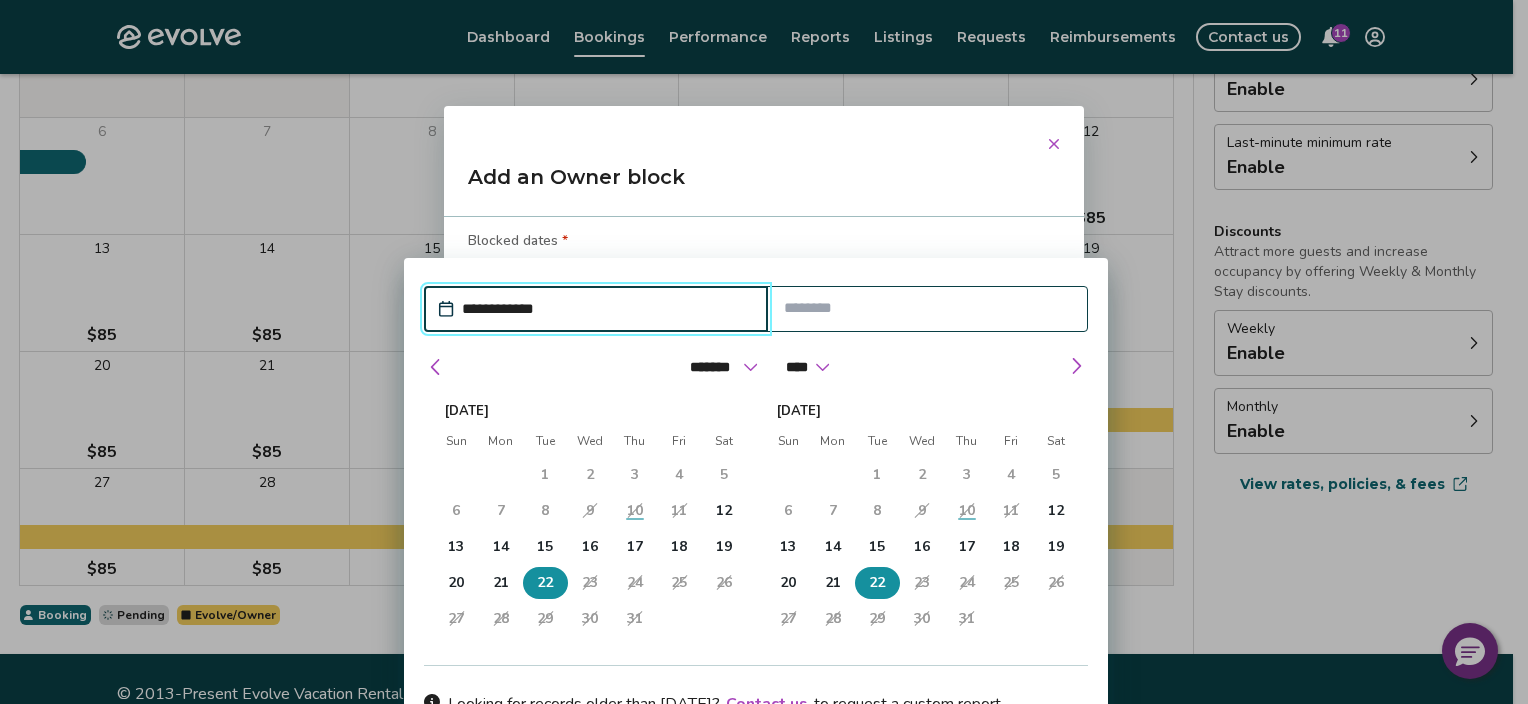 click on "22" at bounding box center [545, 583] 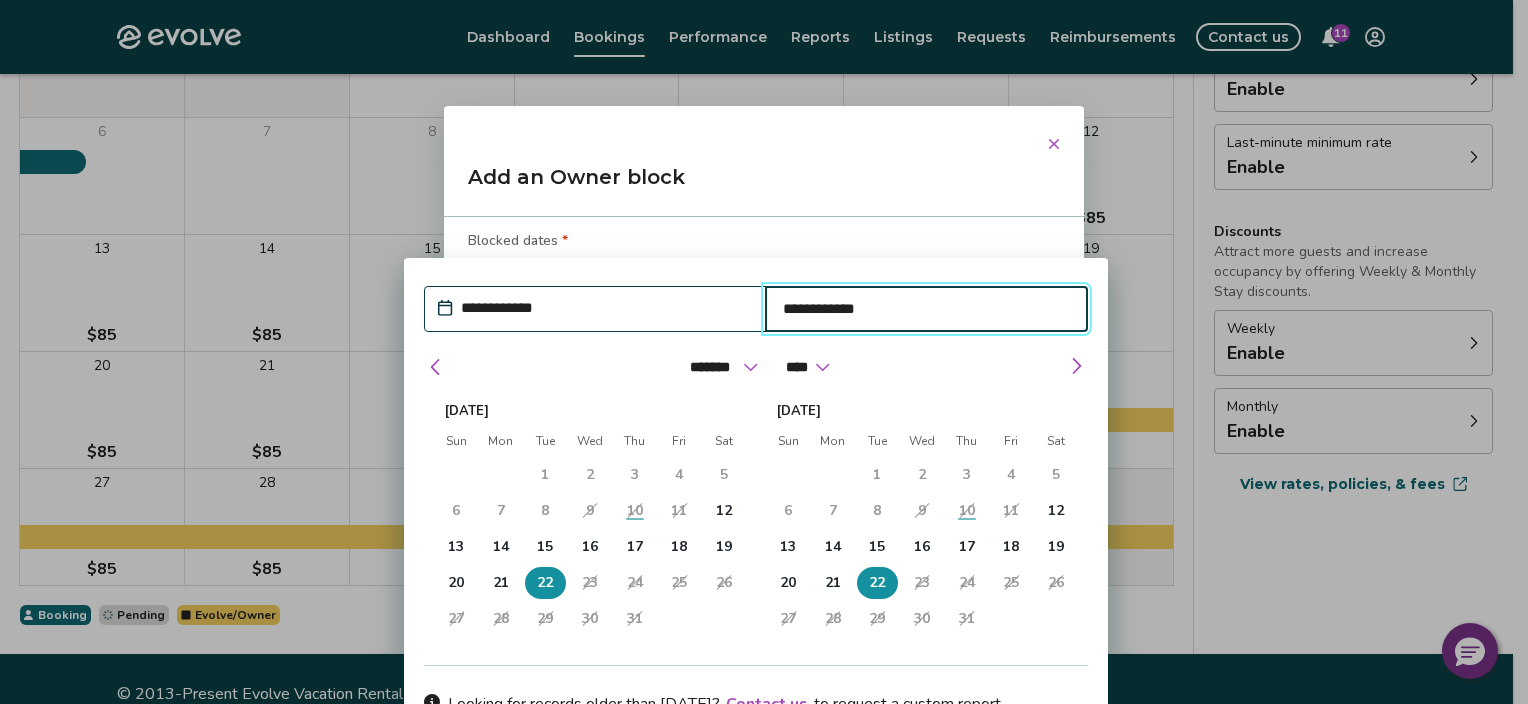 type on "*" 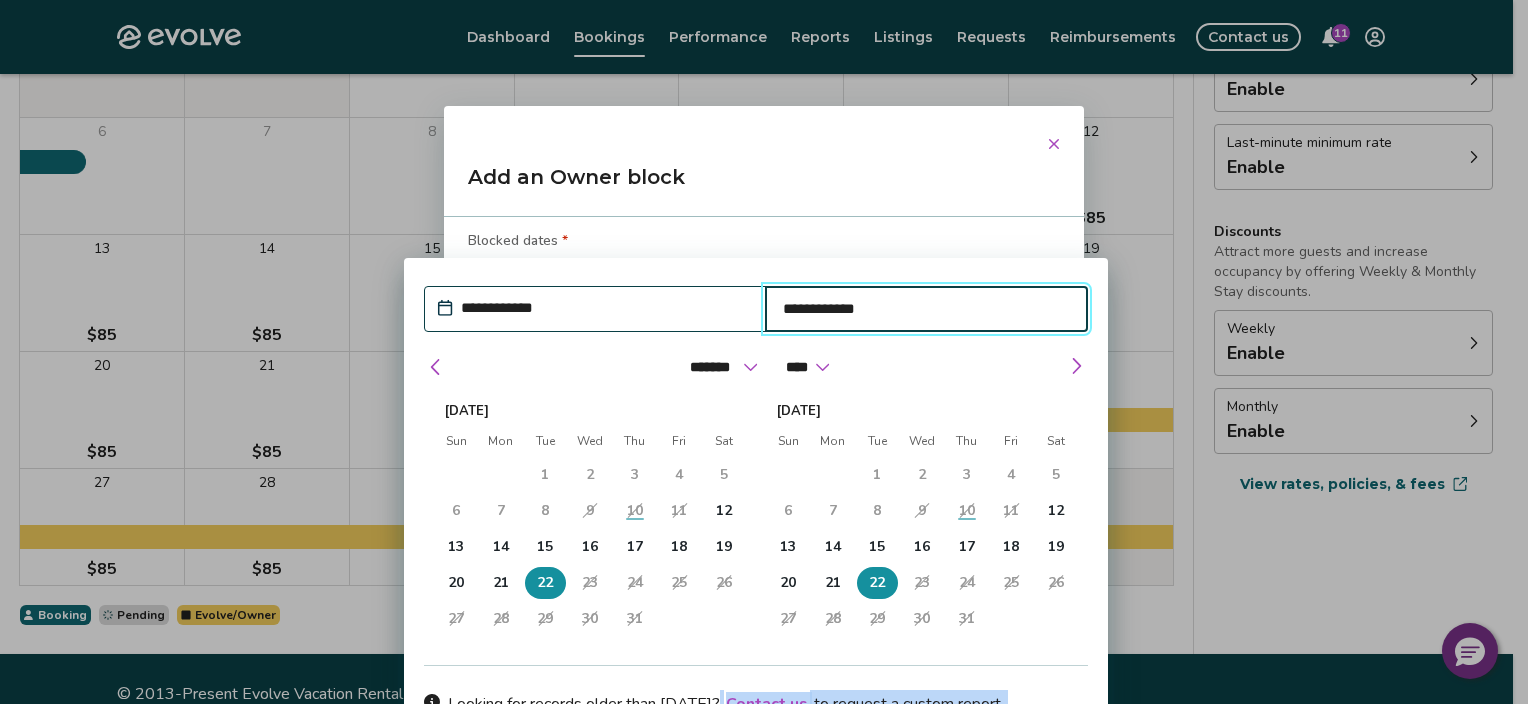 scroll, scrollTop: 391, scrollLeft: 0, axis: vertical 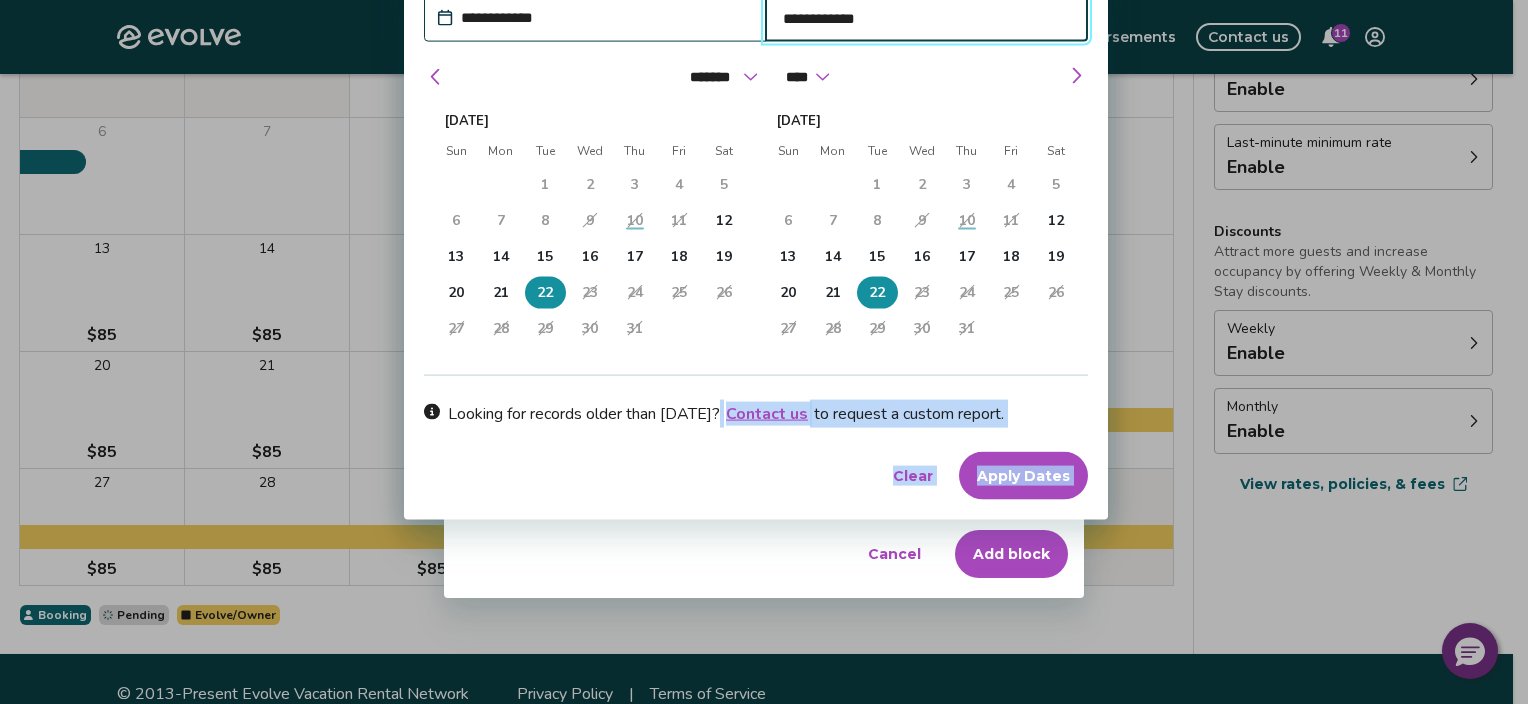 drag, startPoint x: 770, startPoint y: 680, endPoint x: 1008, endPoint y: 473, distance: 315.4251 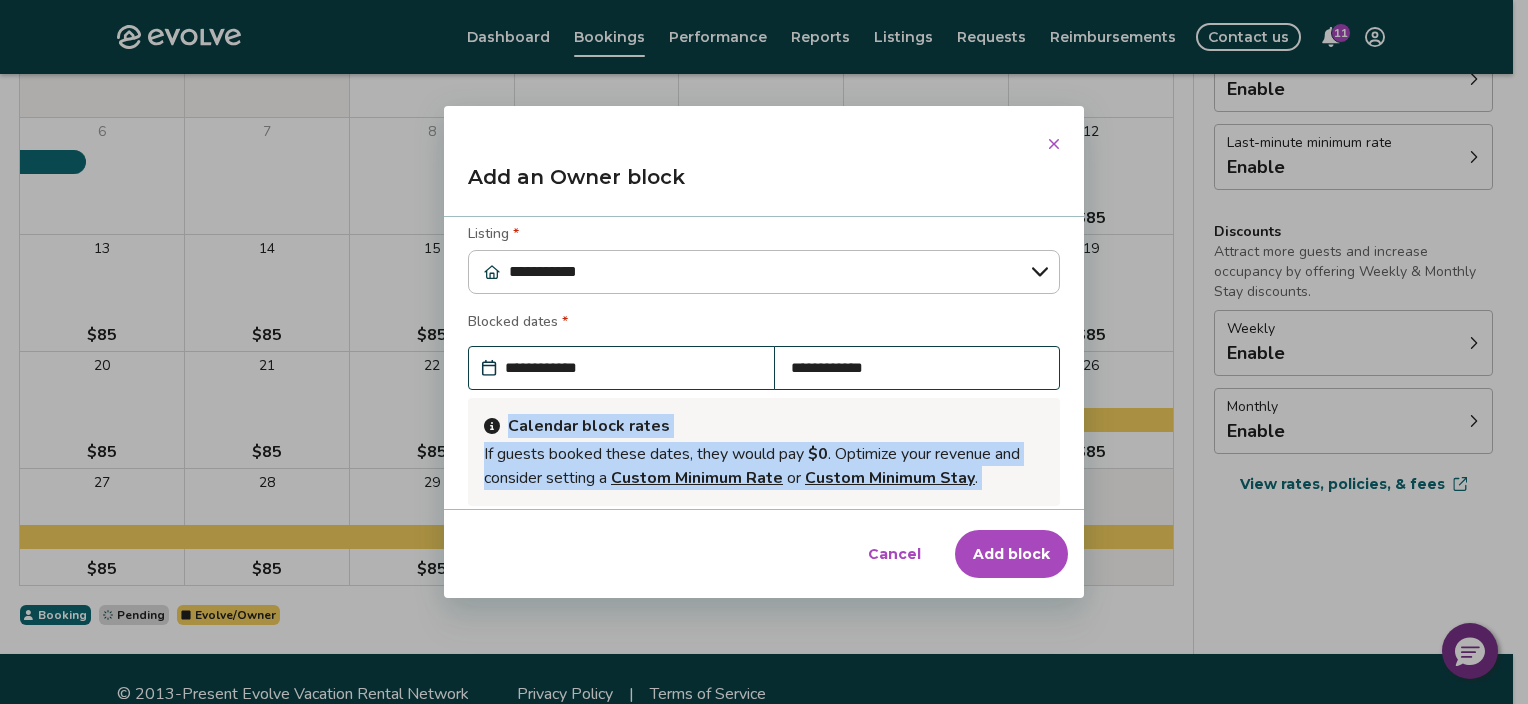 scroll, scrollTop: 219, scrollLeft: 0, axis: vertical 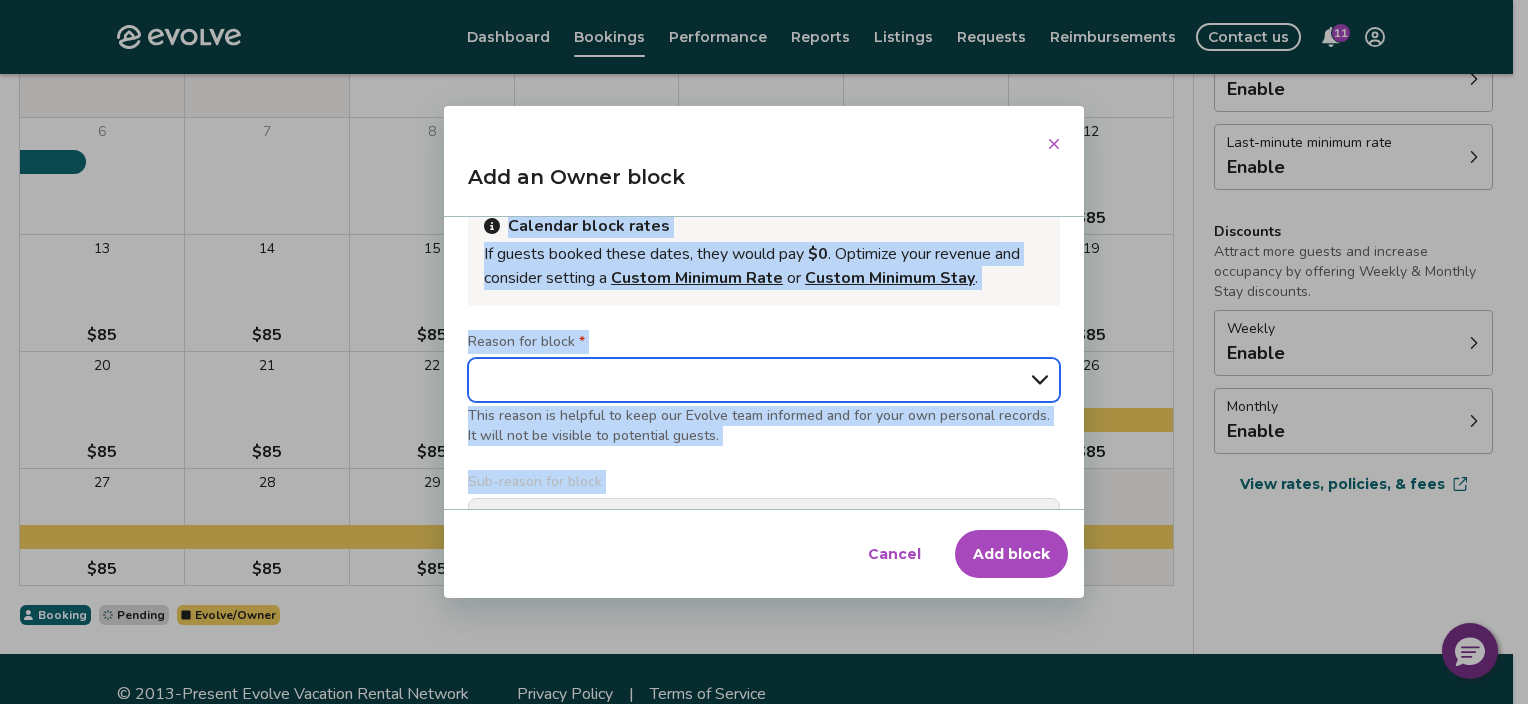 click on "**********" at bounding box center (764, 380) 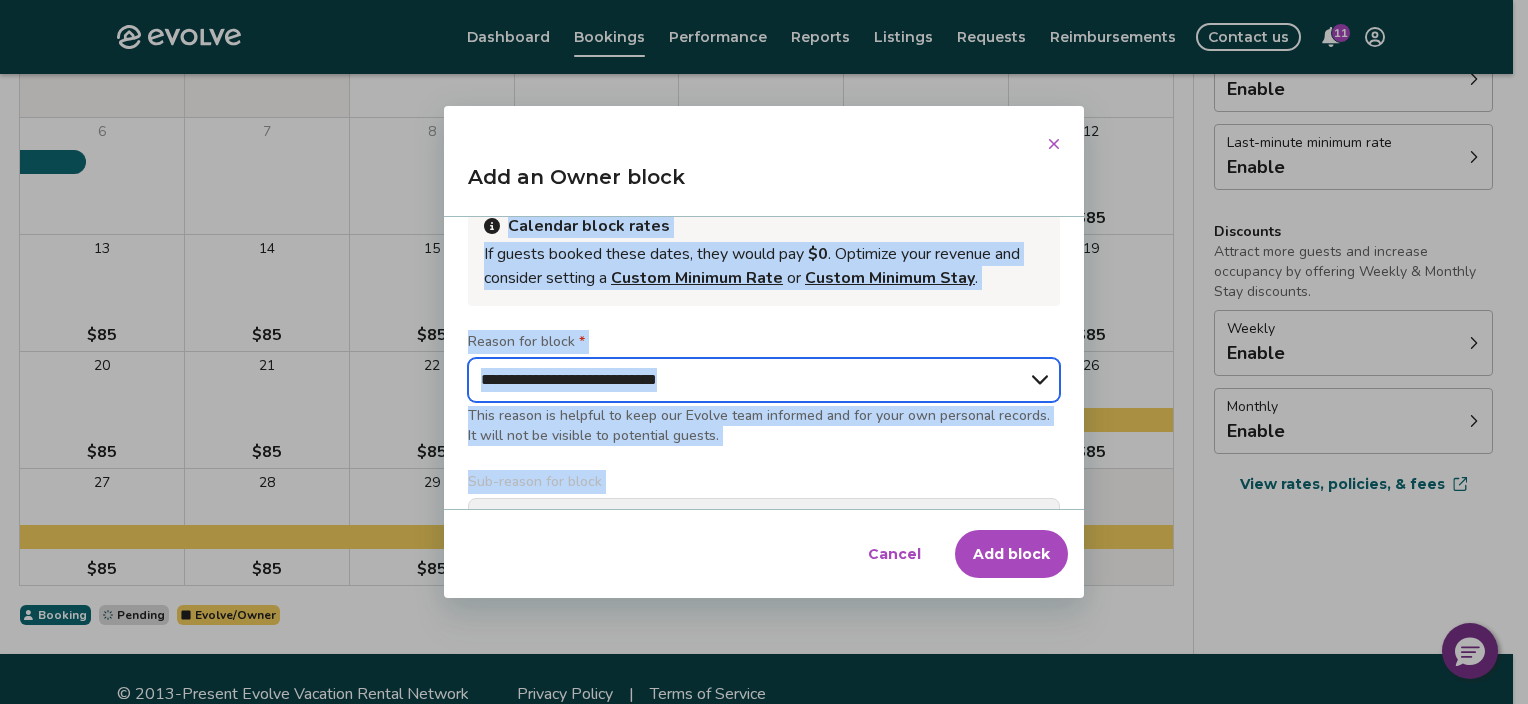 click on "**********" at bounding box center (764, 380) 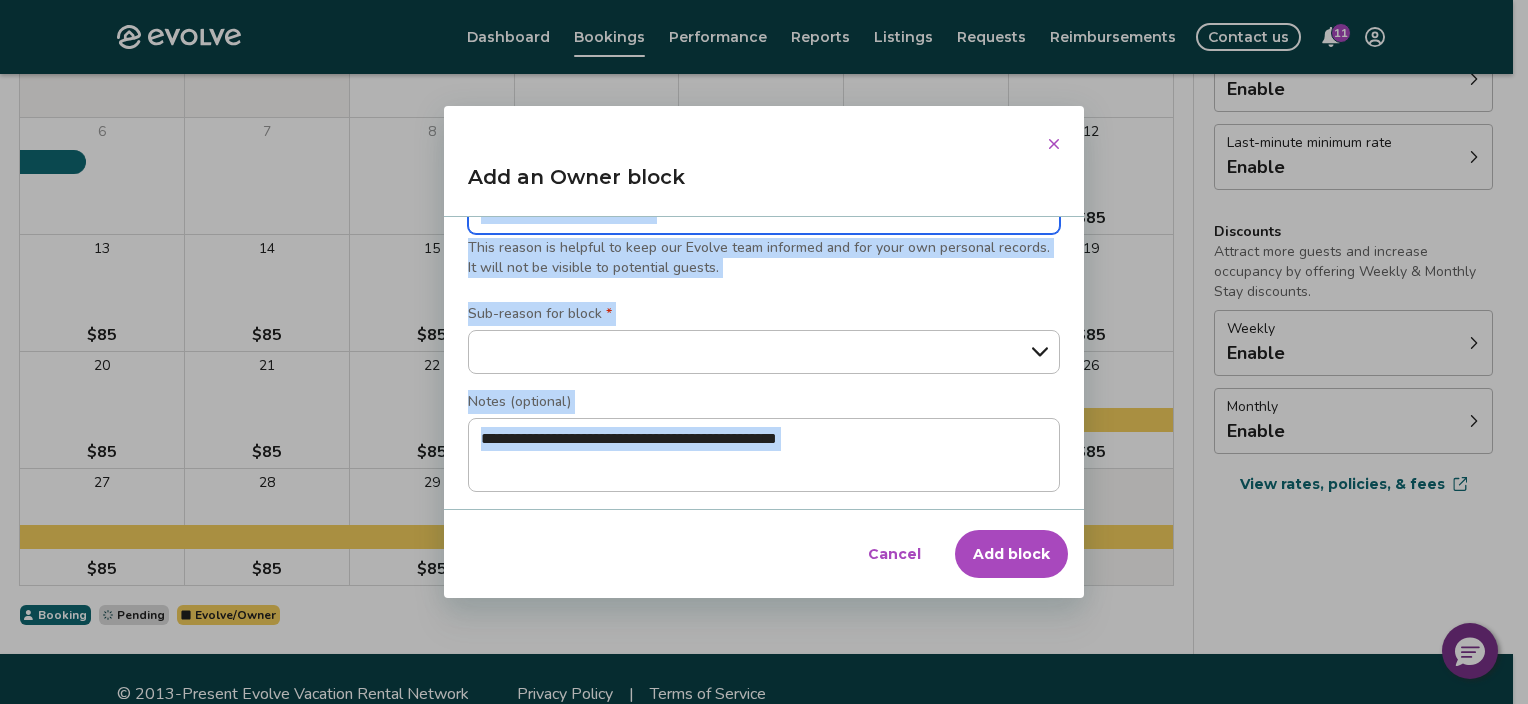 scroll, scrollTop: 391, scrollLeft: 0, axis: vertical 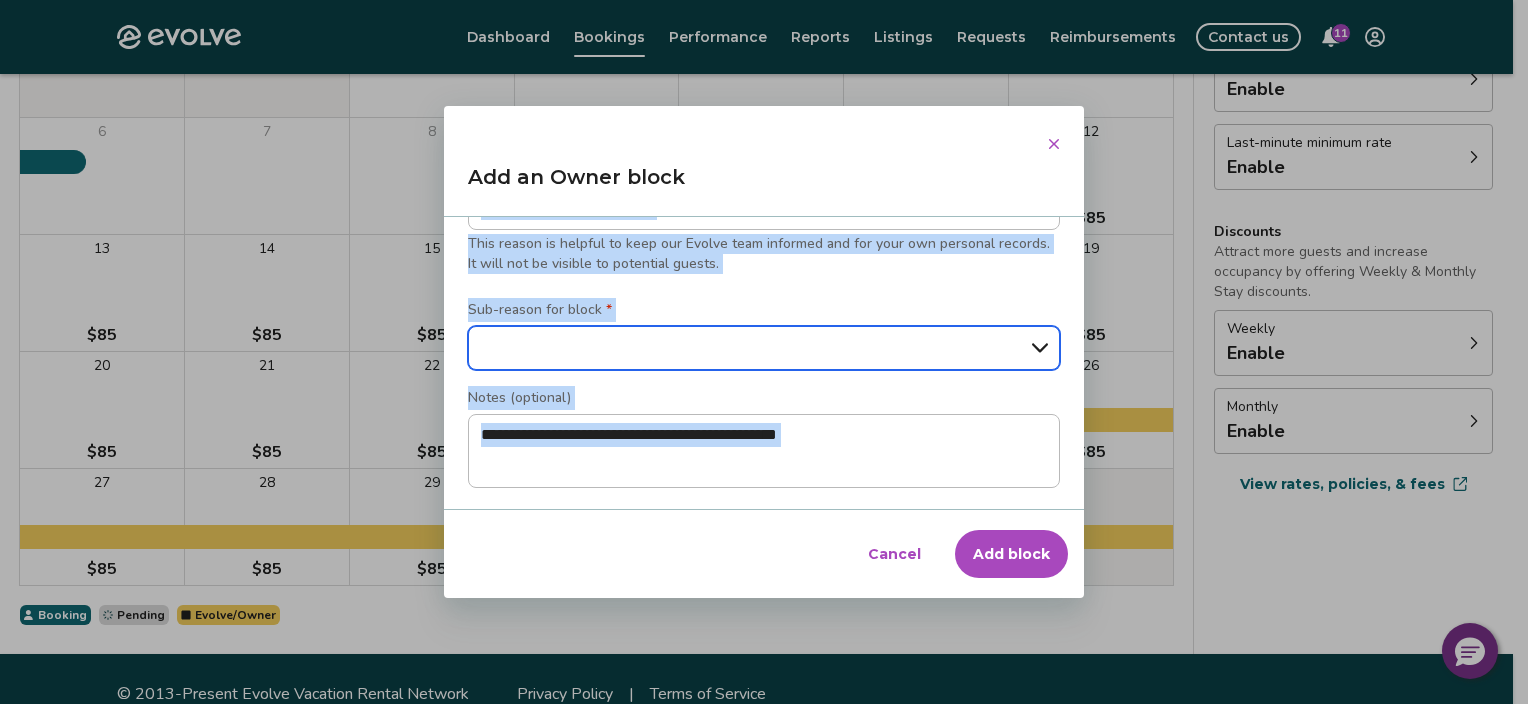 click on "**********" at bounding box center [764, 348] 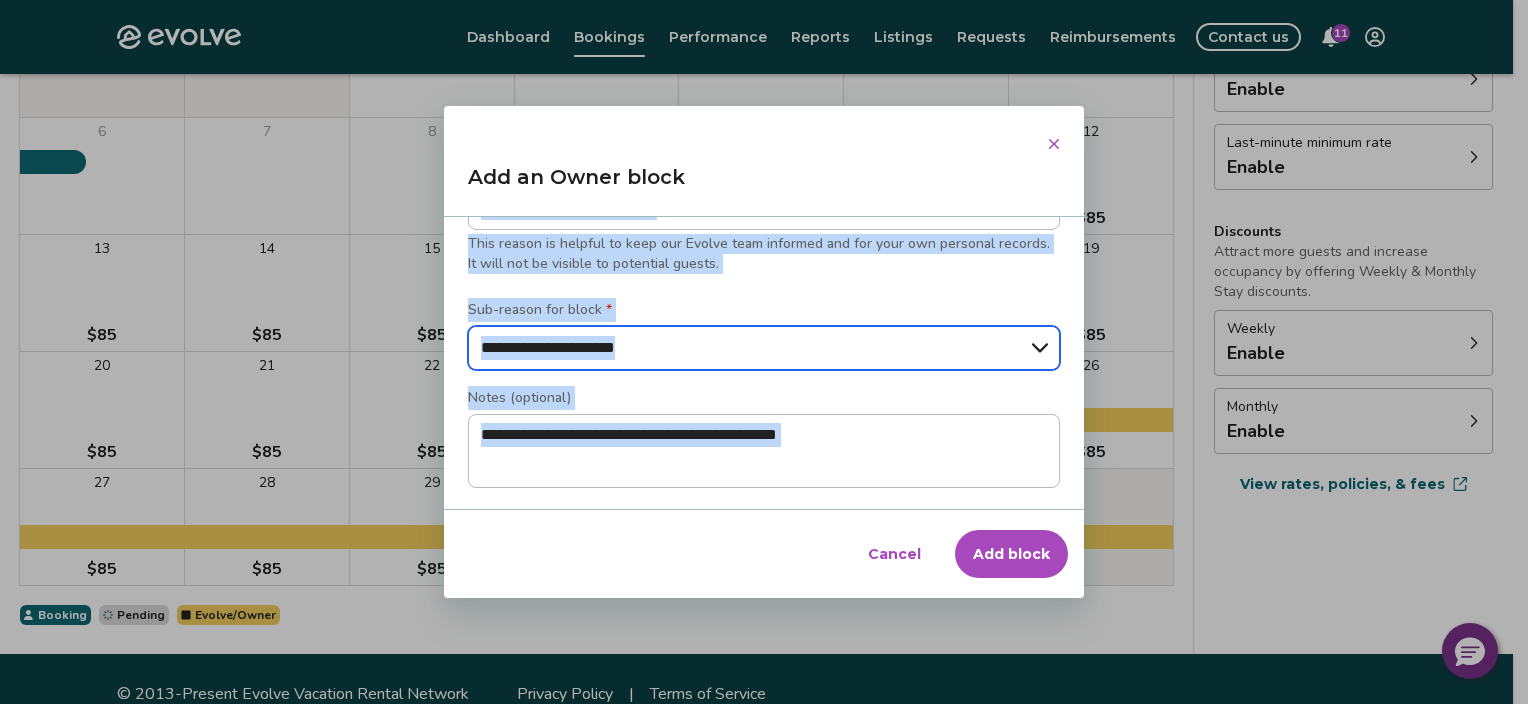 click on "**********" at bounding box center [764, 348] 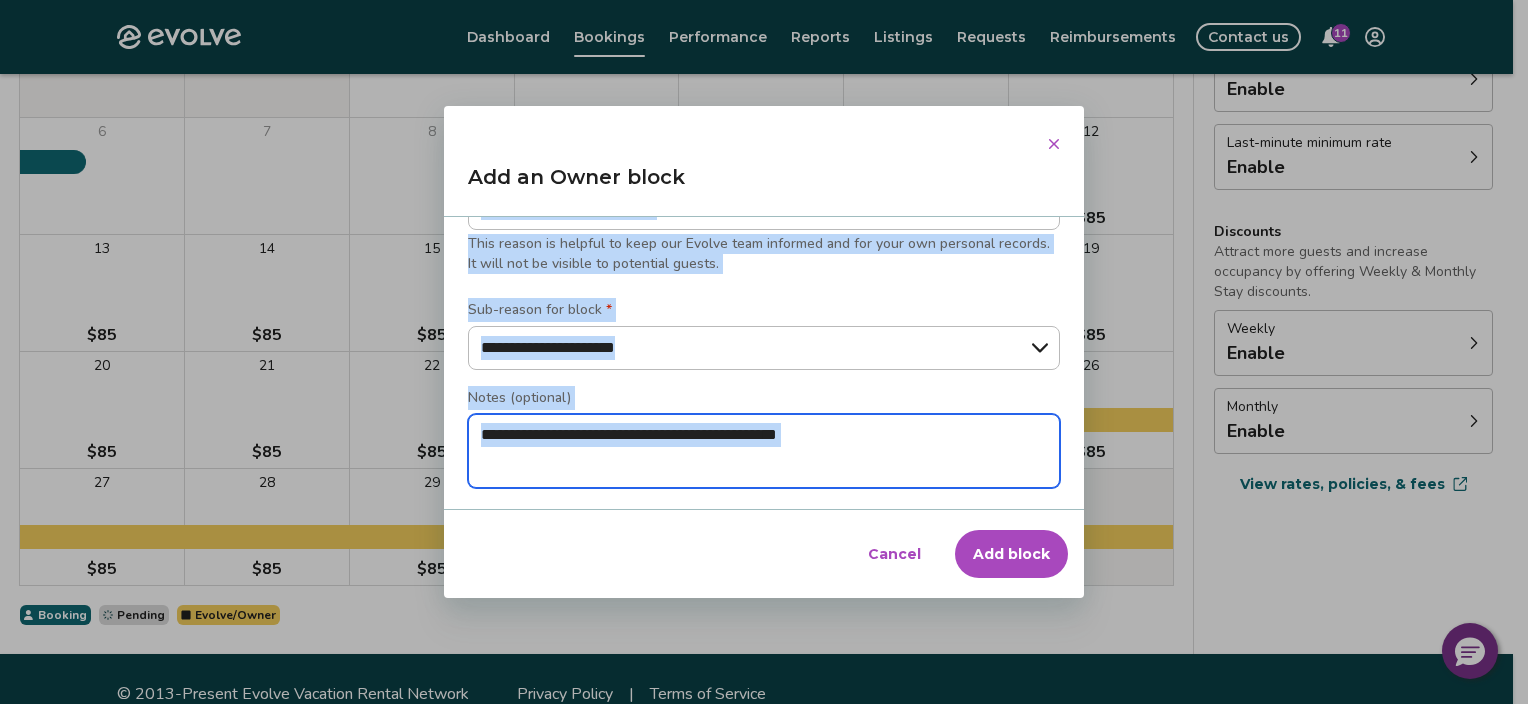 click at bounding box center (764, 451) 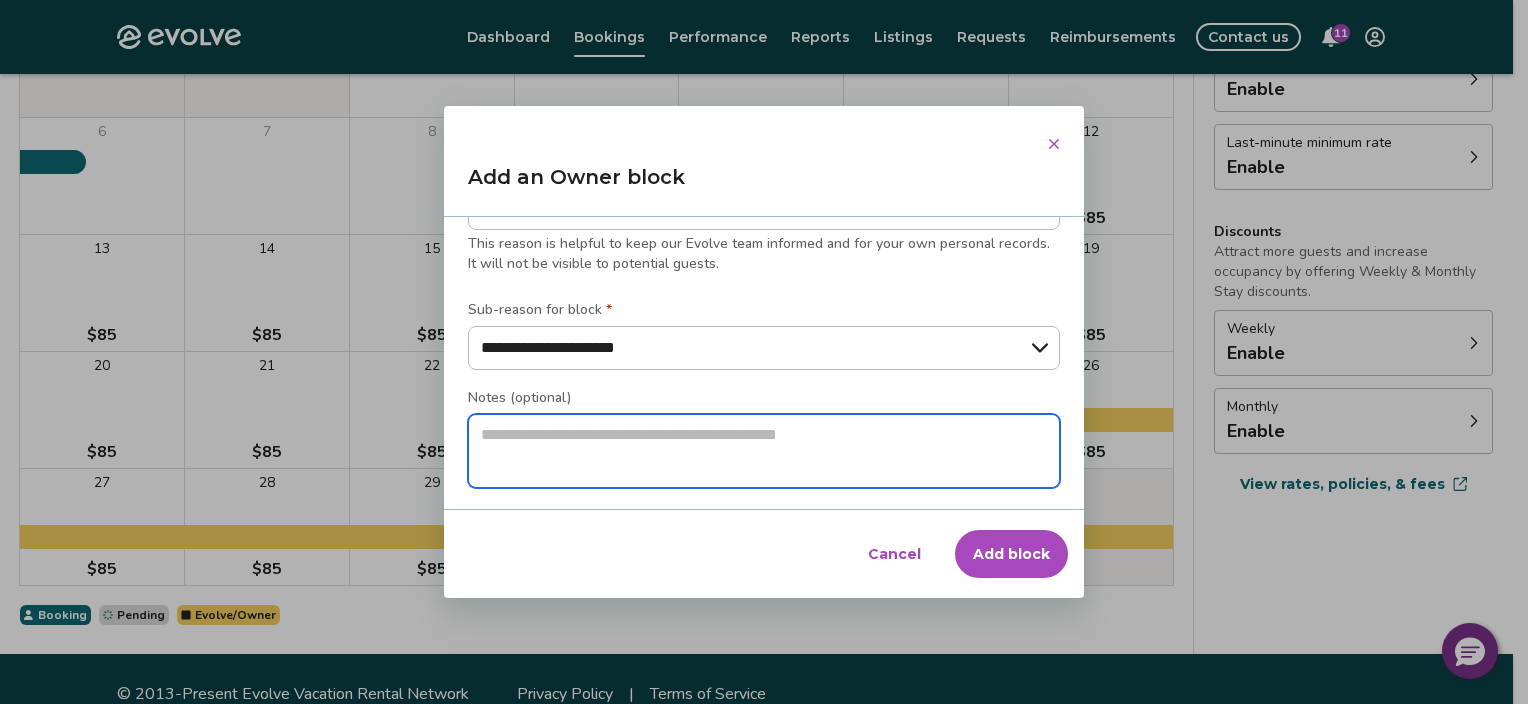 drag, startPoint x: 852, startPoint y: 440, endPoint x: 633, endPoint y: 442, distance: 219.00912 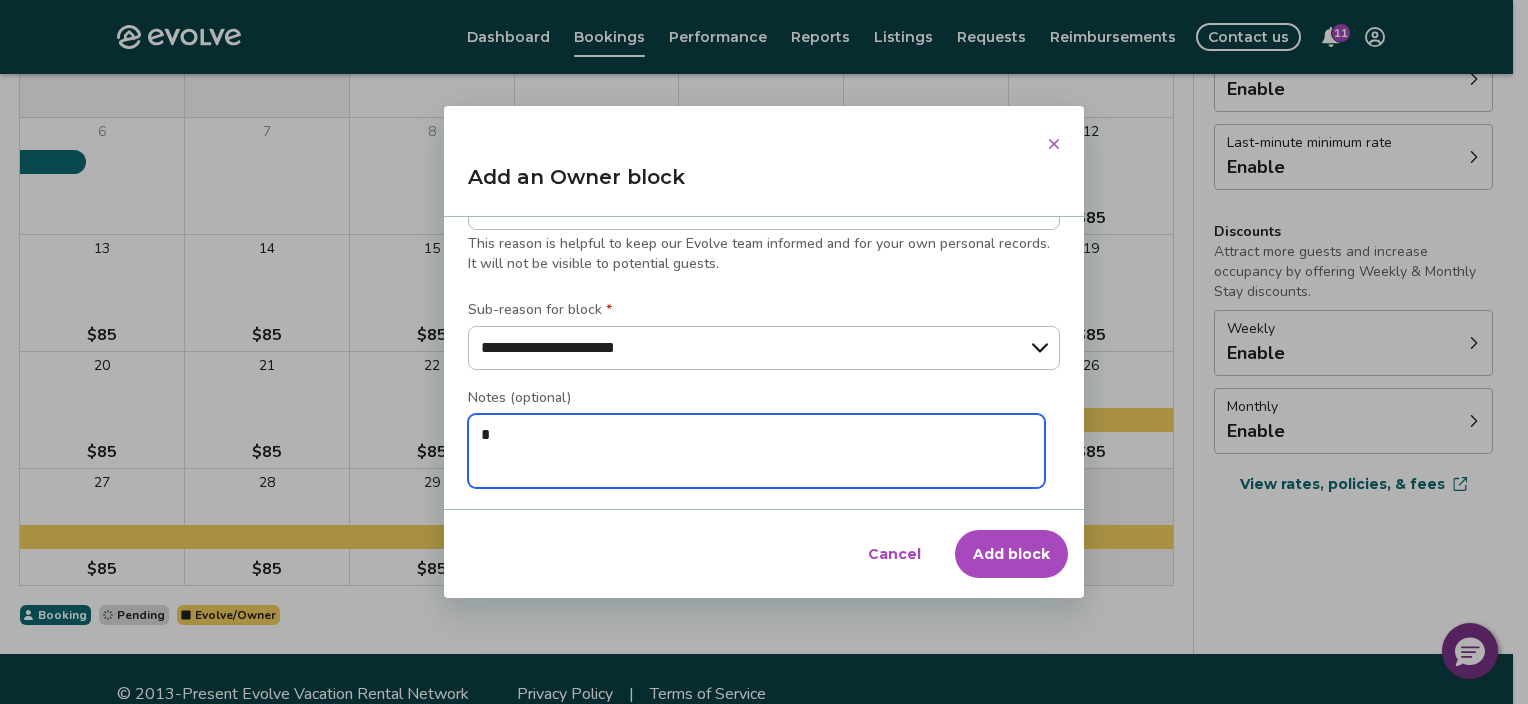 type on "*" 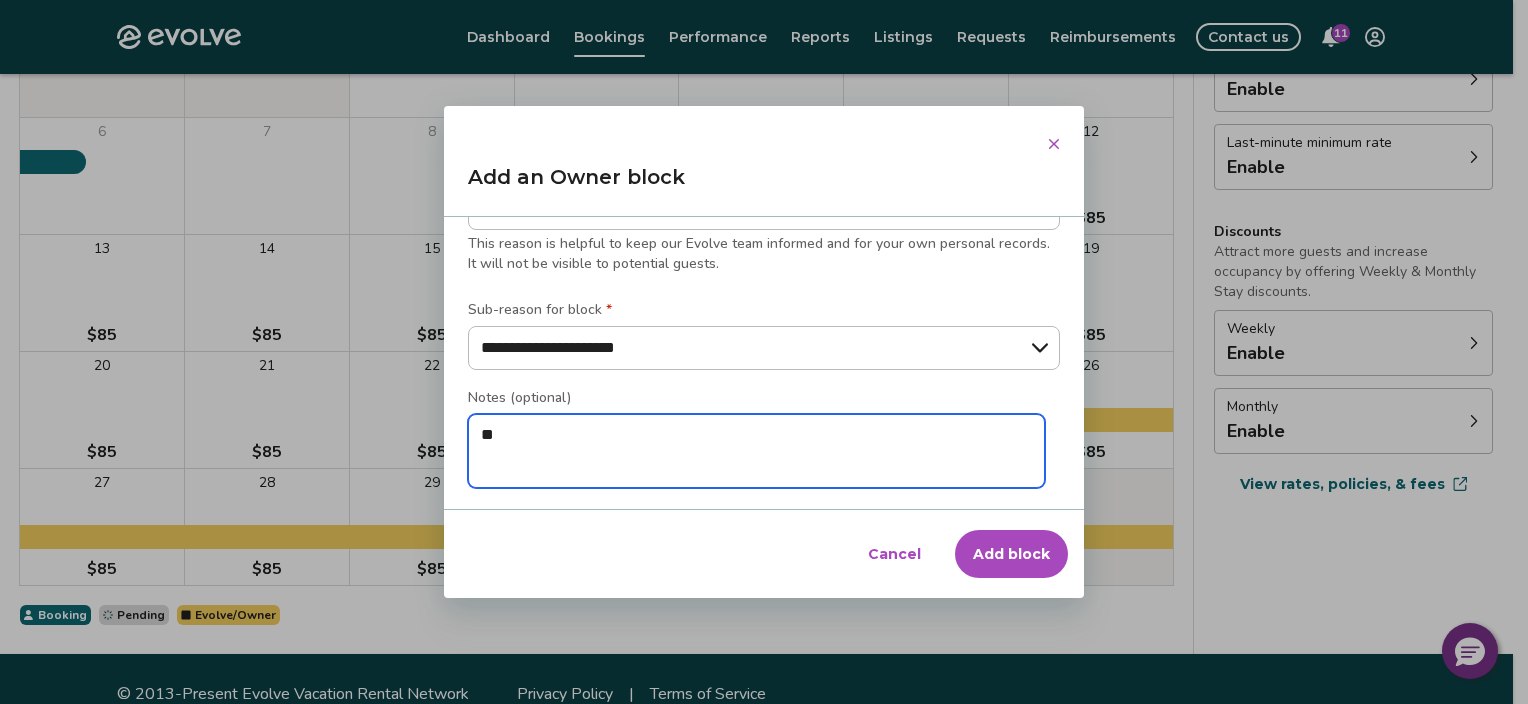 type on "*" 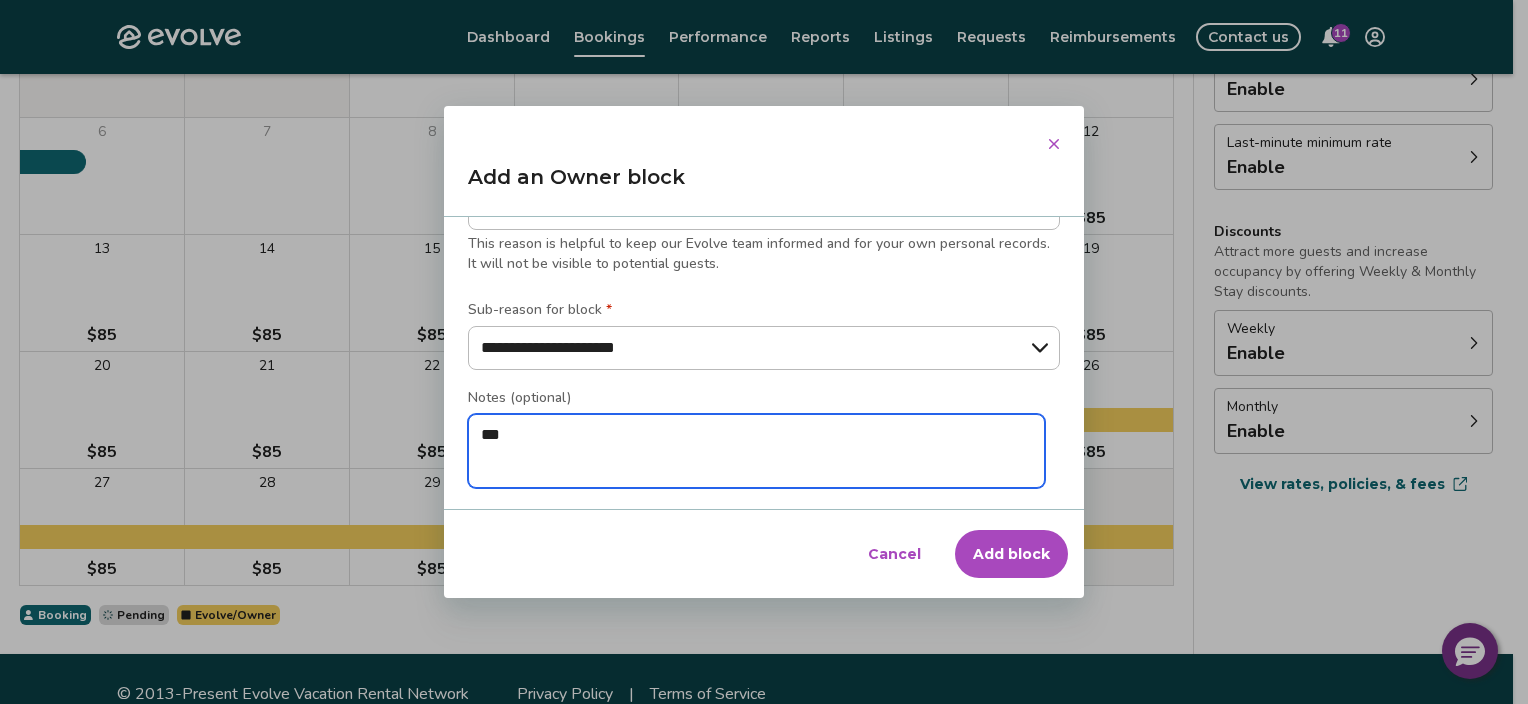 type on "*" 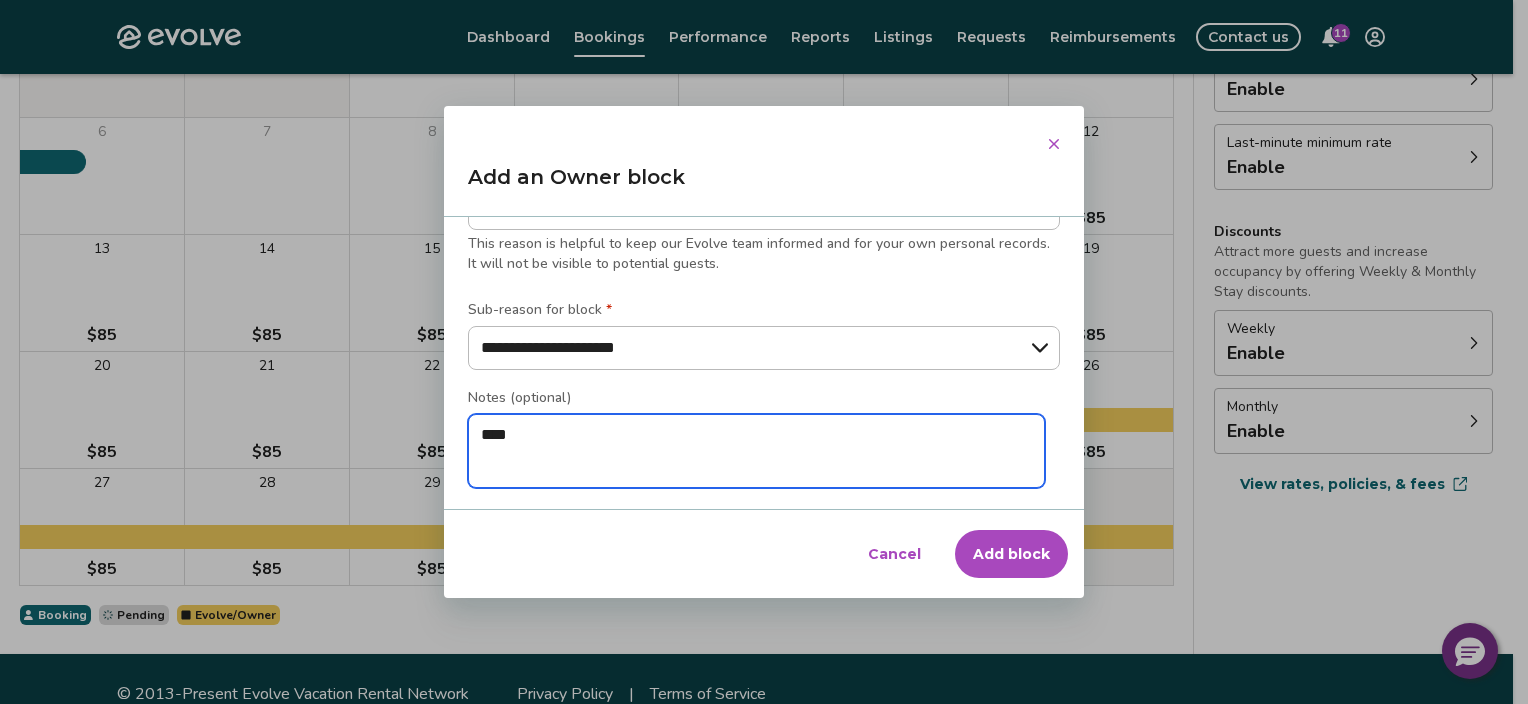 type on "*" 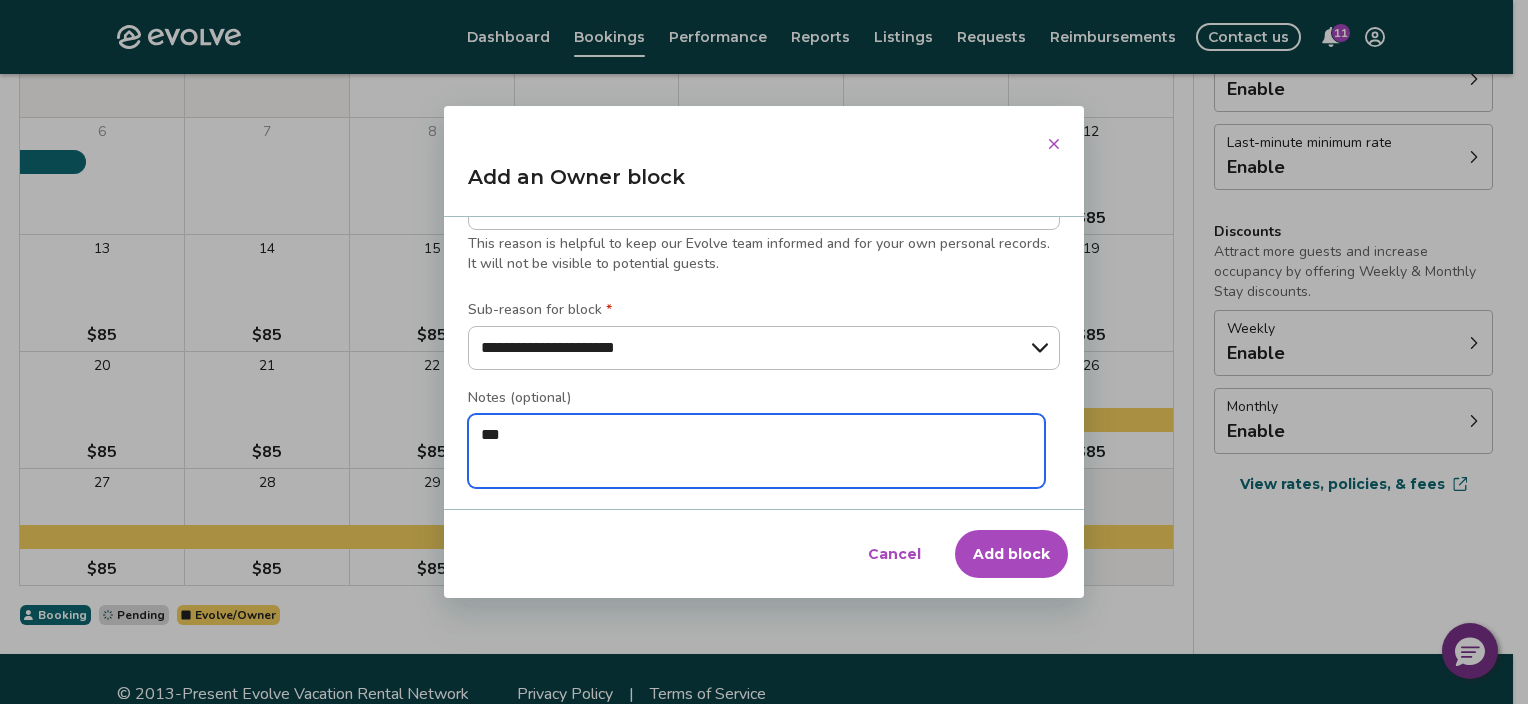 type on "*" 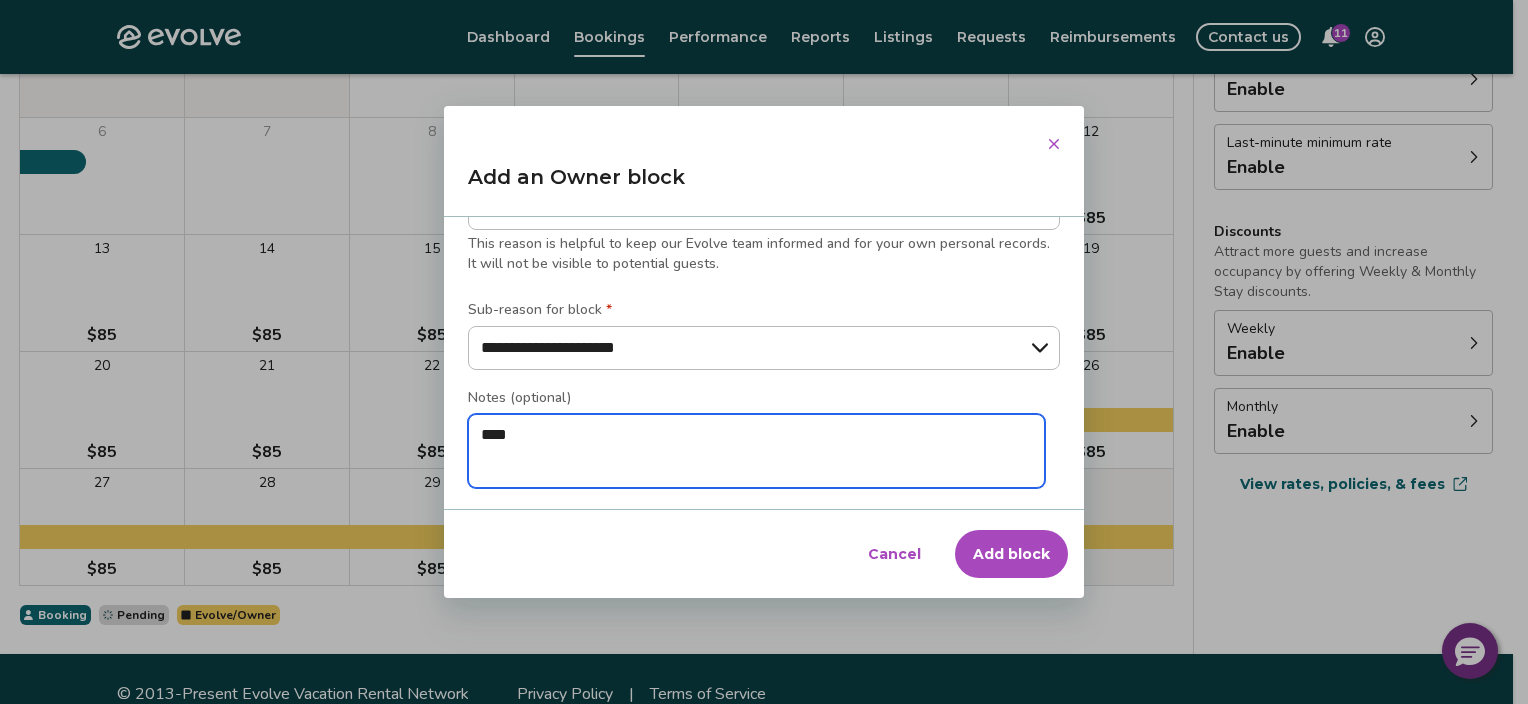 type on "*" 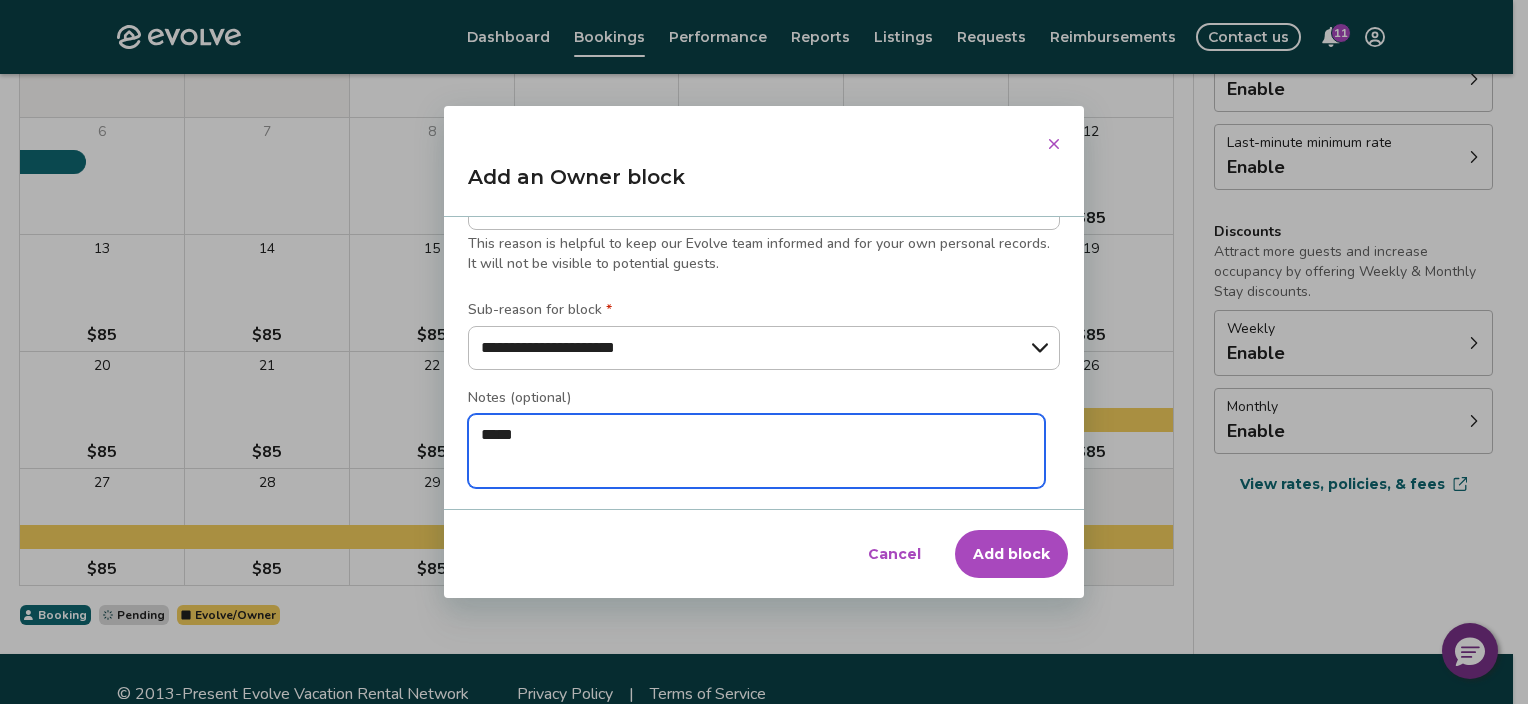 type on "*" 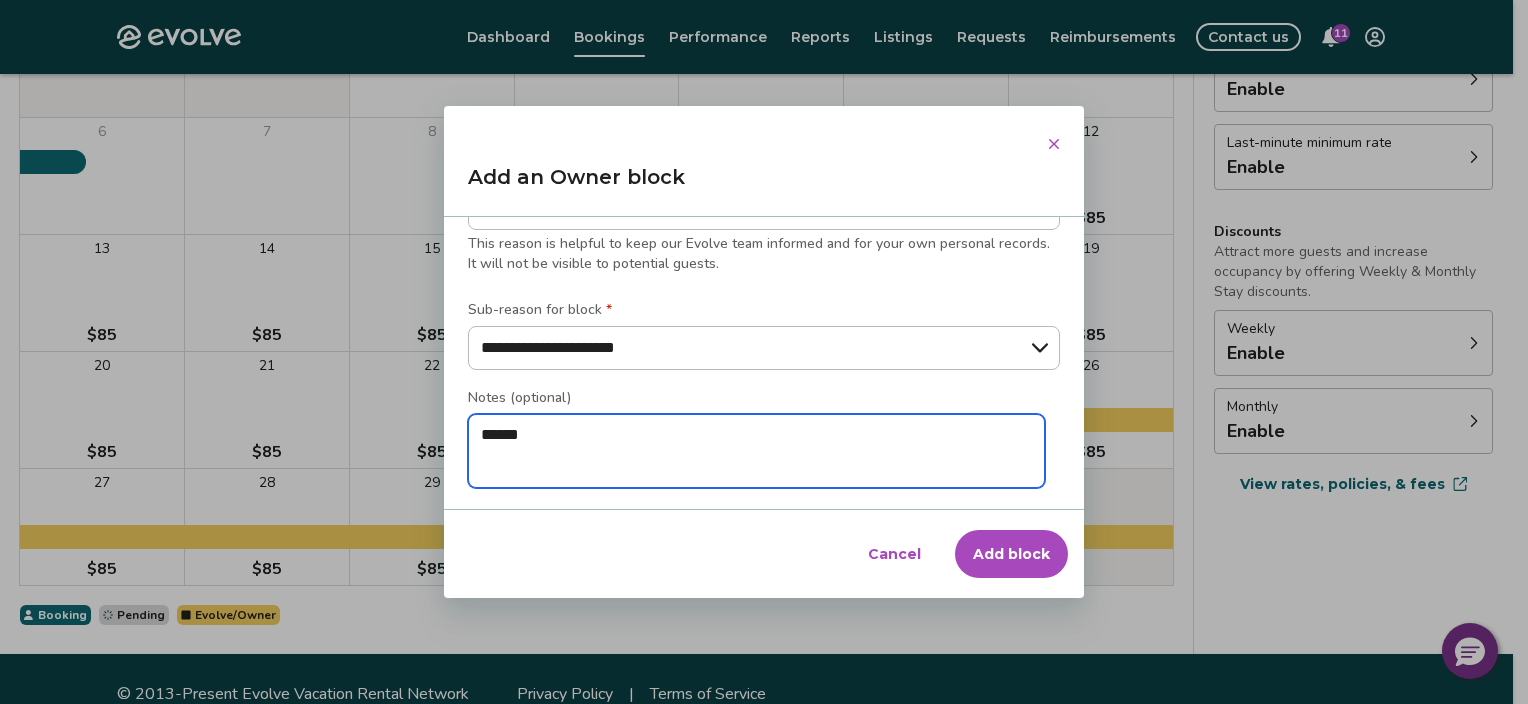 type on "*" 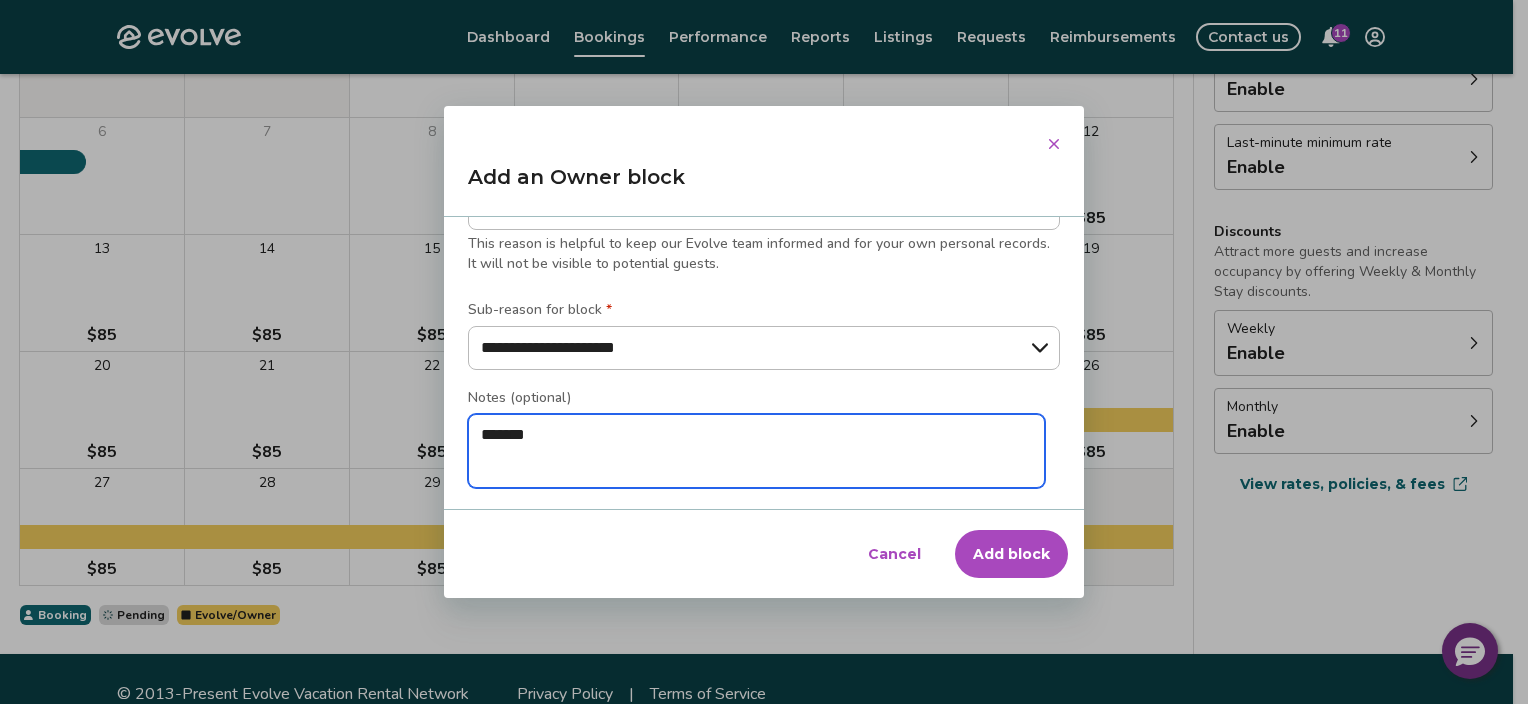 type on "*" 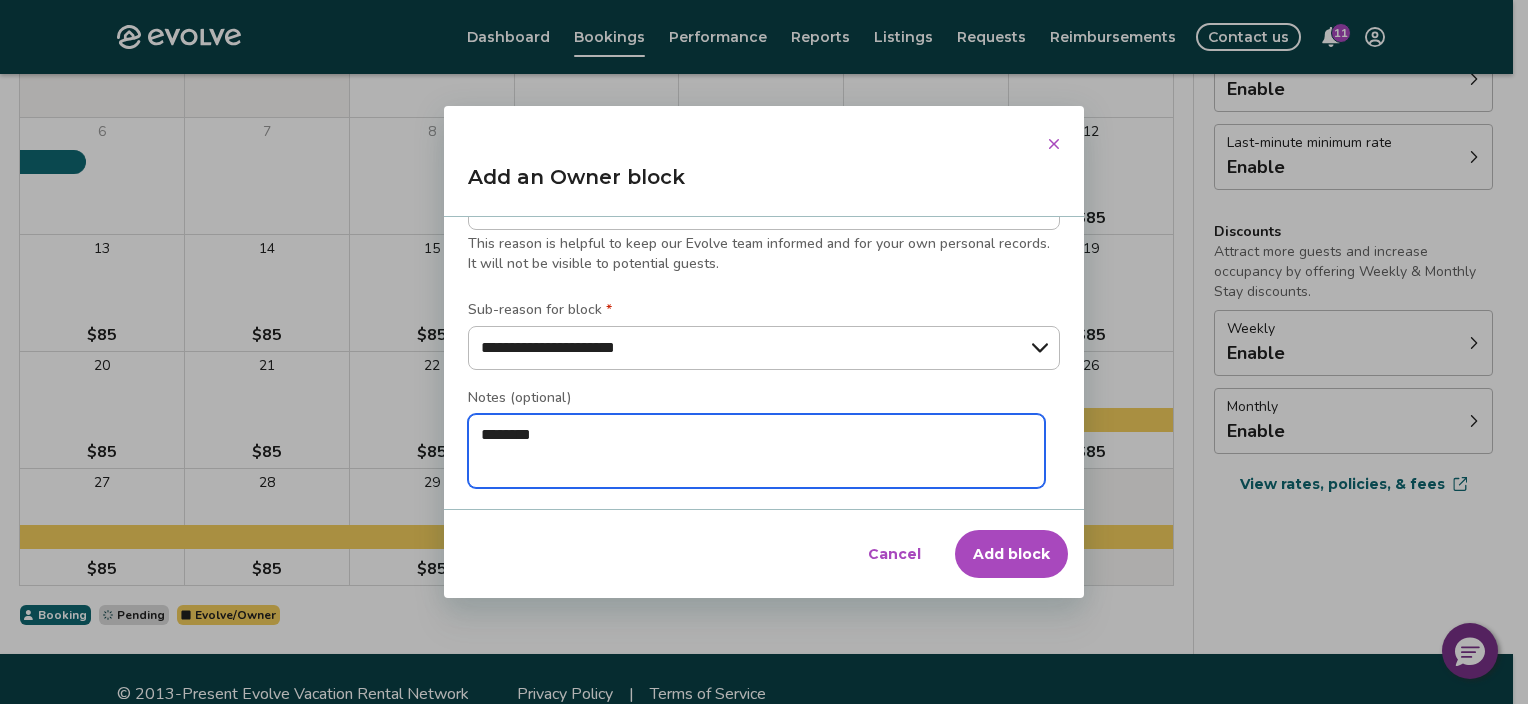 type on "*" 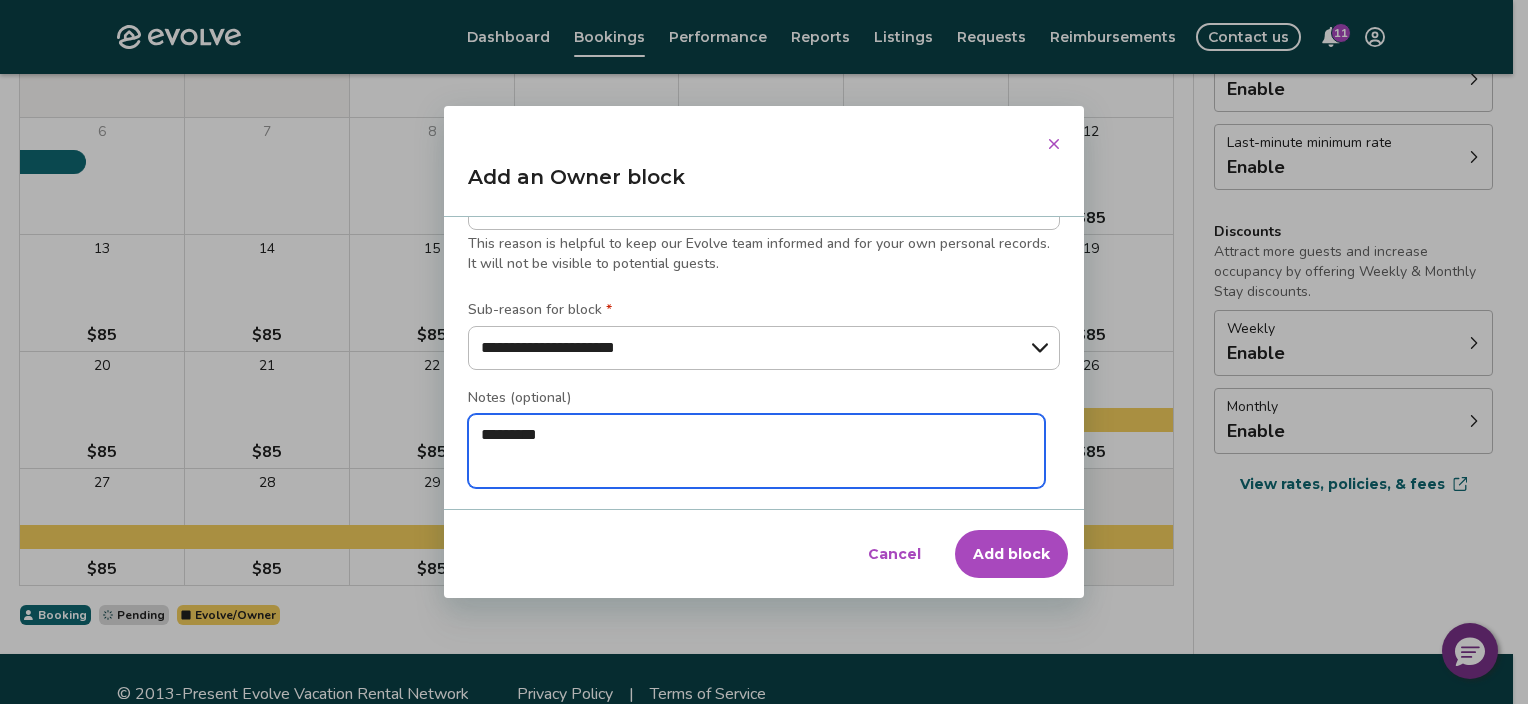 type on "*" 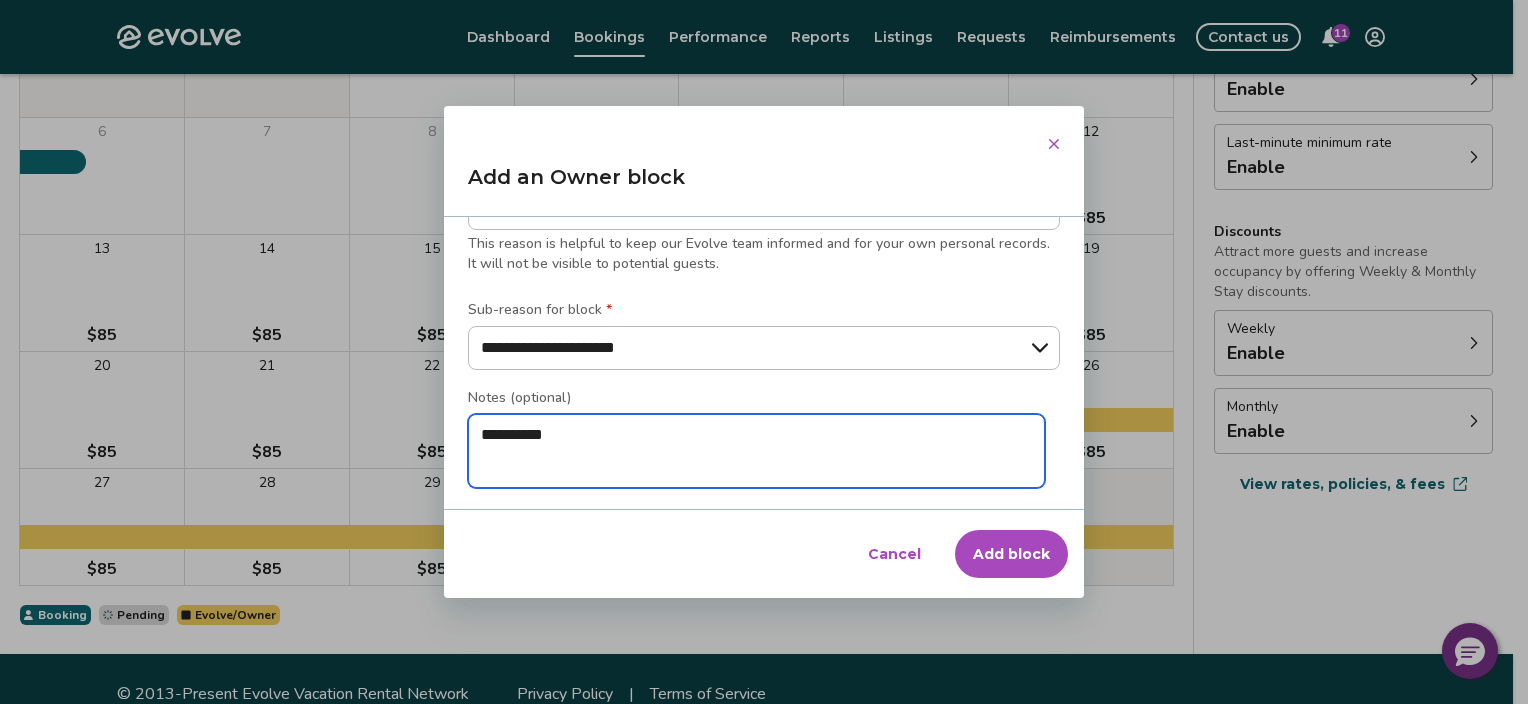 type on "**********" 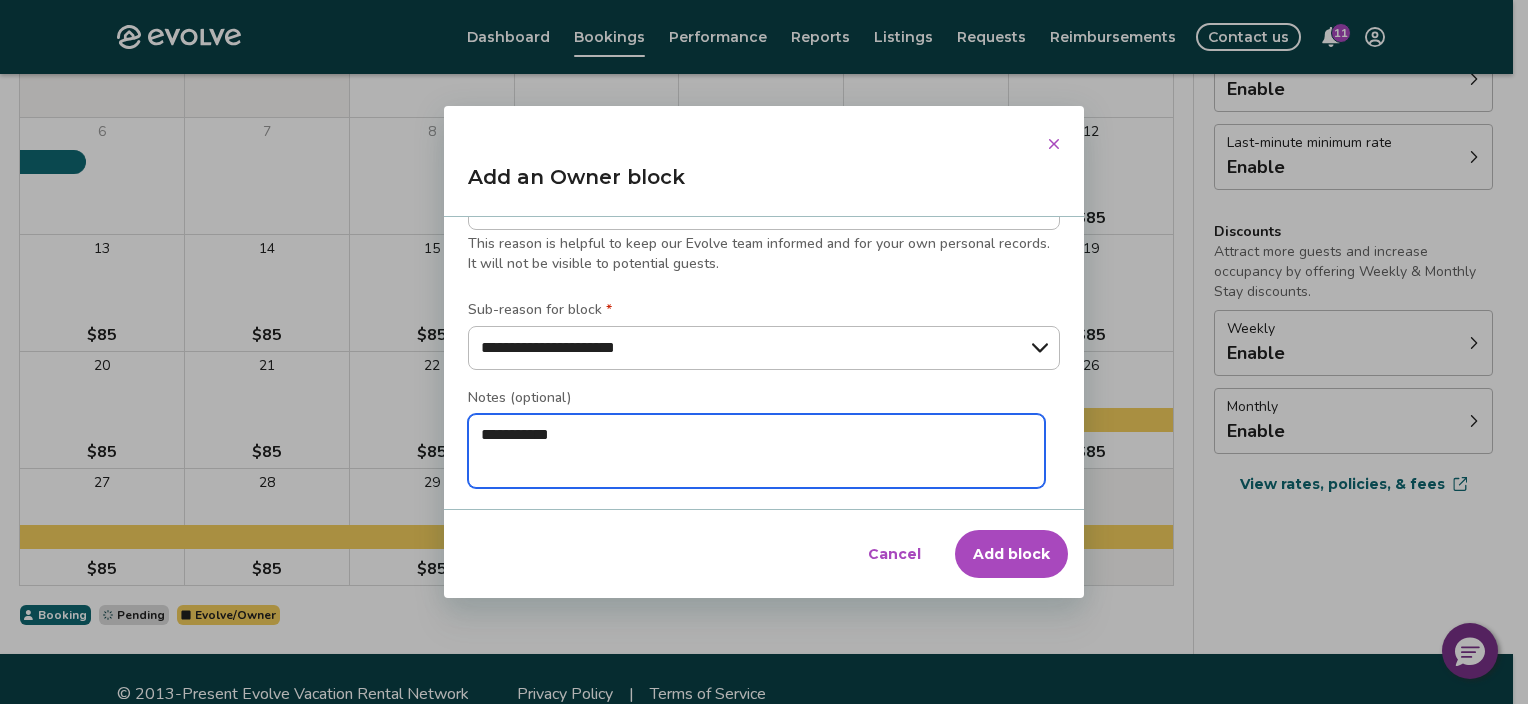 type on "*" 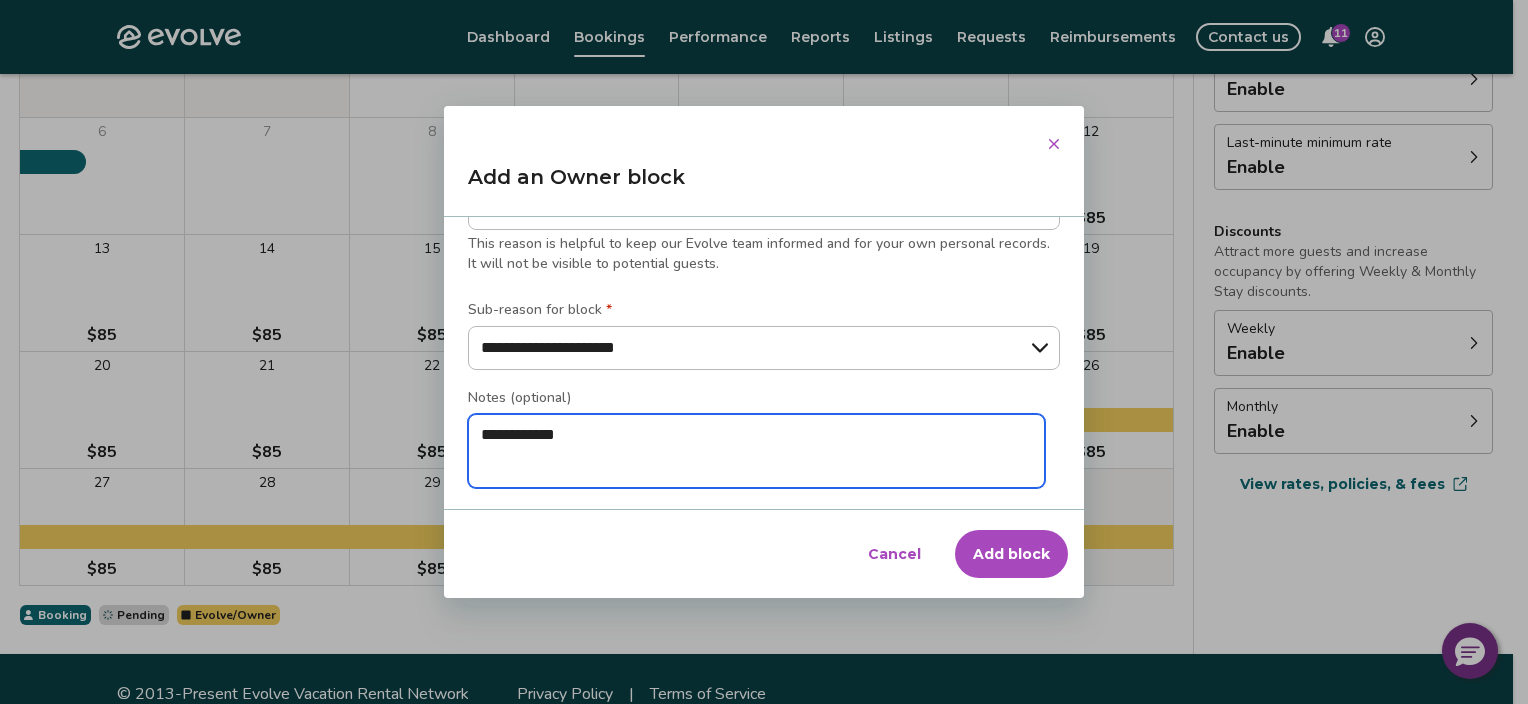 type on "*" 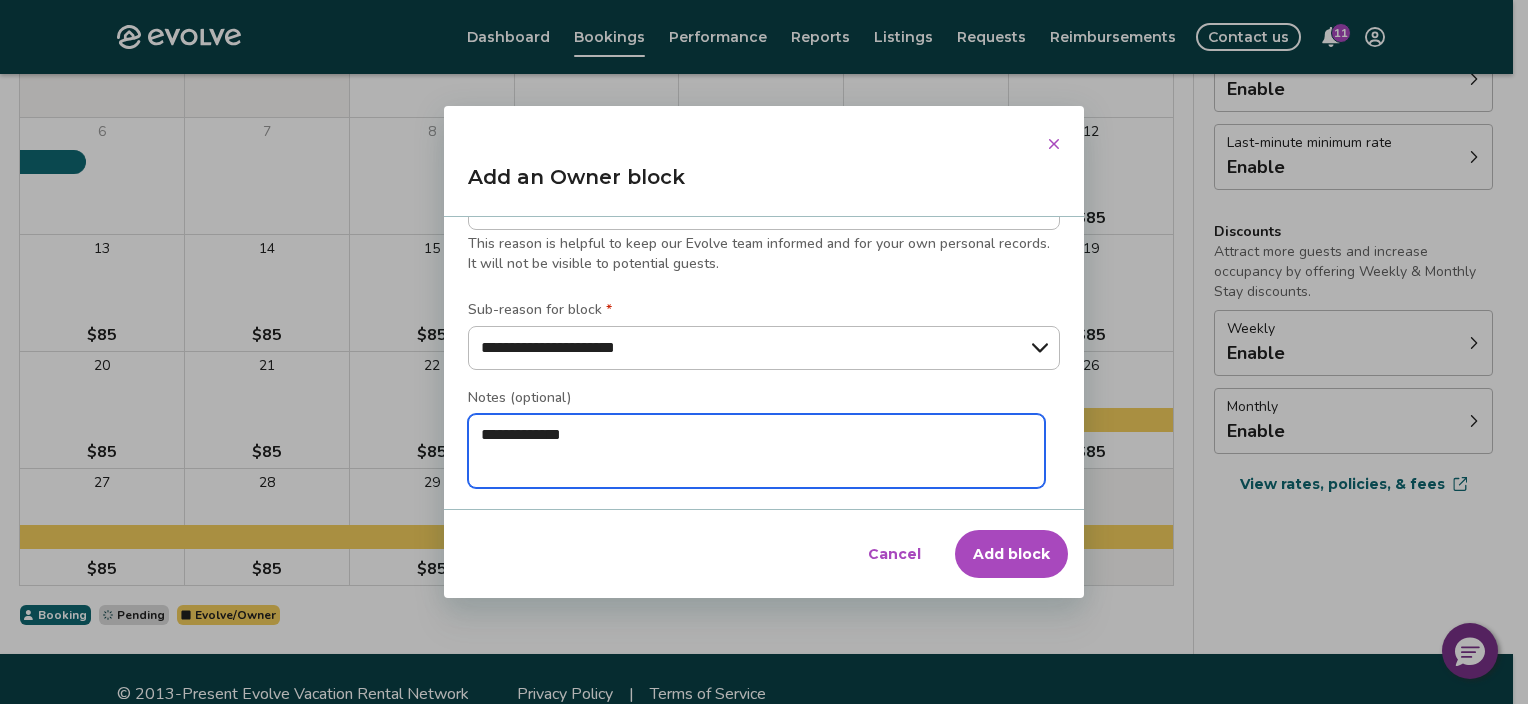 type on "*" 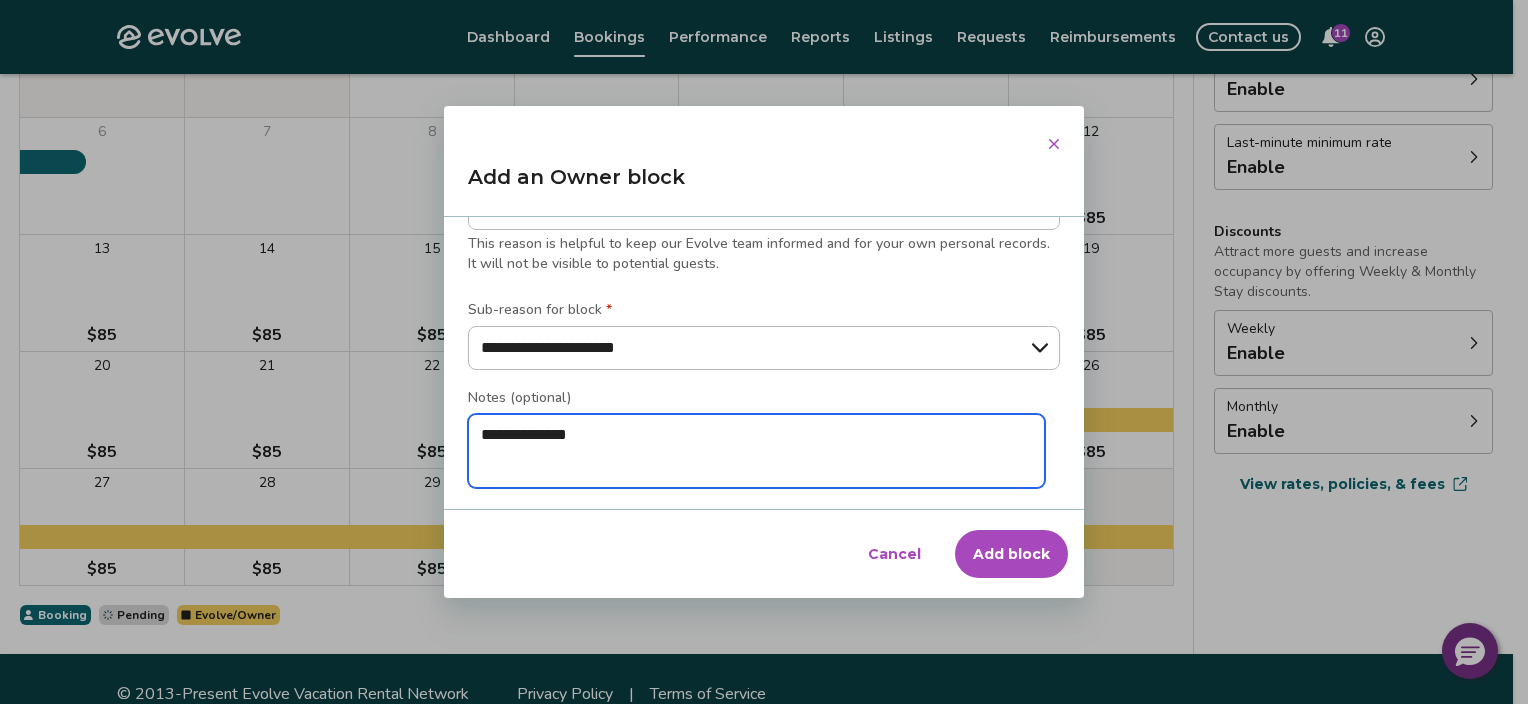 type on "*" 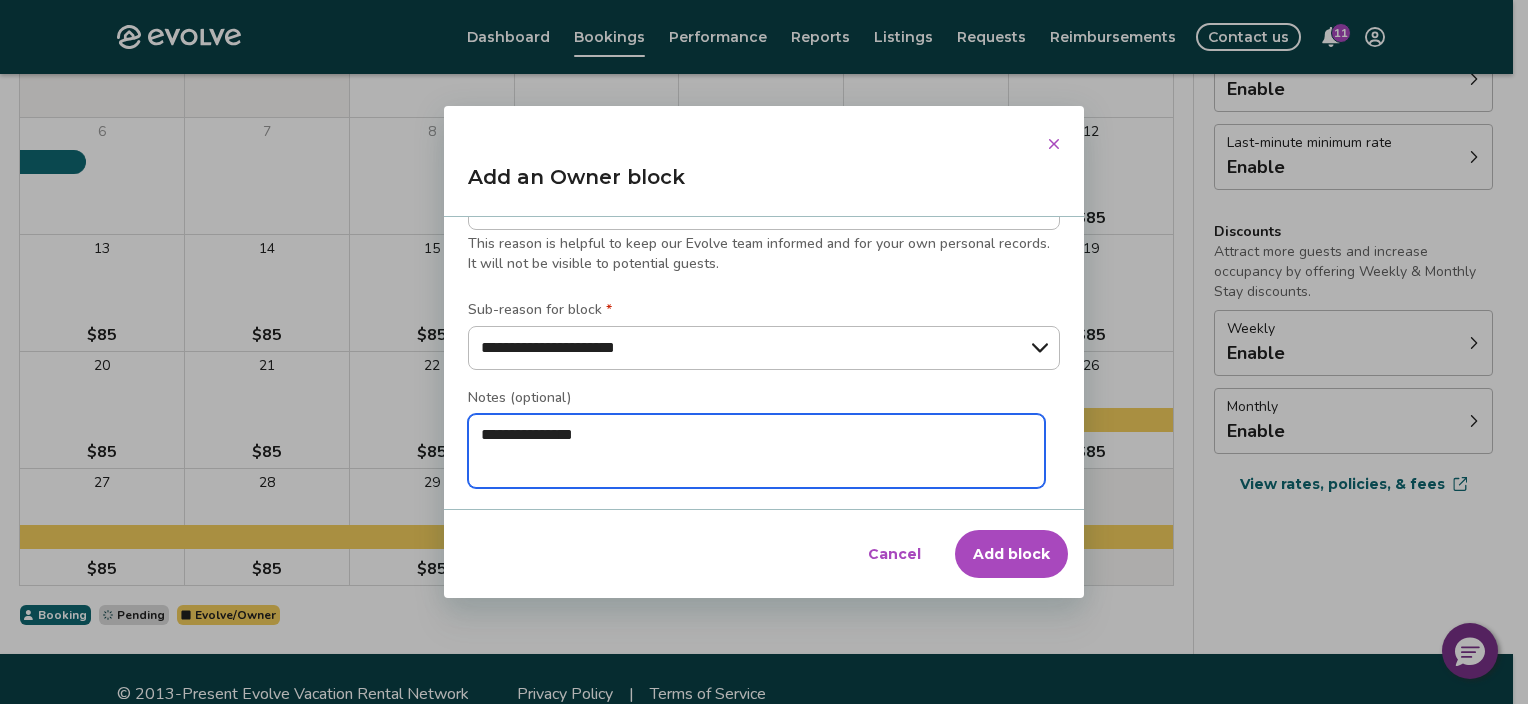 type on "*" 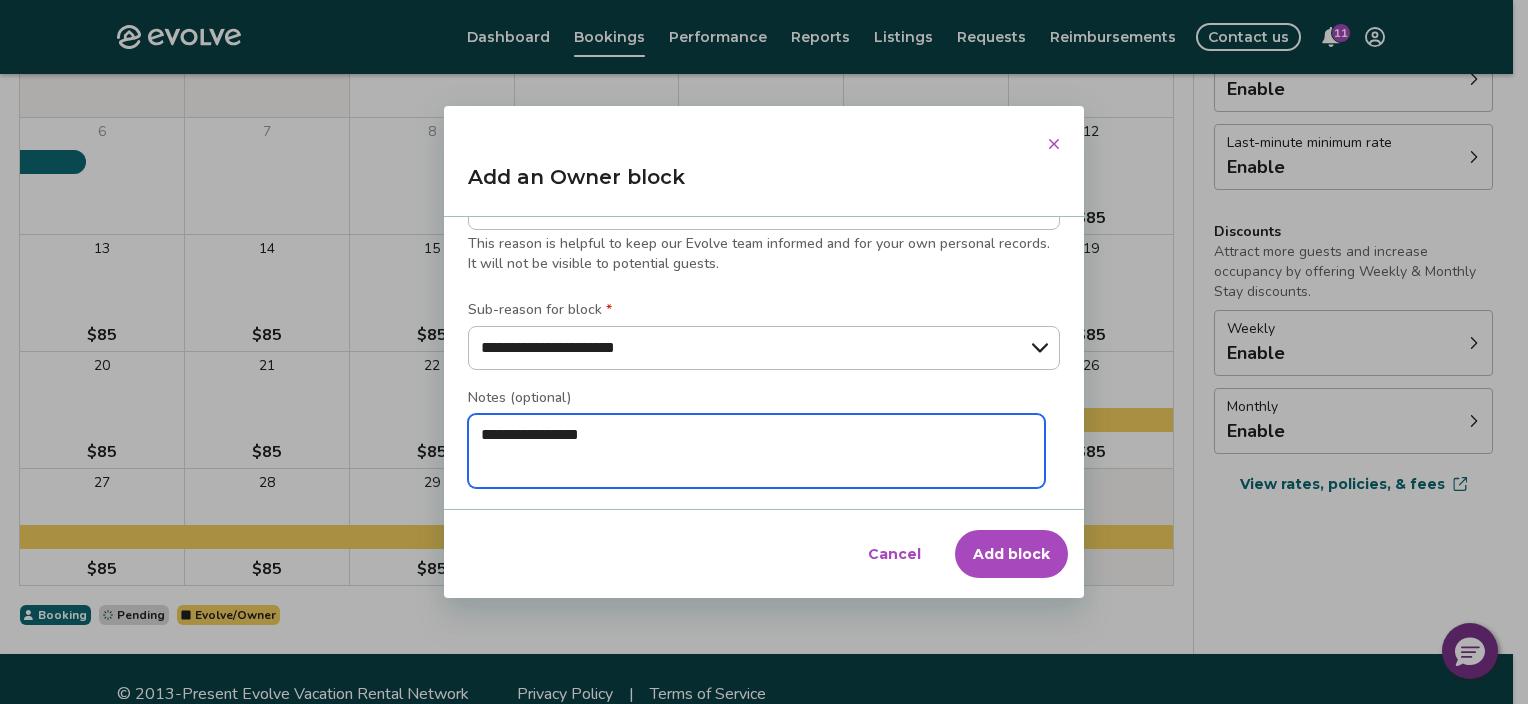 type on "*" 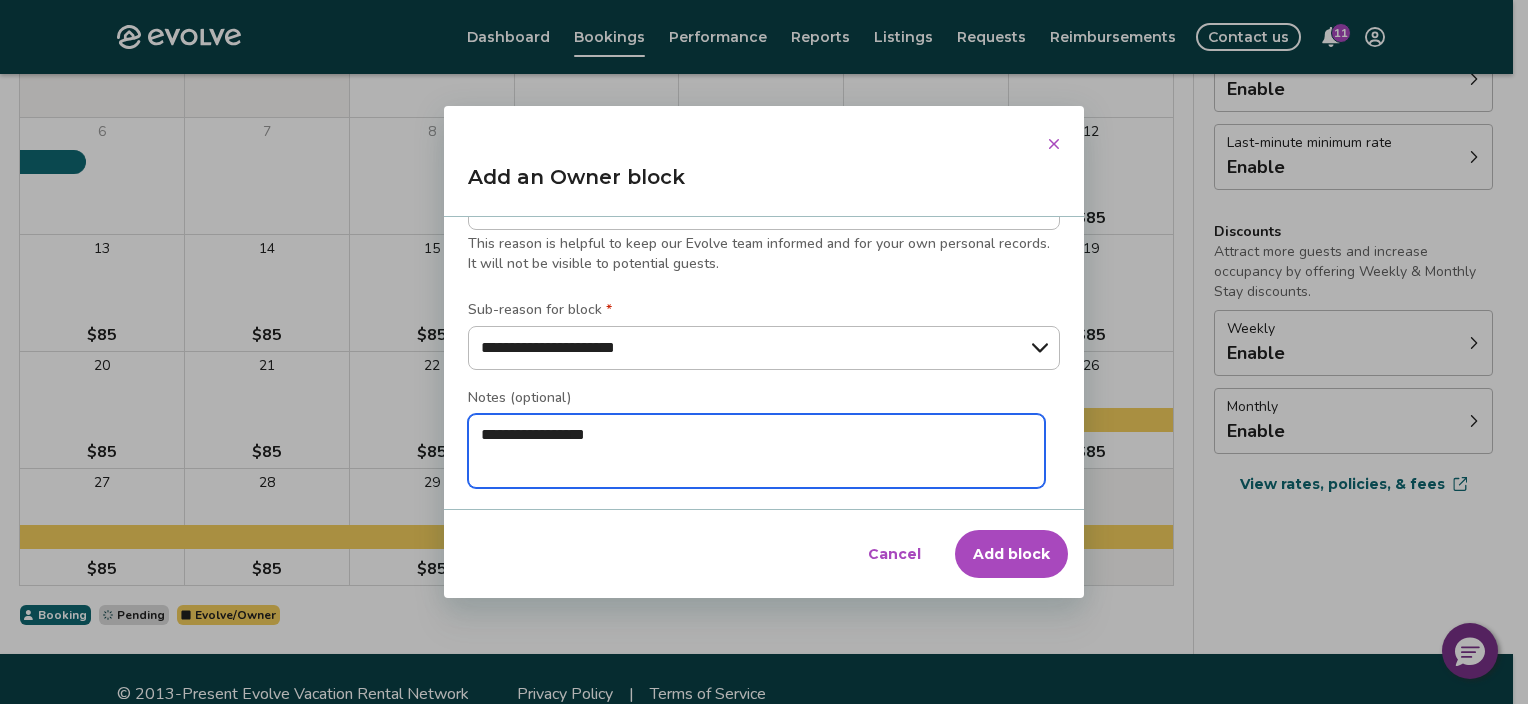 type on "*" 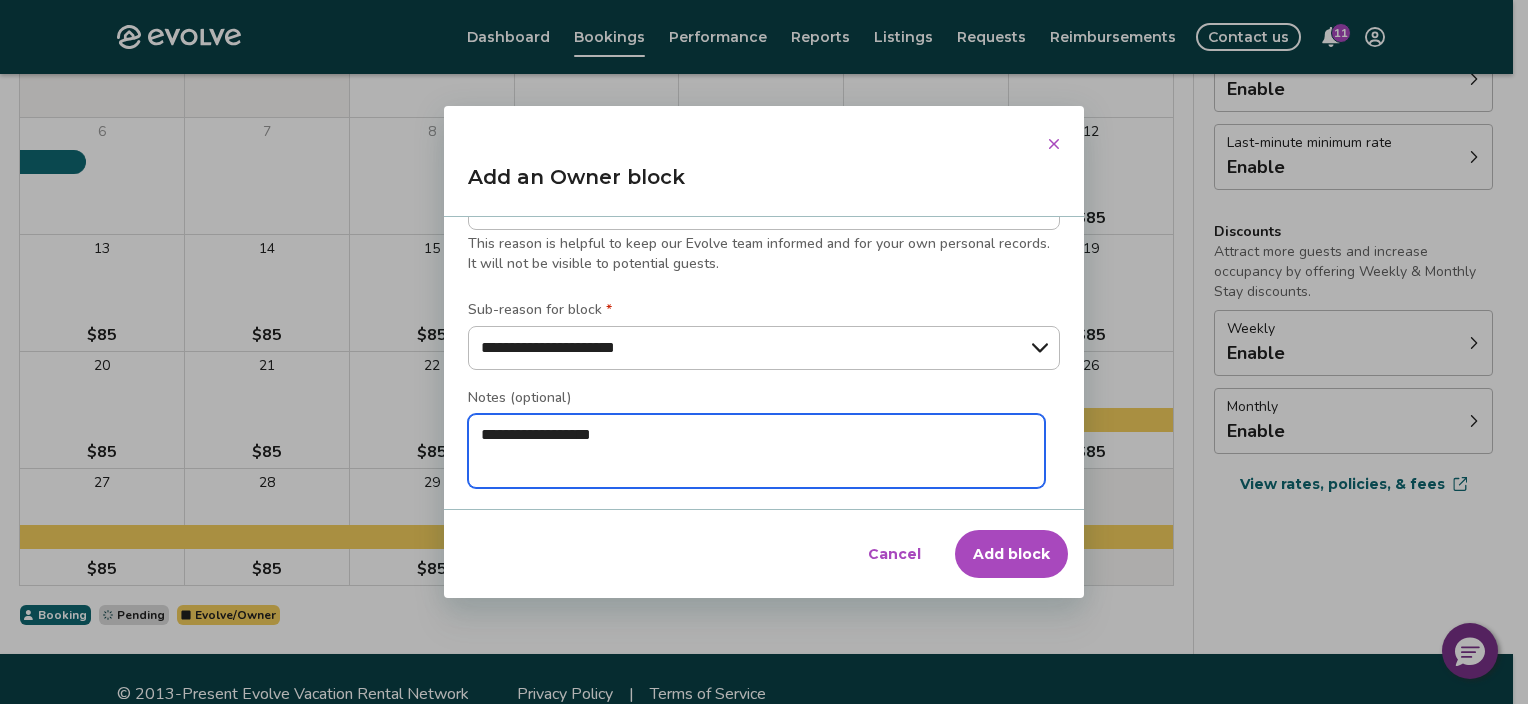 type on "*" 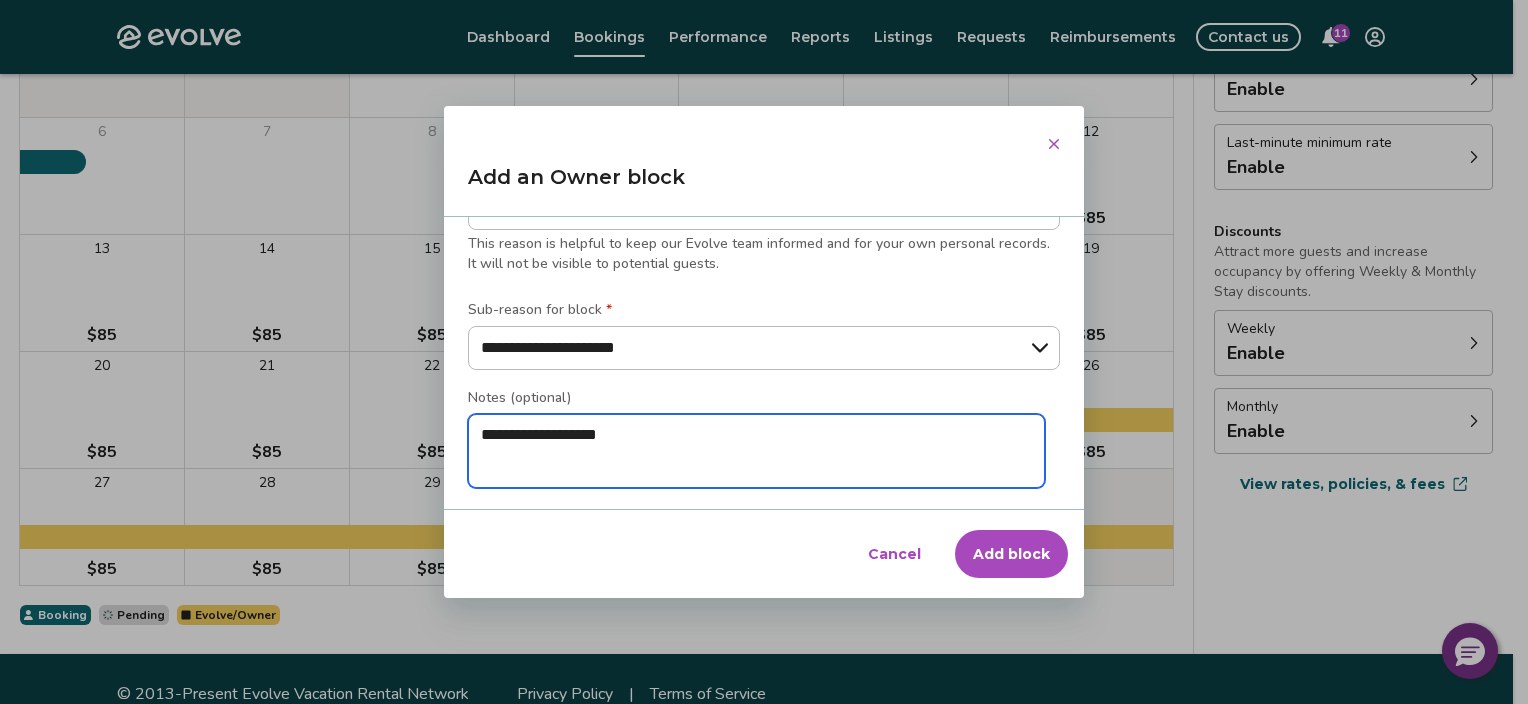 type on "**********" 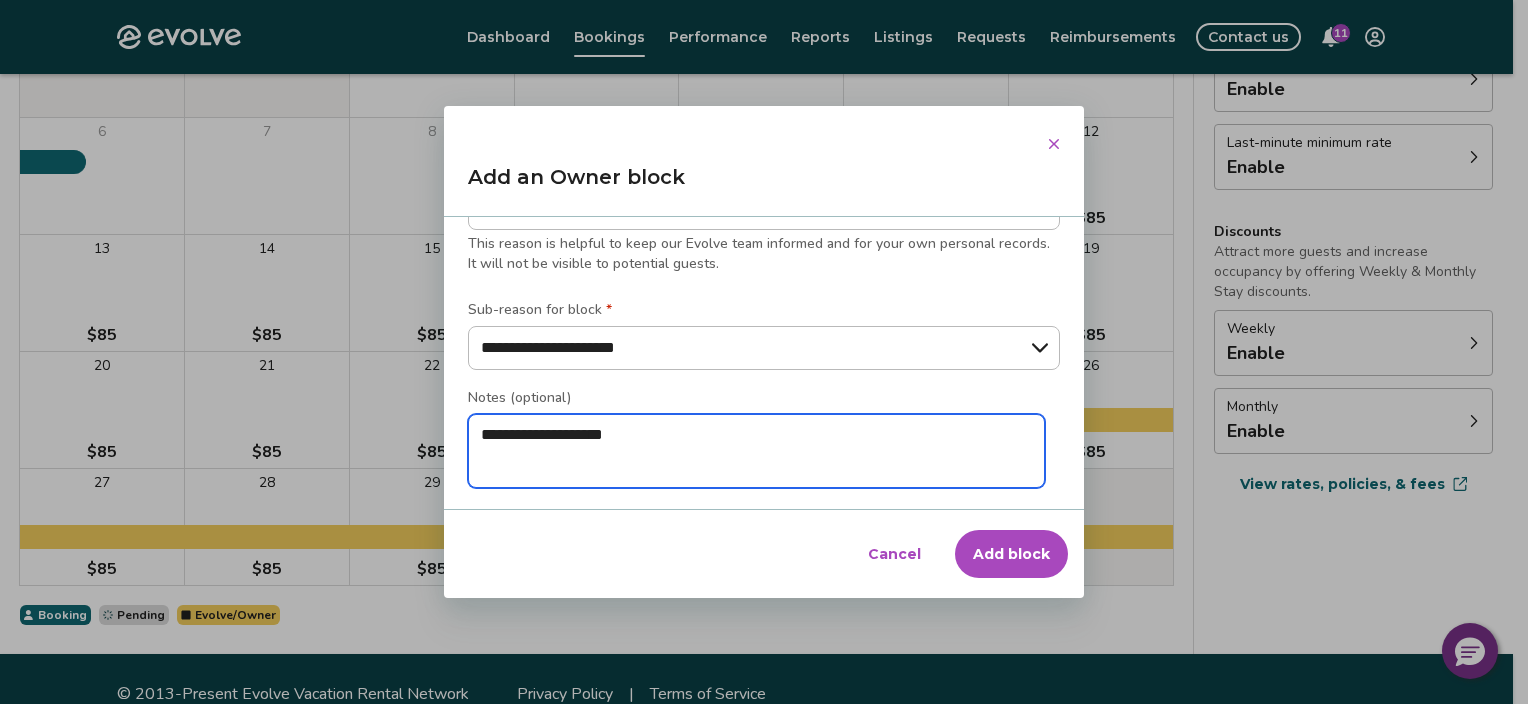 type on "*" 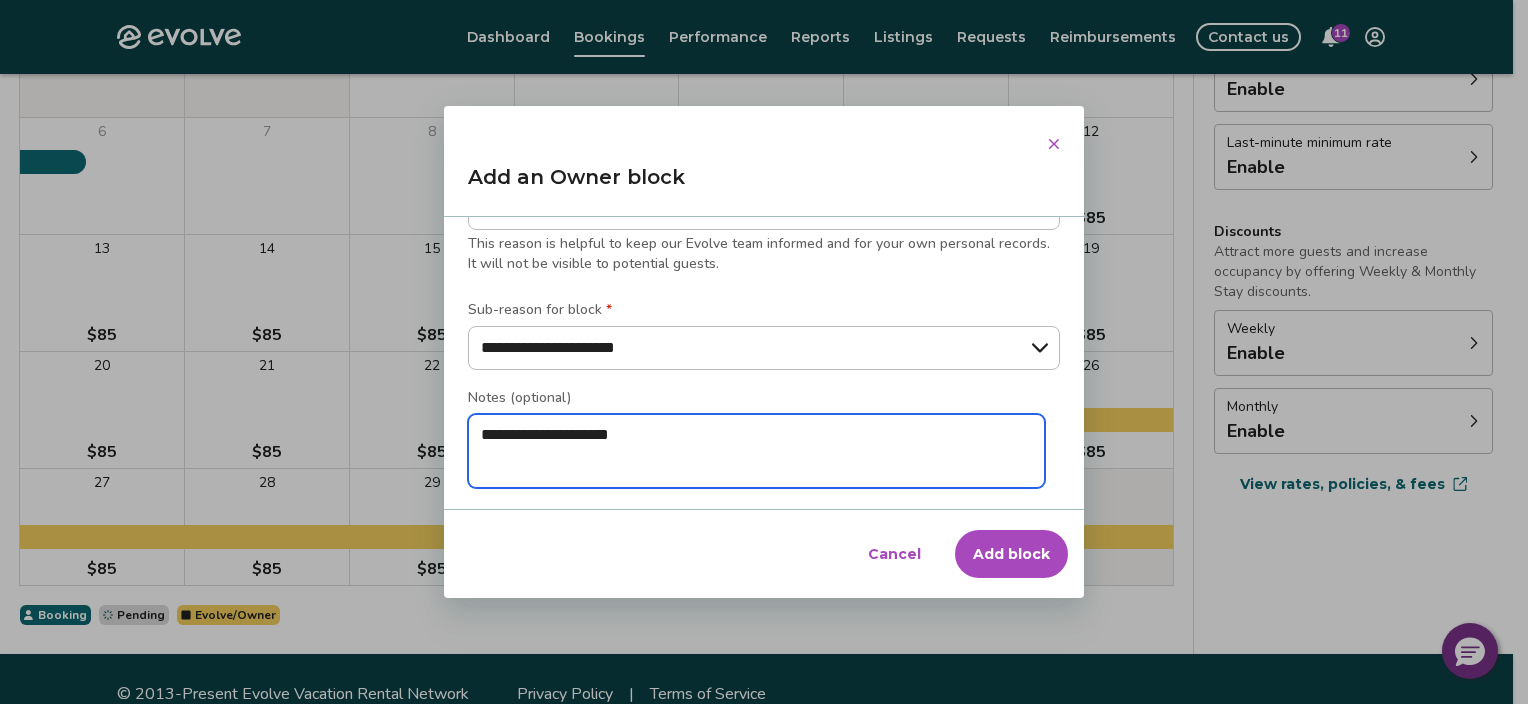 type on "*" 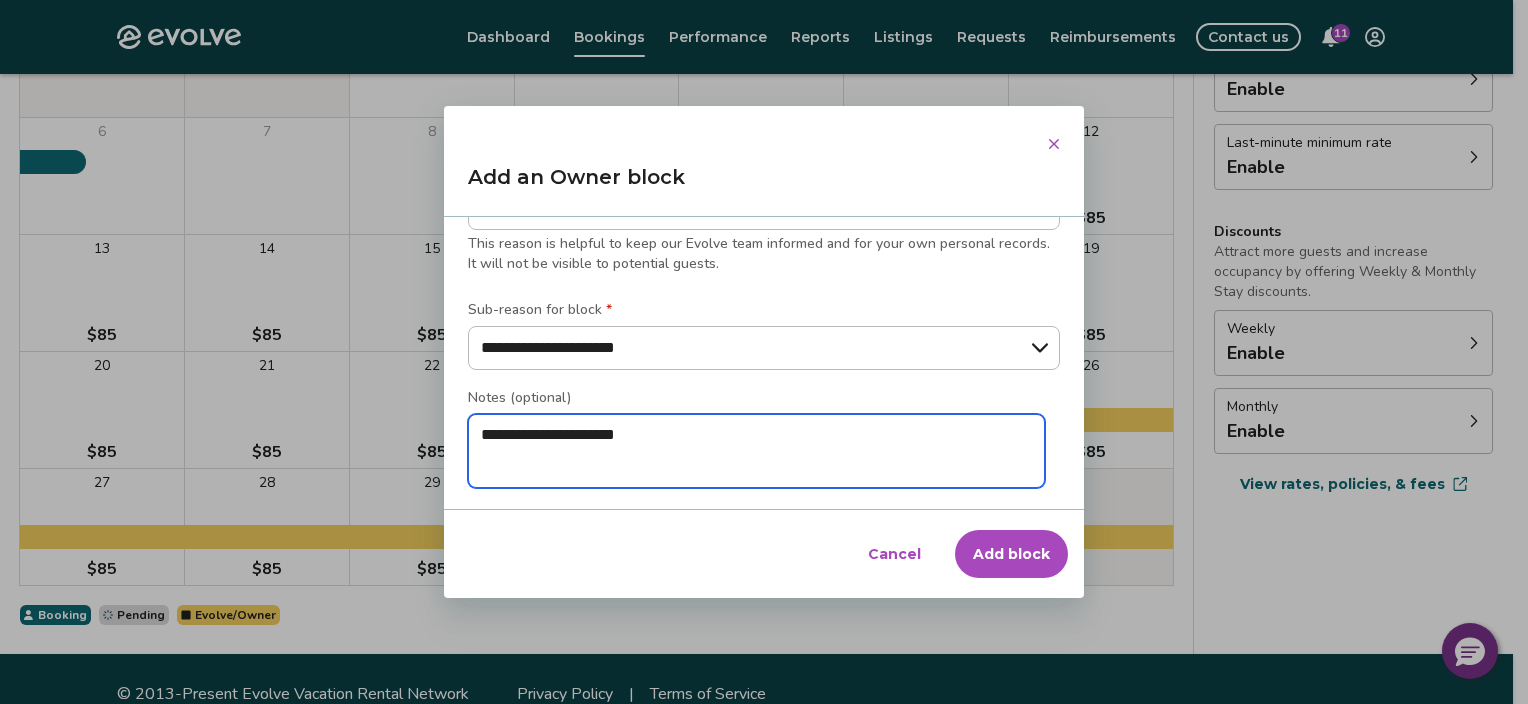 type on "*" 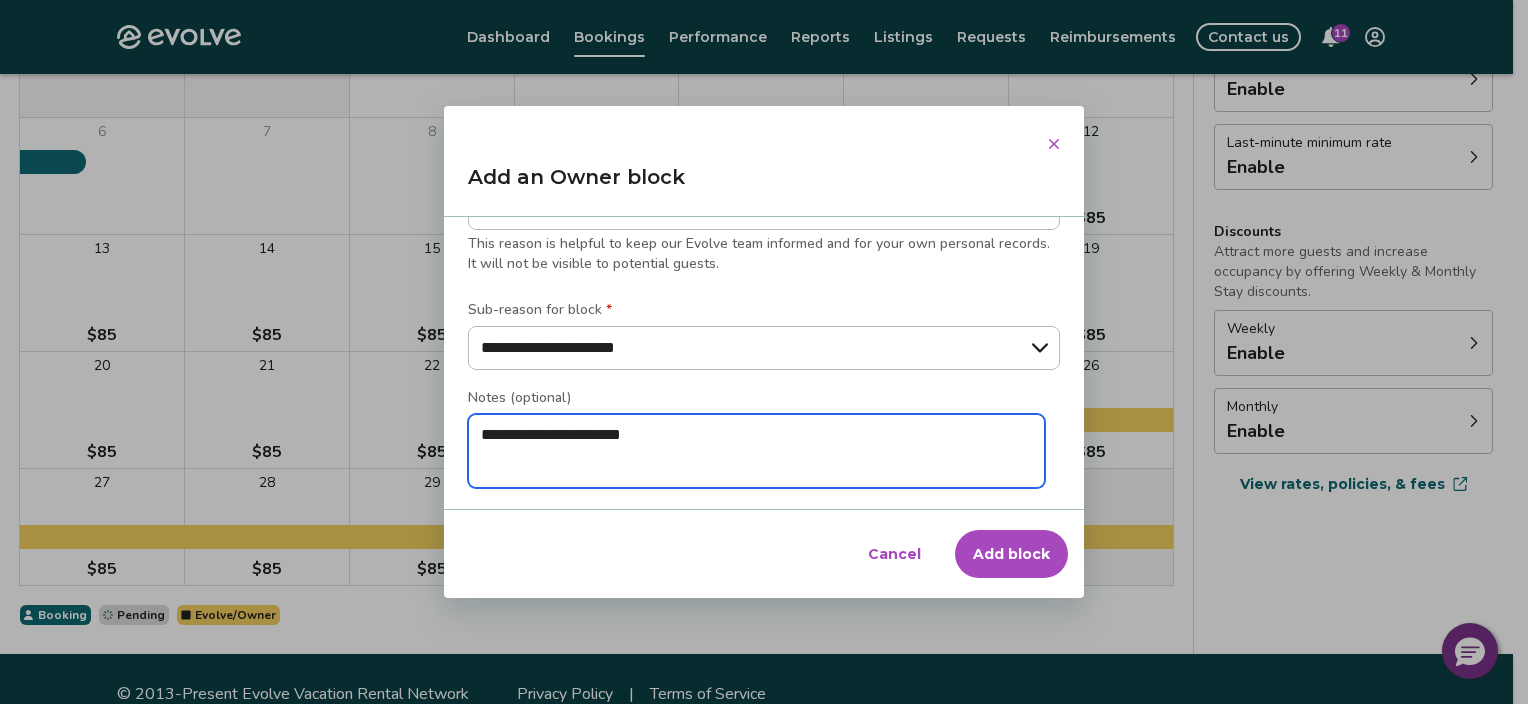 type on "*" 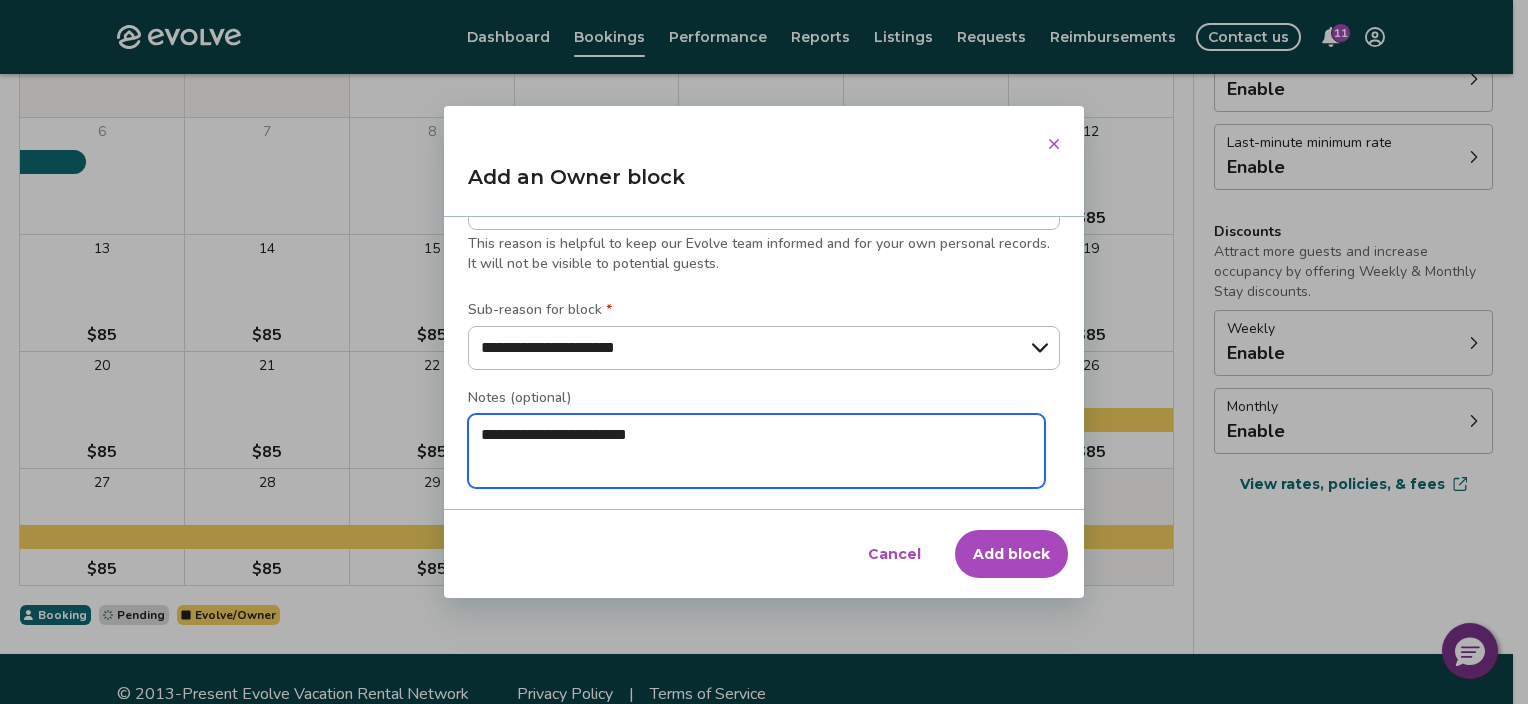 type on "*" 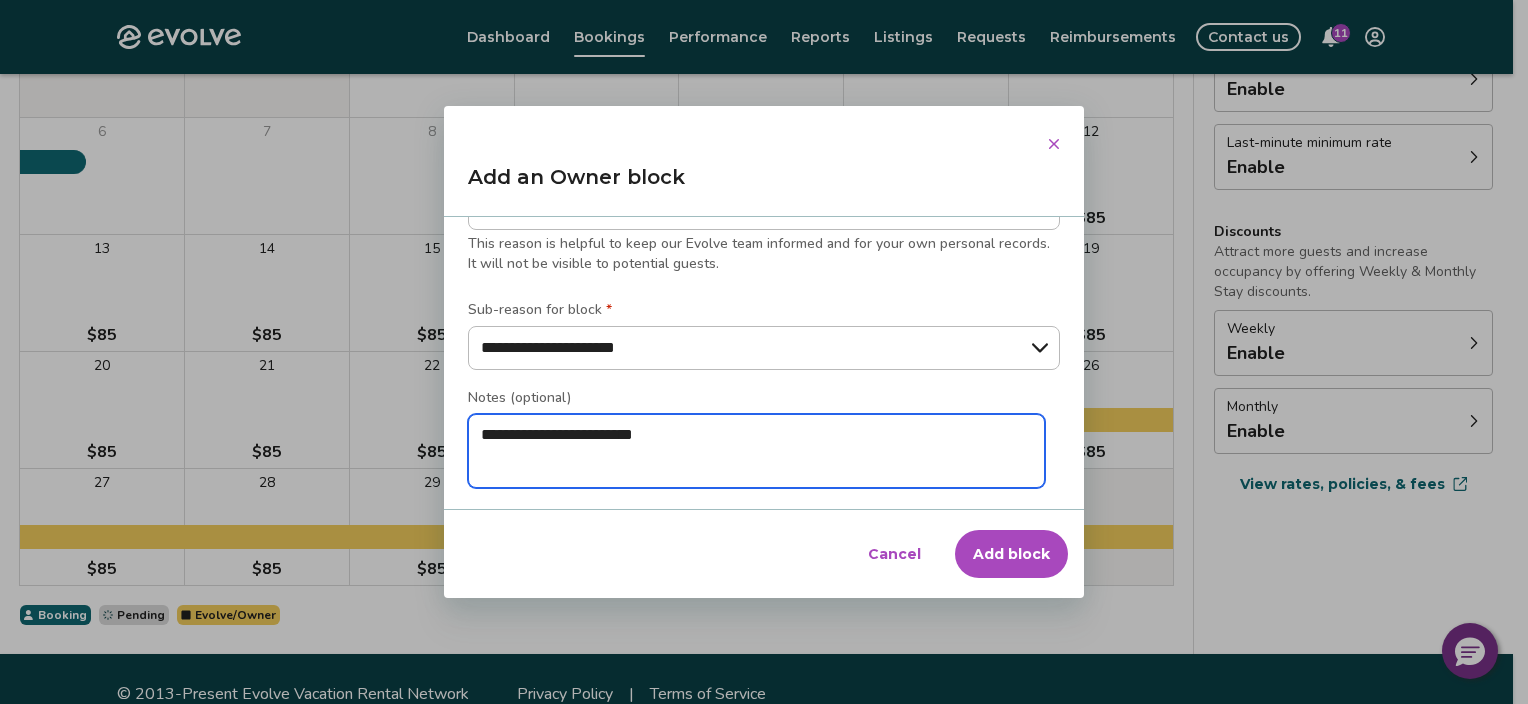 type on "*" 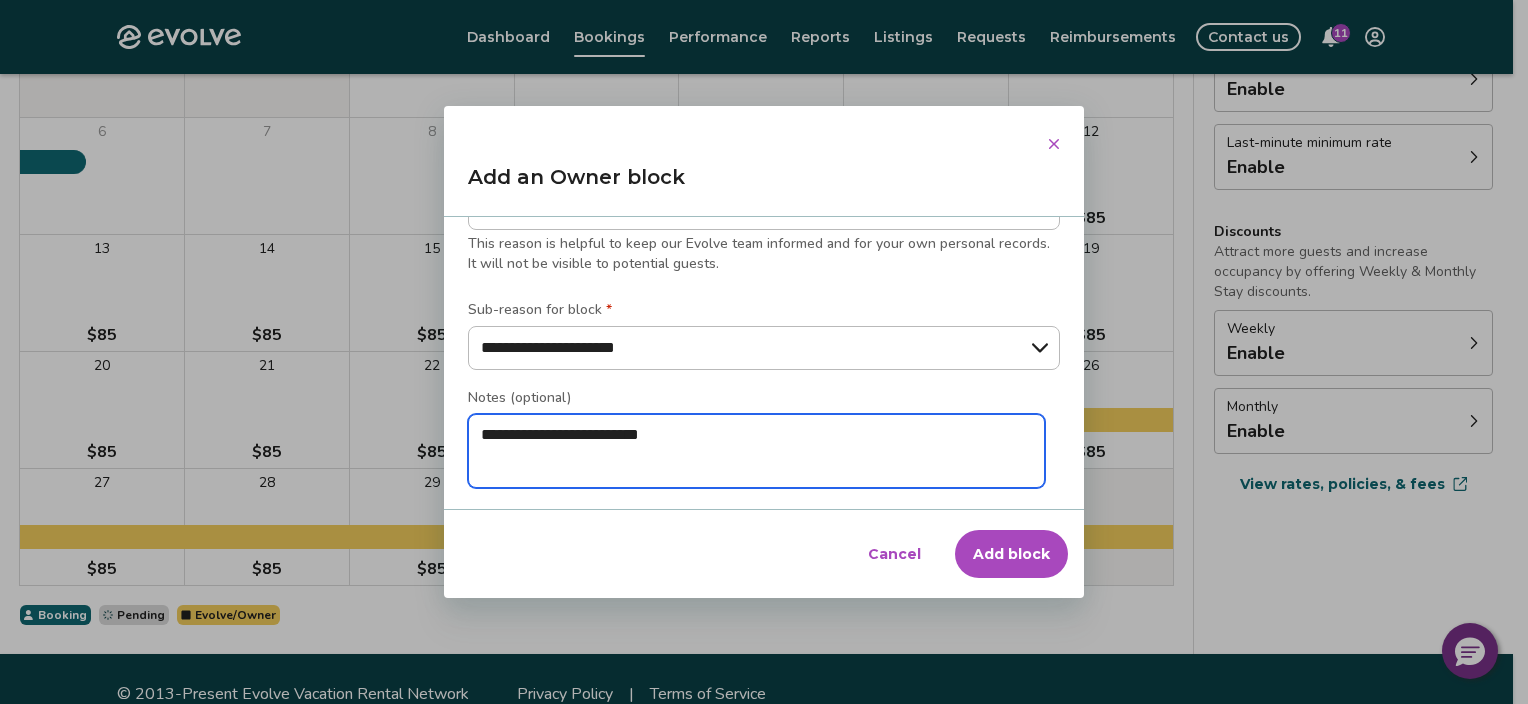 type on "*" 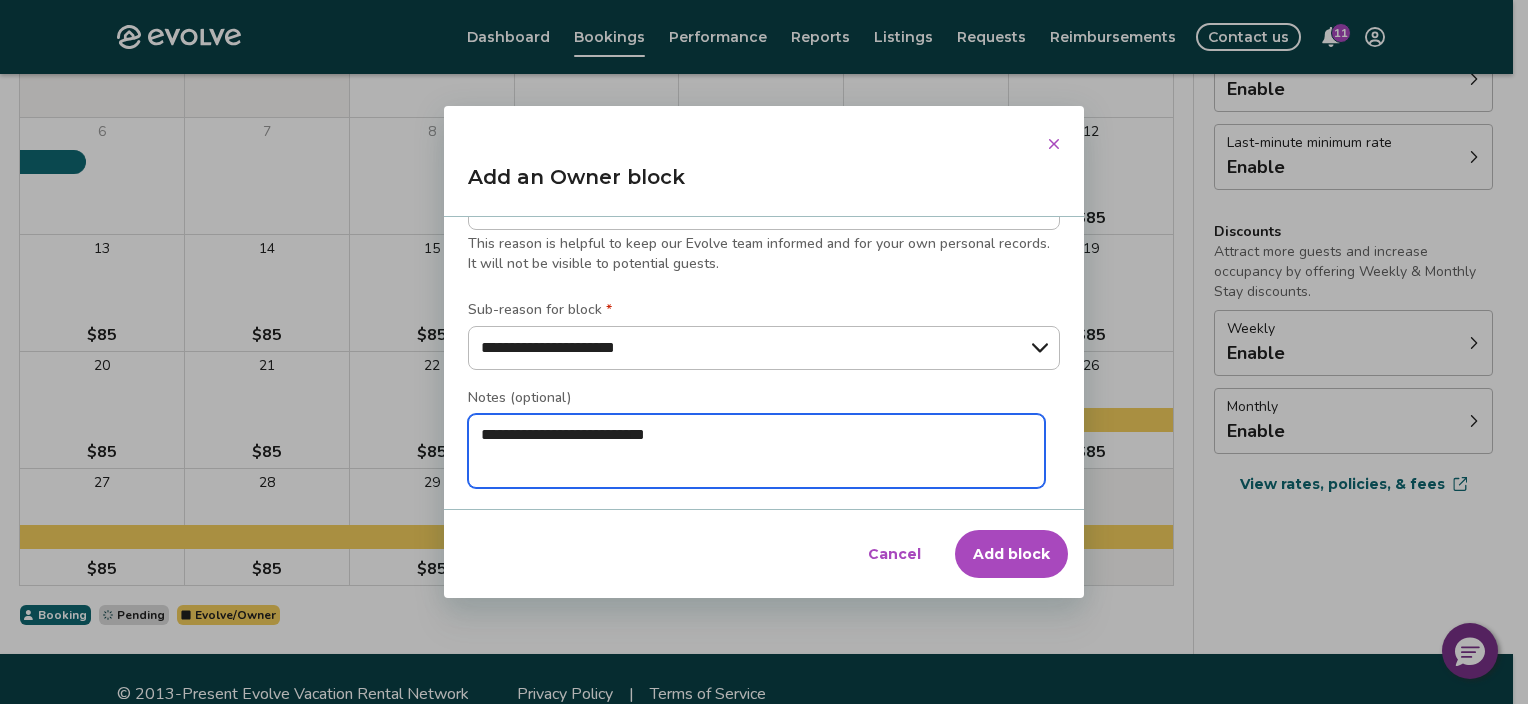 type on "**********" 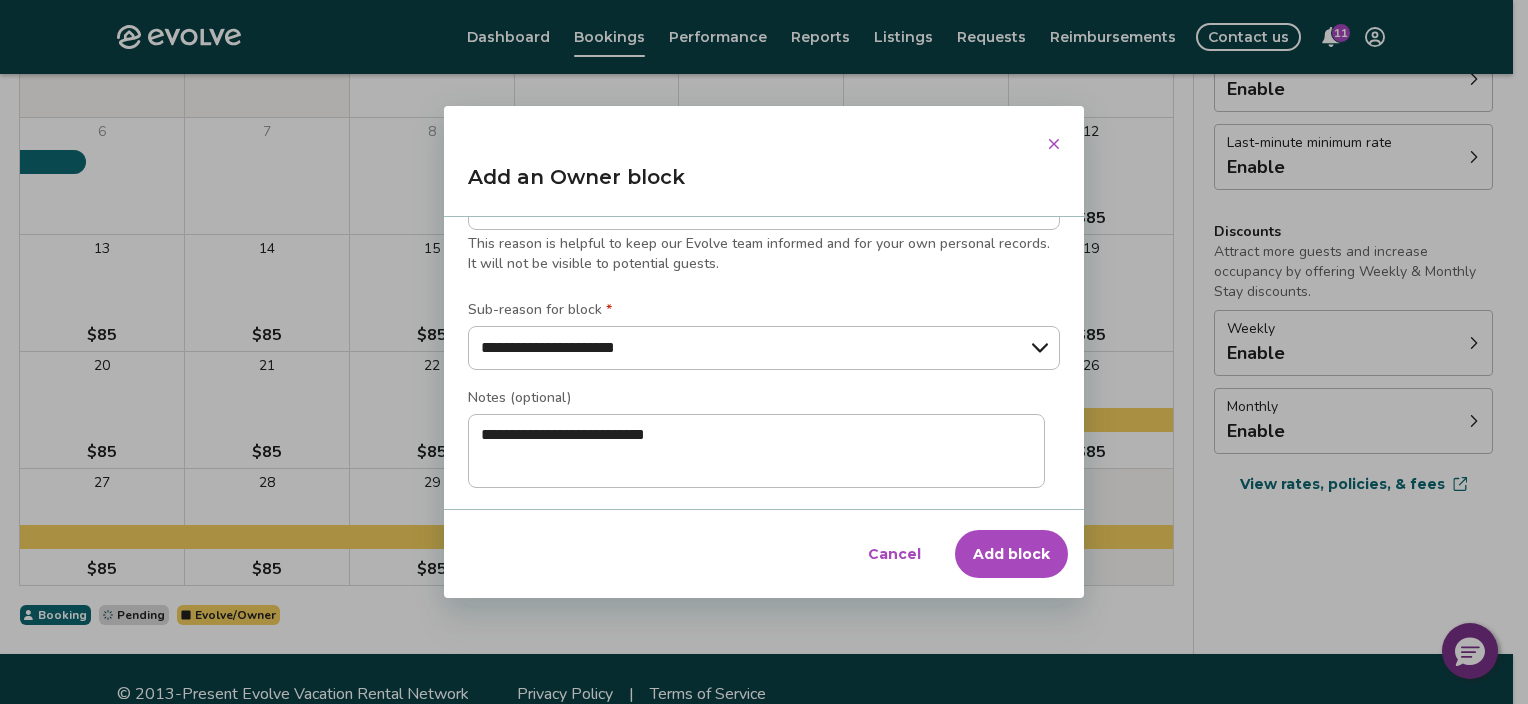 click on "Add block" at bounding box center [1011, 554] 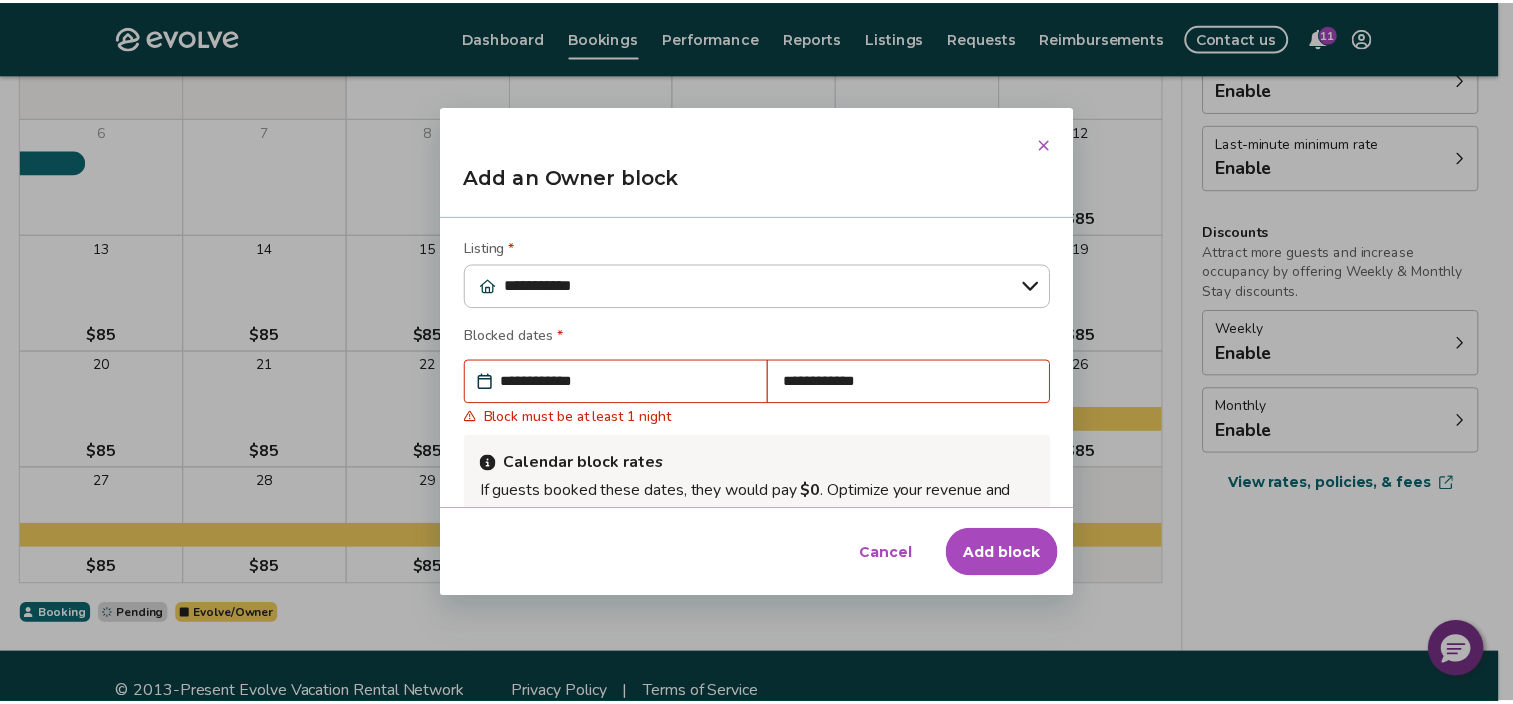 scroll, scrollTop: 0, scrollLeft: 0, axis: both 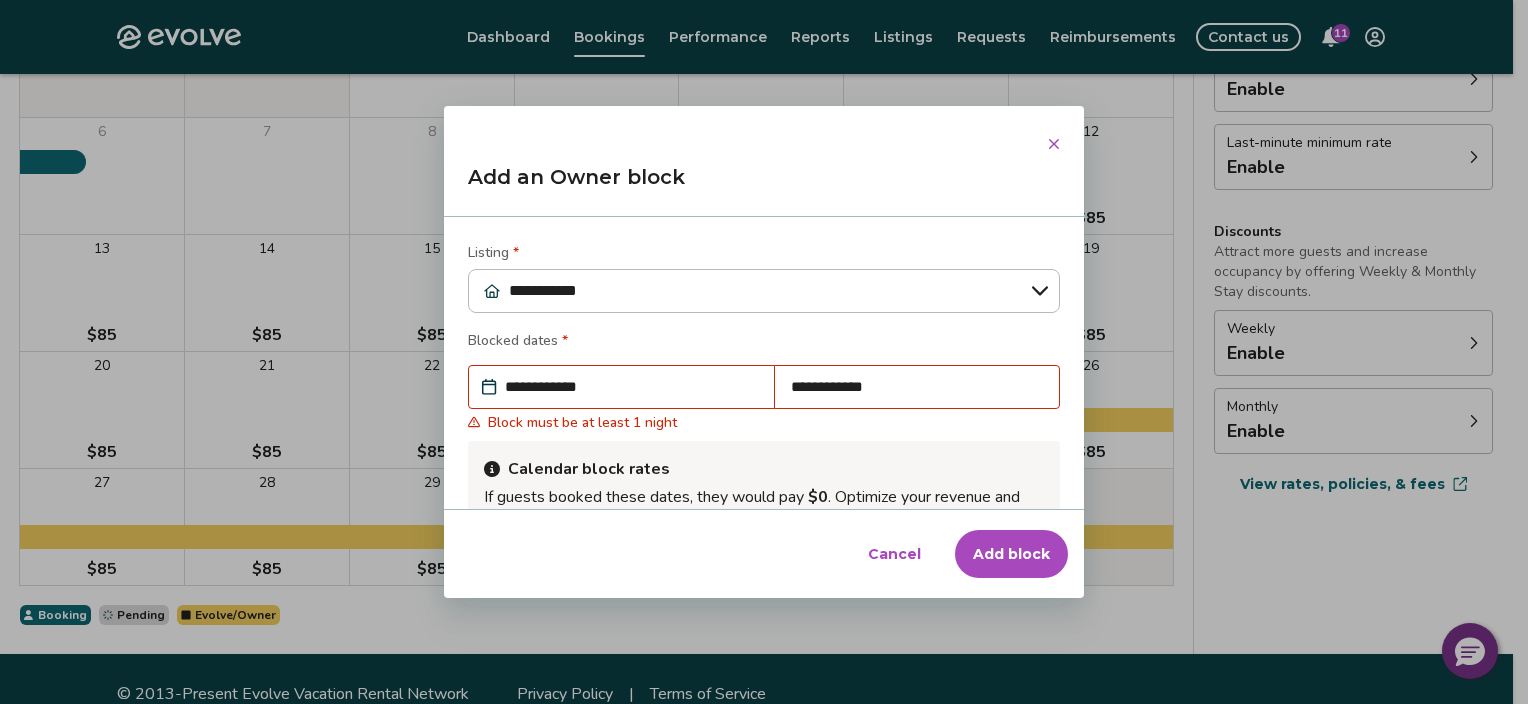 click on "**********" at bounding box center (631, 387) 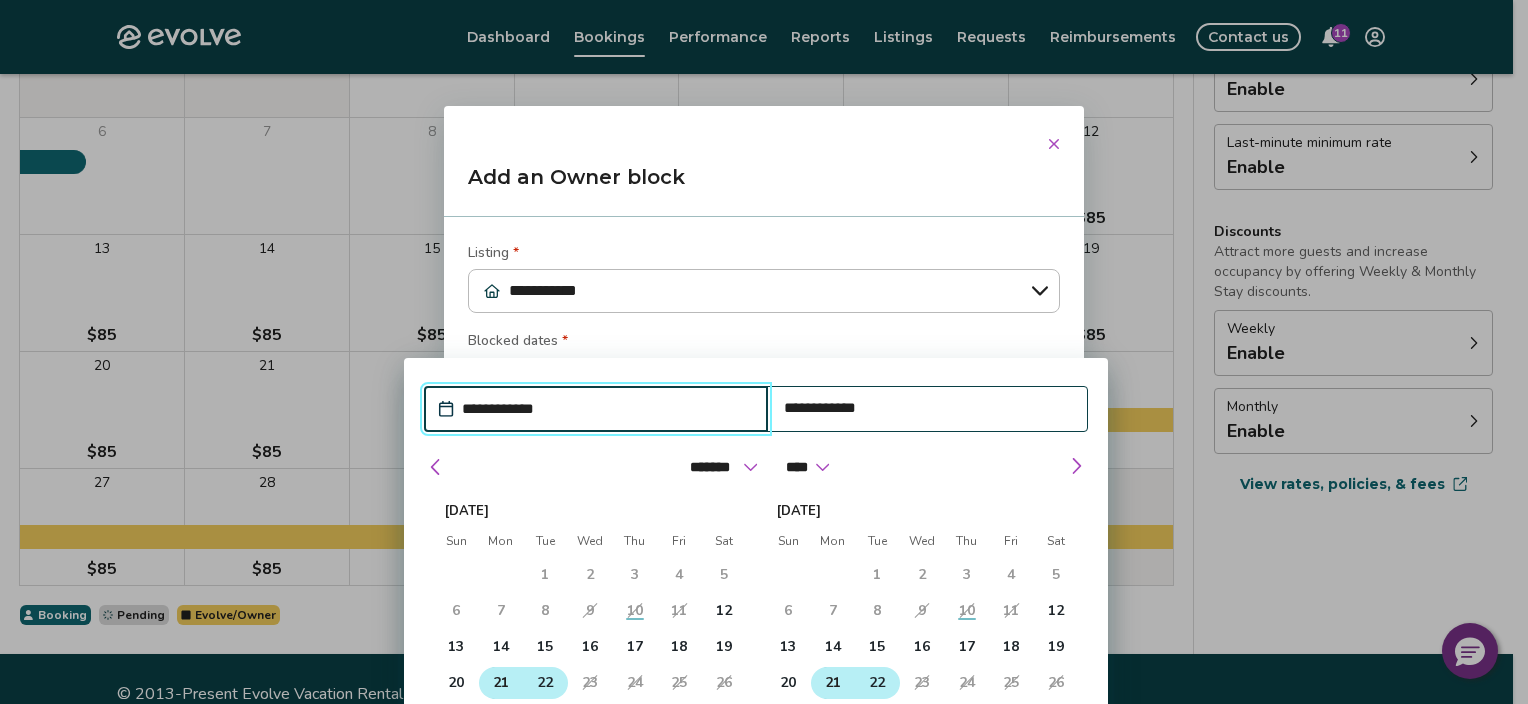click on "21" at bounding box center [501, 683] 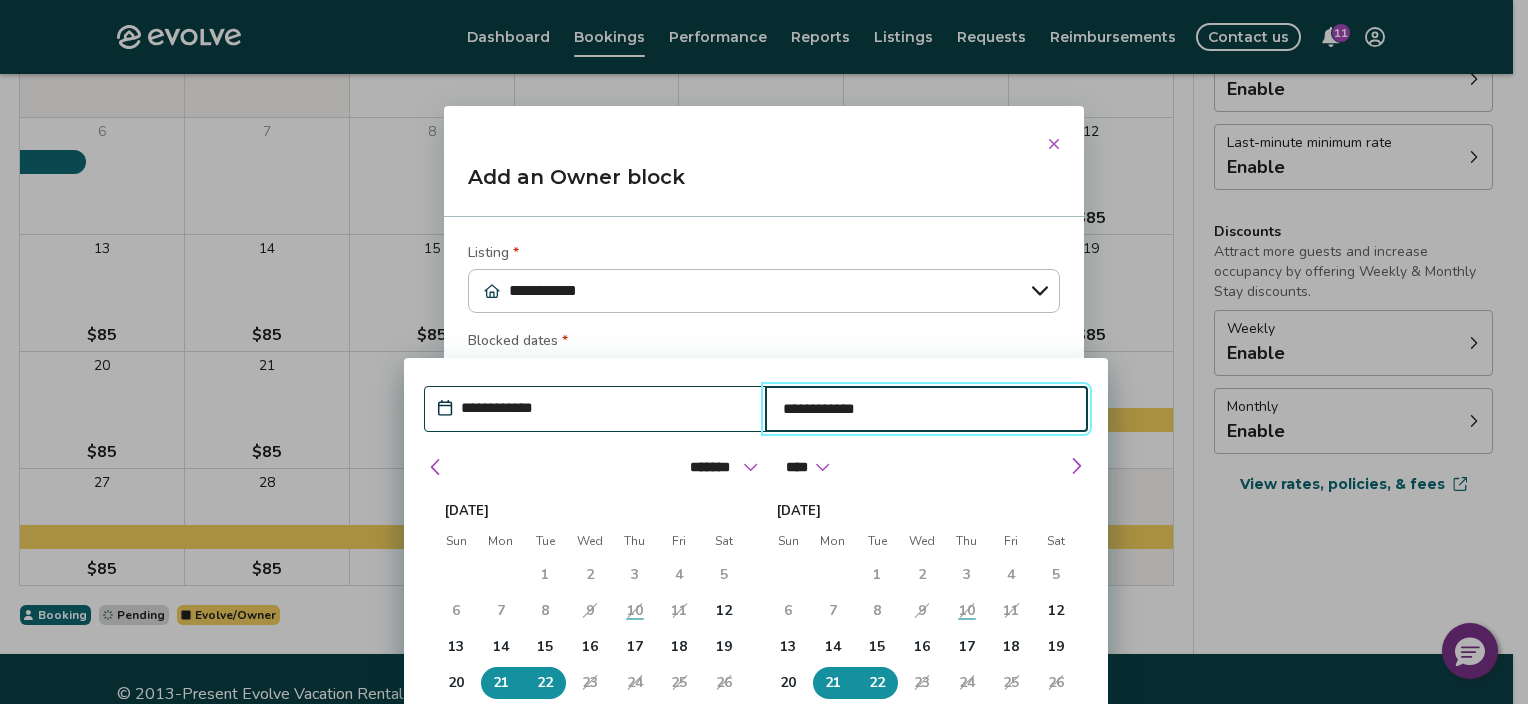 click on "Blocked dates   *" at bounding box center (764, 343) 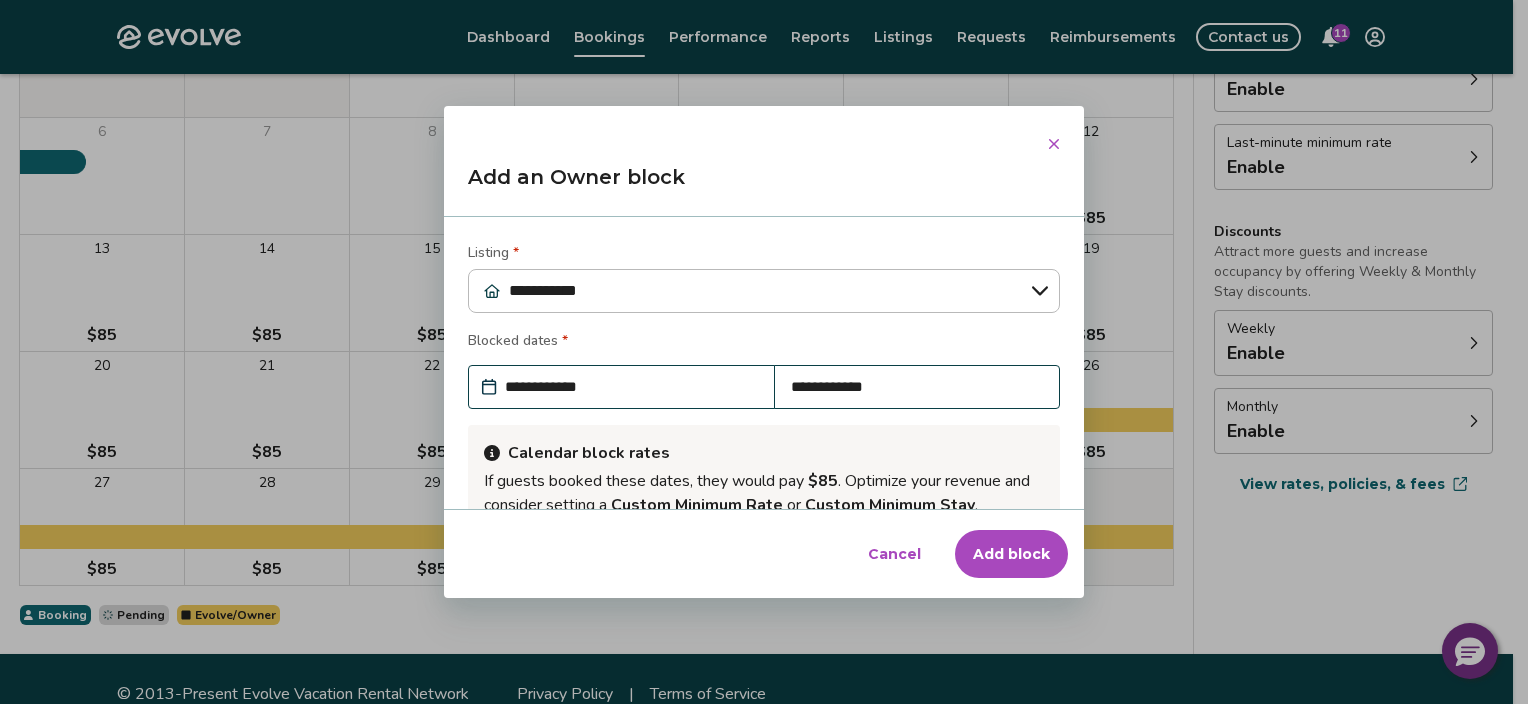 click on "Add block" at bounding box center (1011, 554) 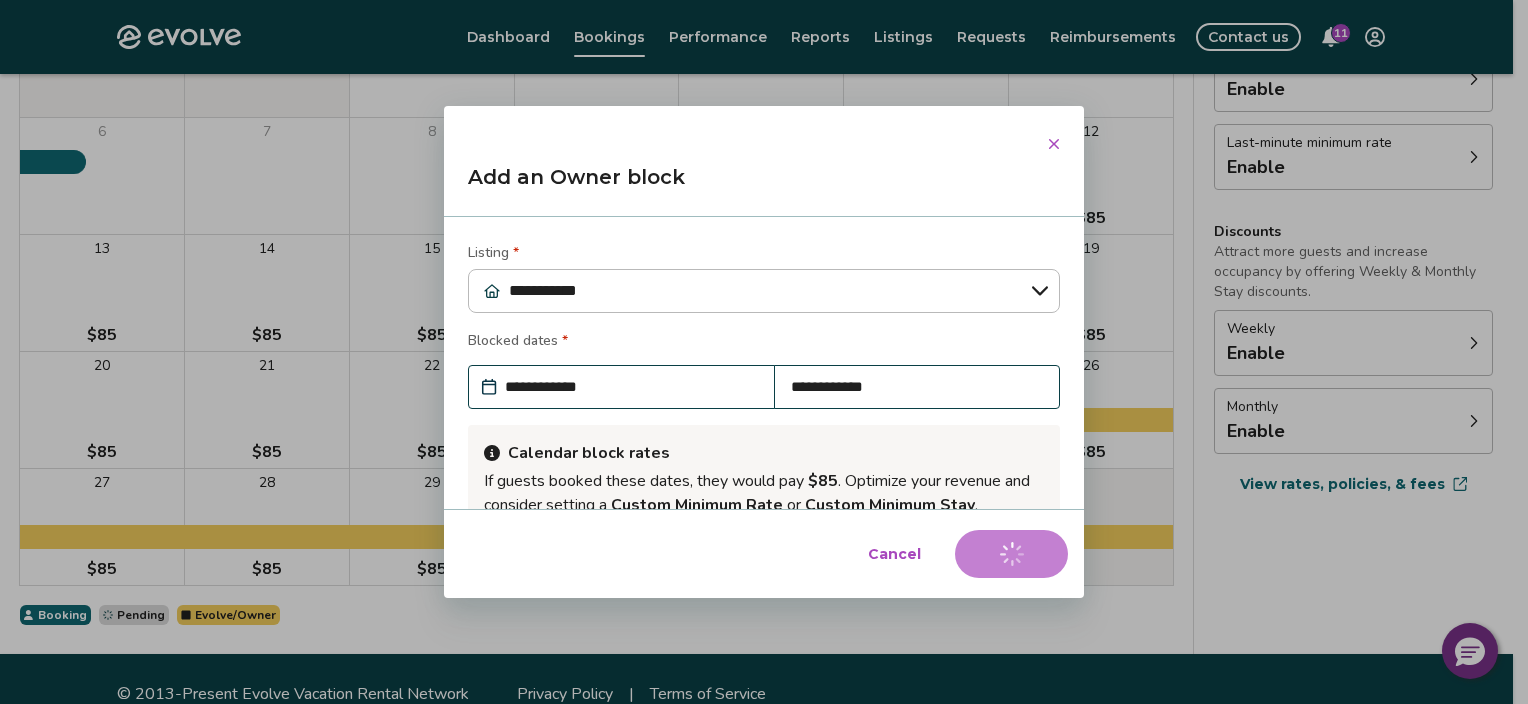 type on "*" 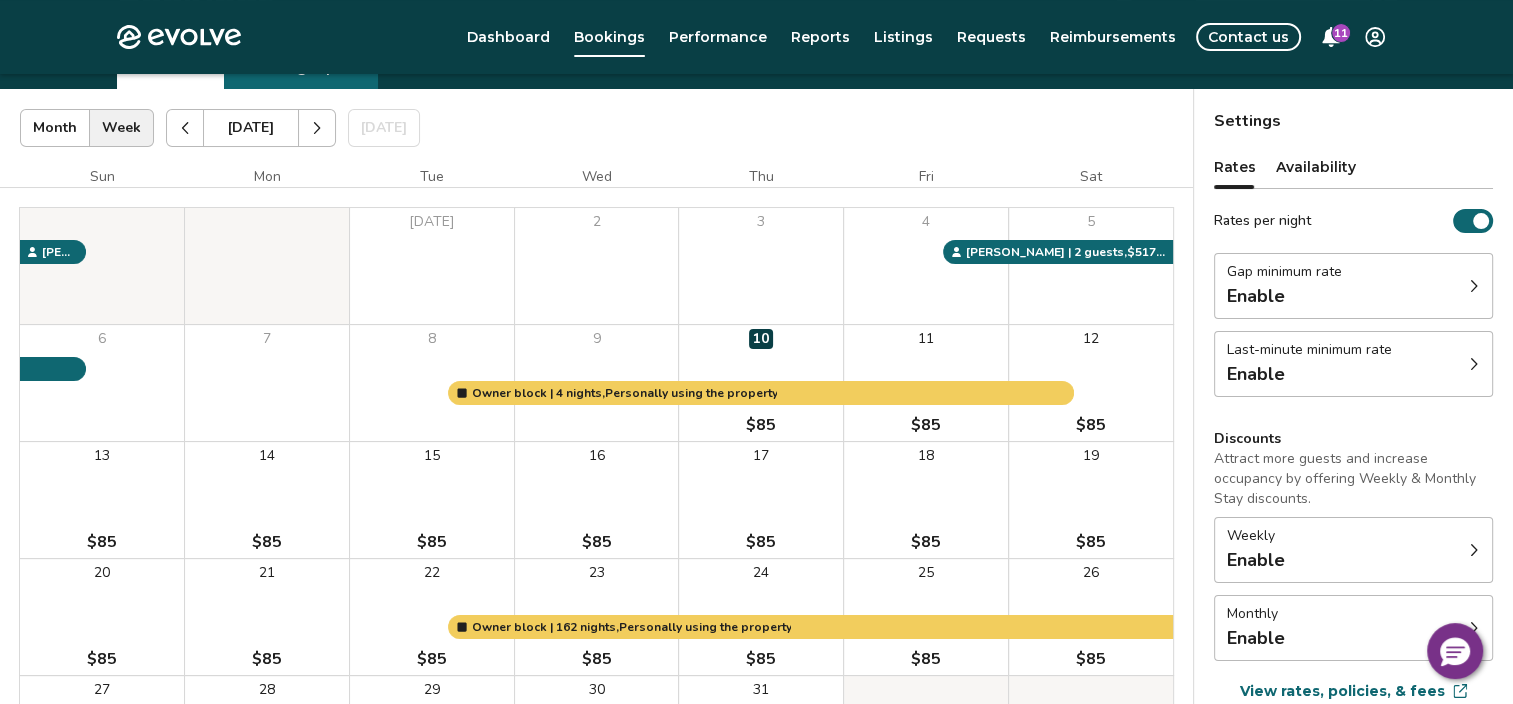 scroll, scrollTop: 0, scrollLeft: 0, axis: both 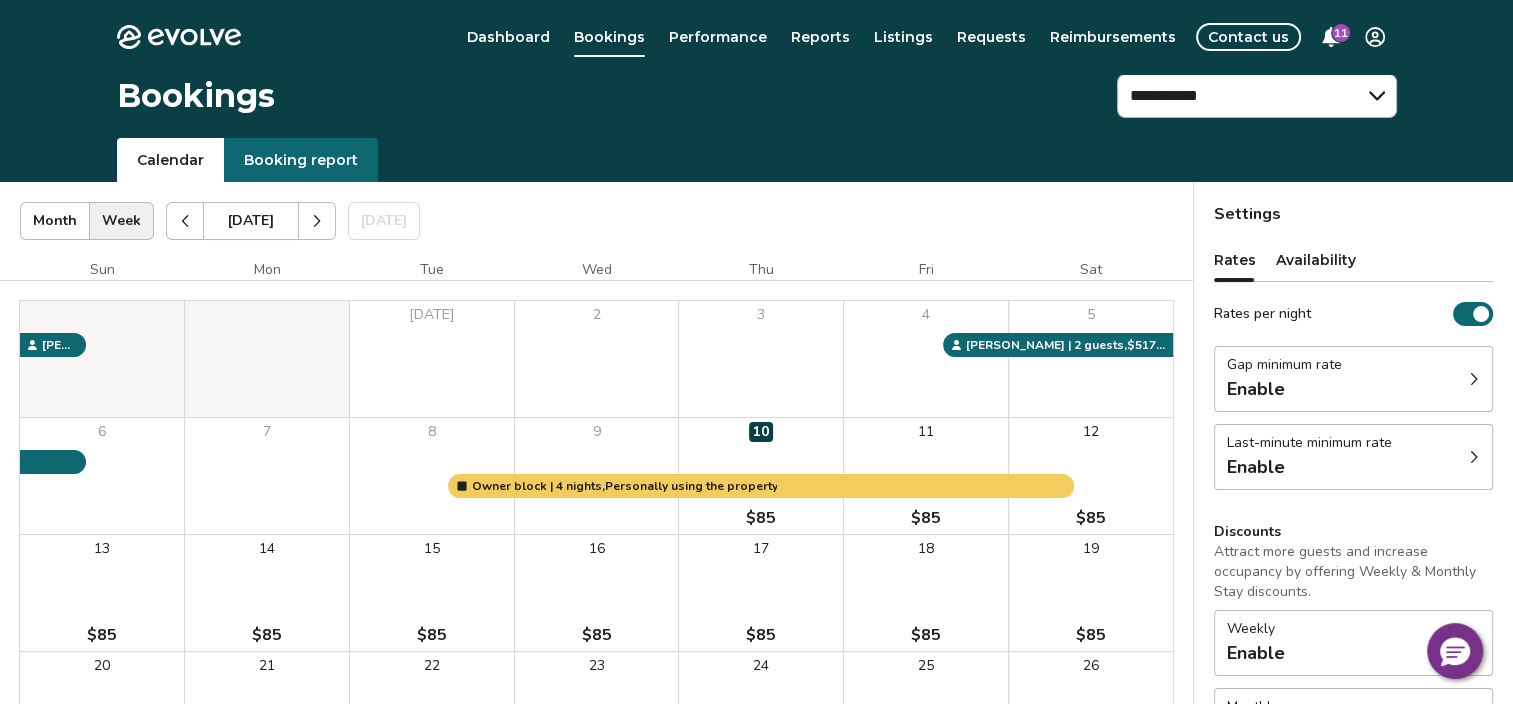 click on "**********" at bounding box center (756, 106) 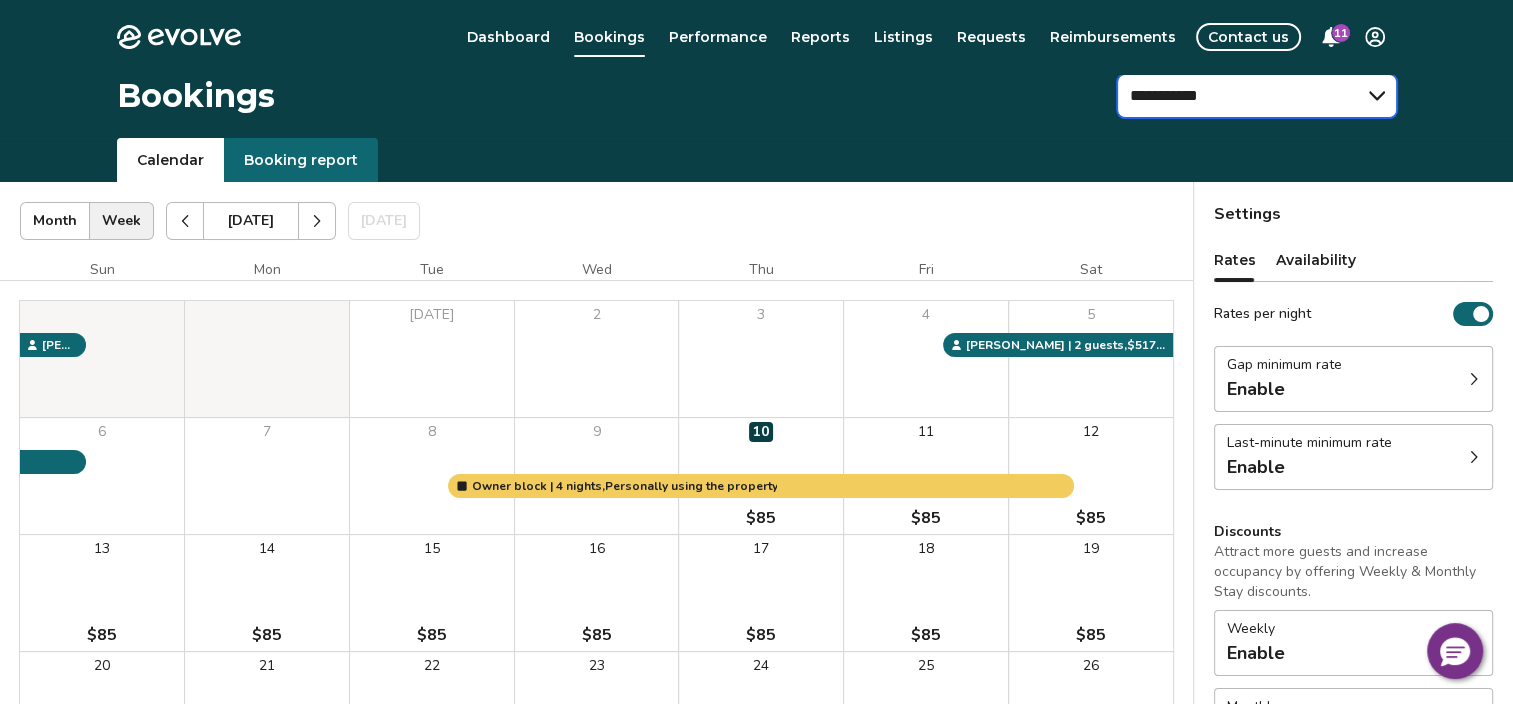 click on "**********" at bounding box center [1257, 96] 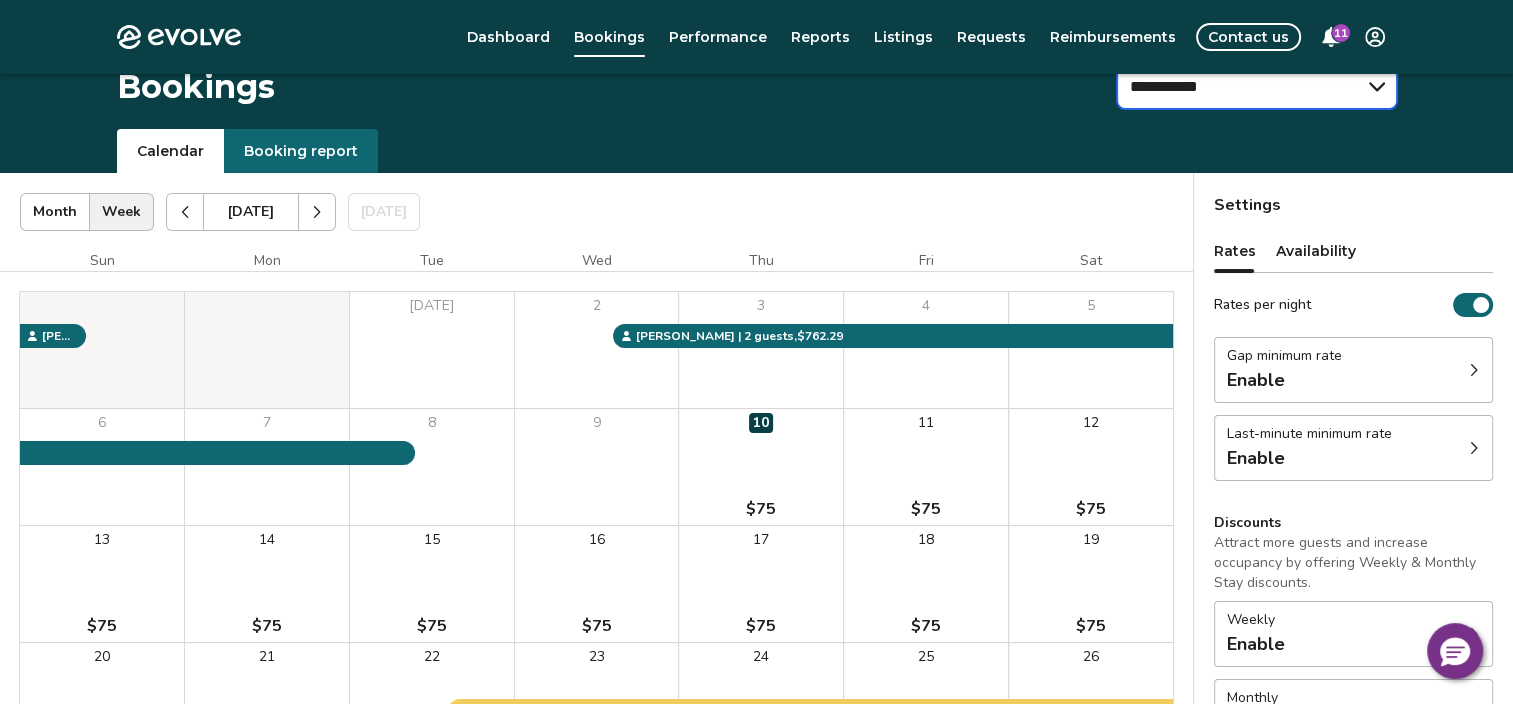 scroll, scrollTop: 0, scrollLeft: 0, axis: both 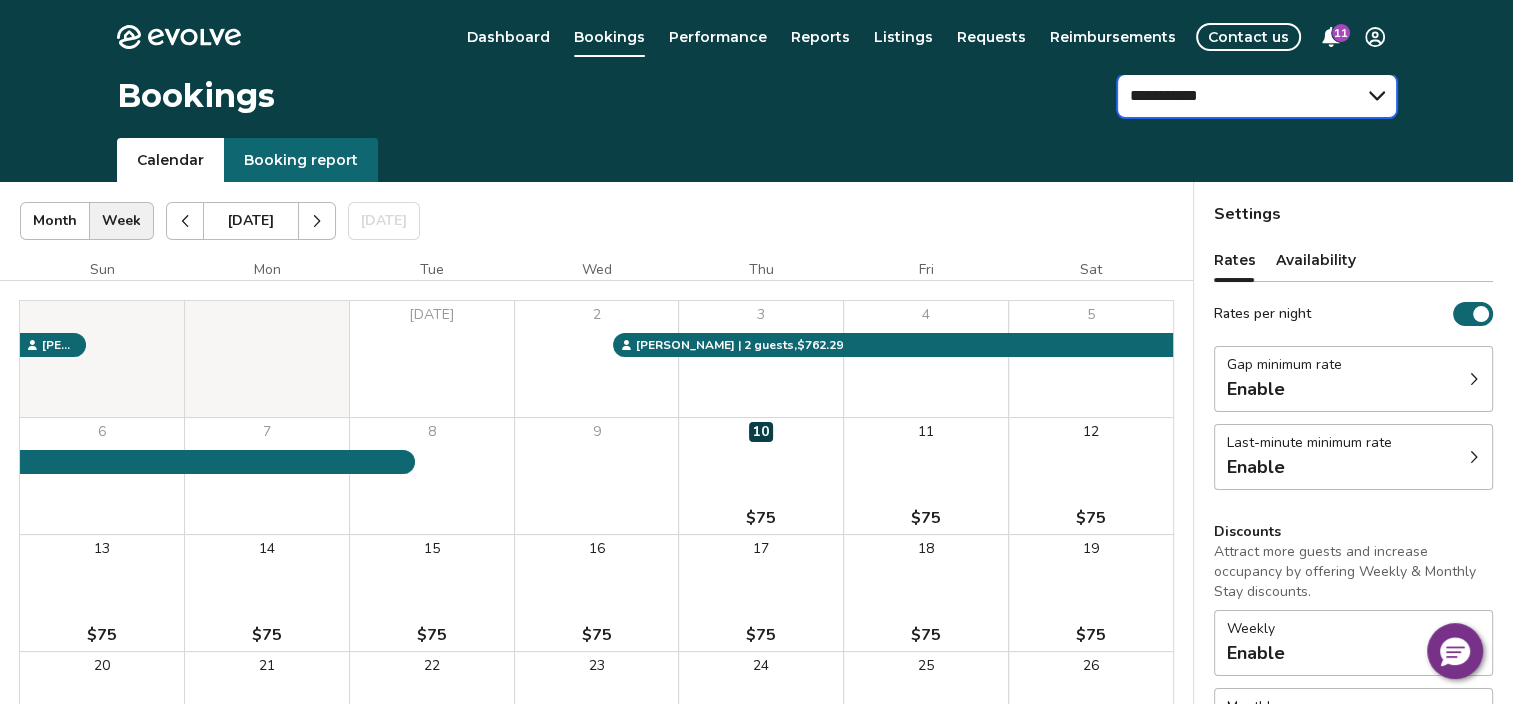 click on "**********" at bounding box center [1257, 96] 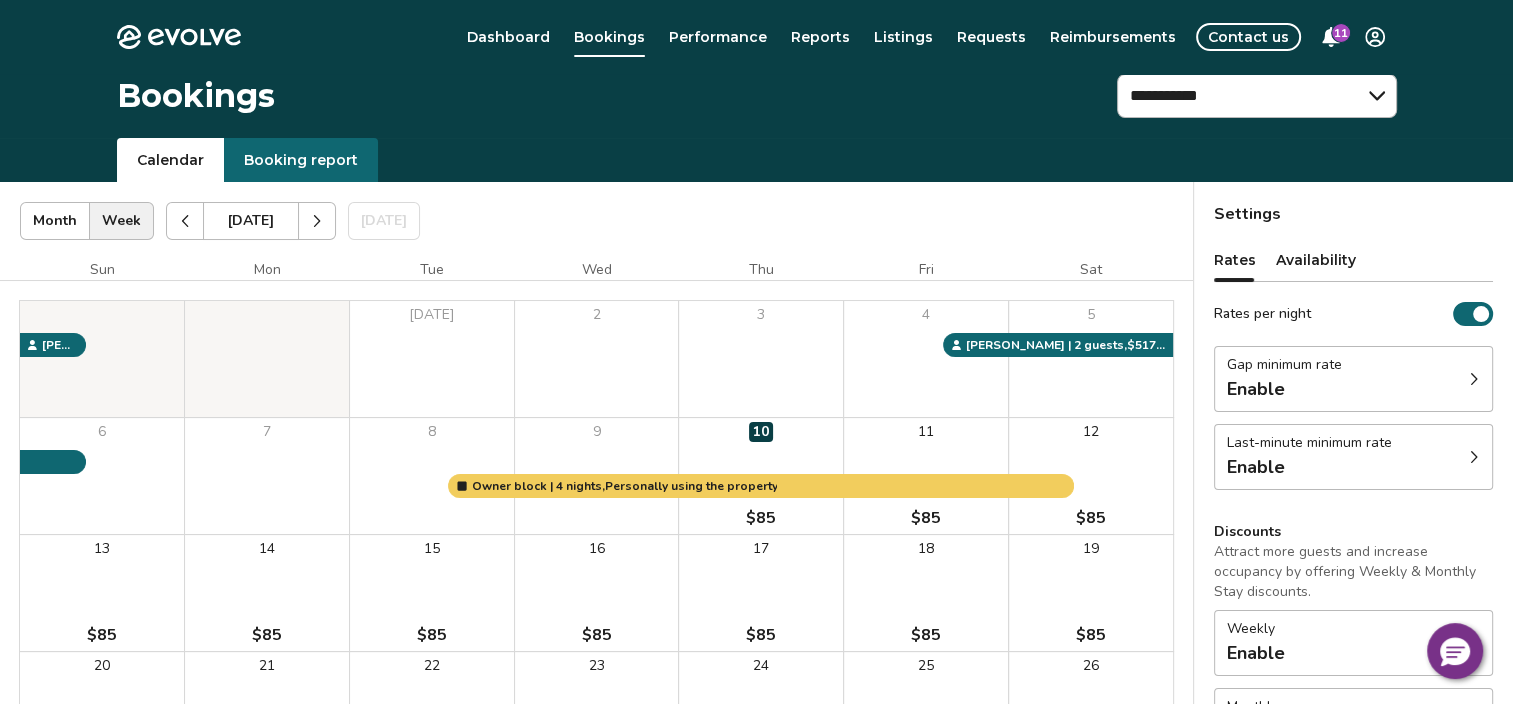 click at bounding box center (185, 221) 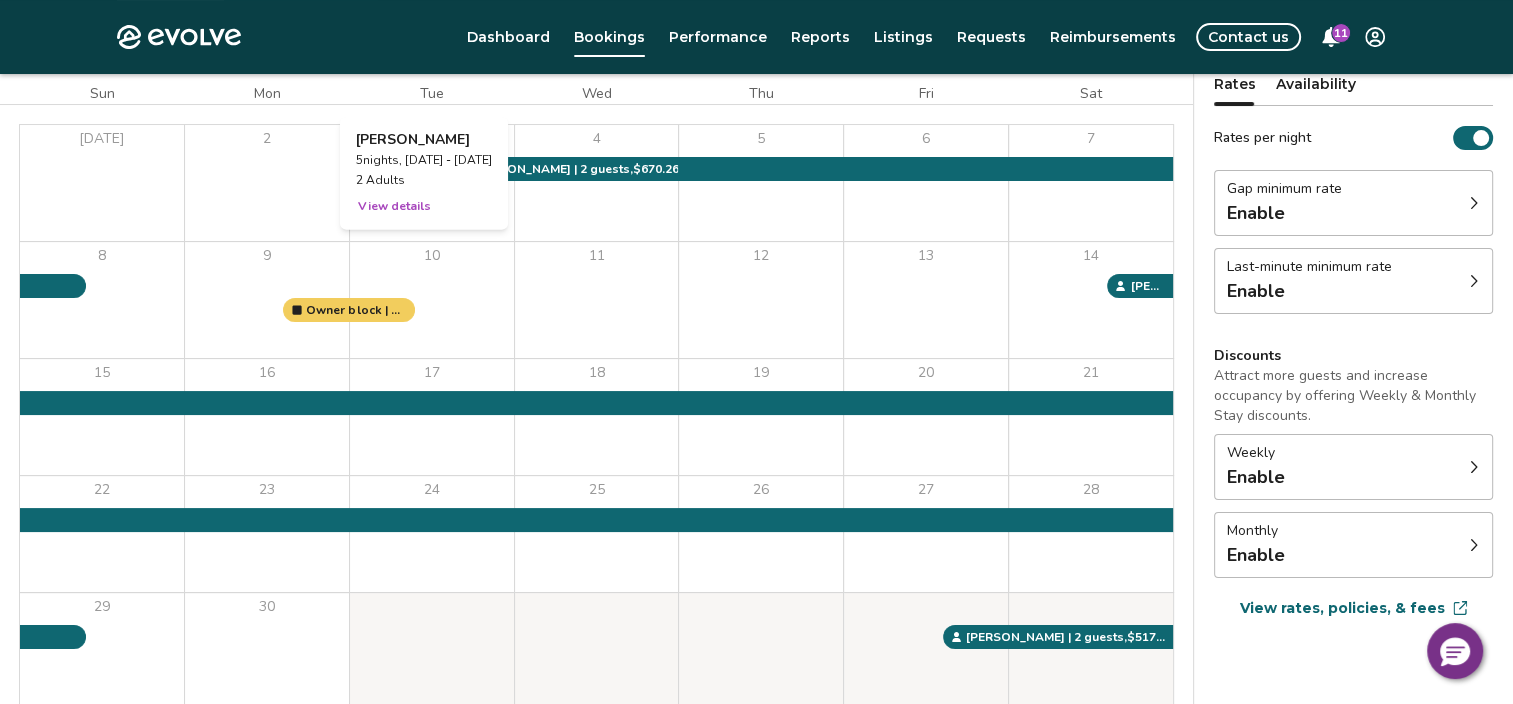 scroll, scrollTop: 300, scrollLeft: 0, axis: vertical 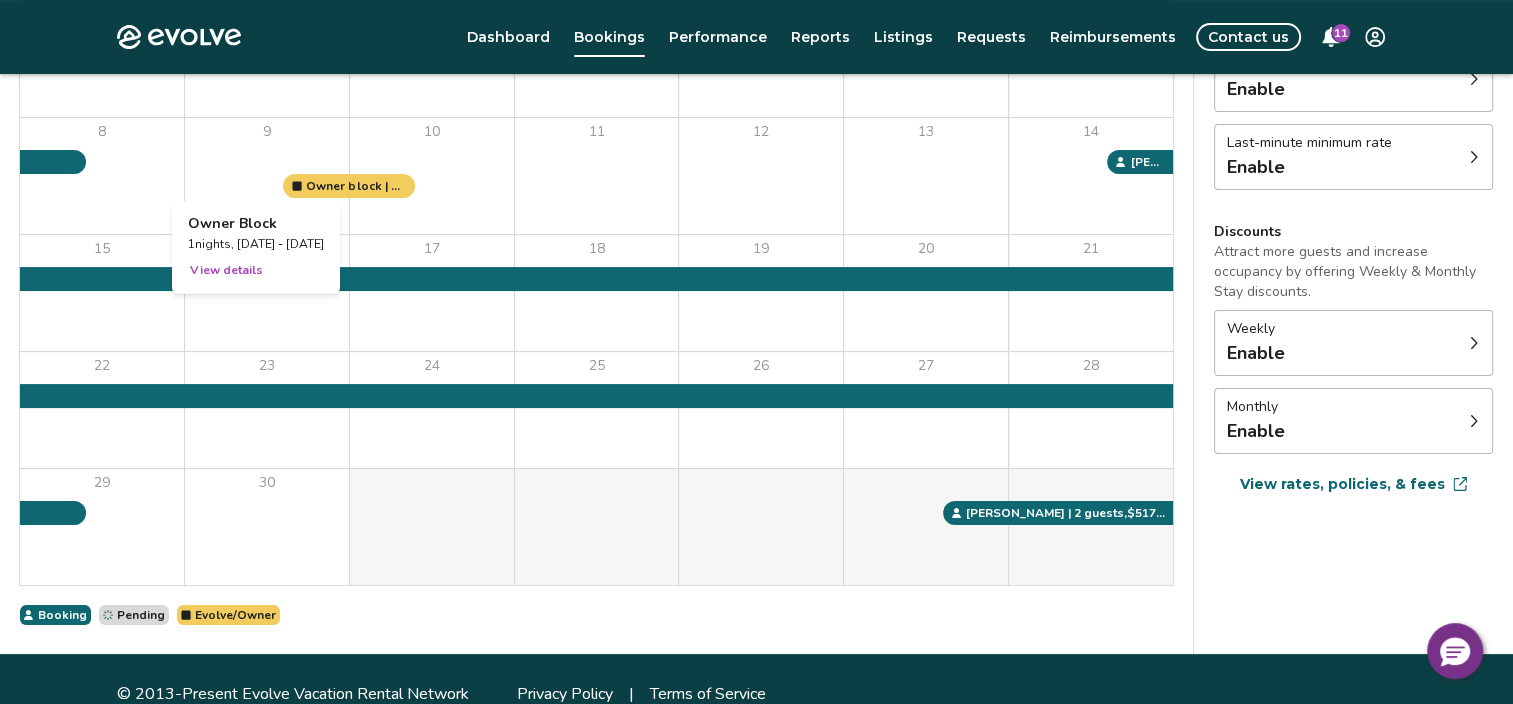 click on "View details" at bounding box center [226, 270] 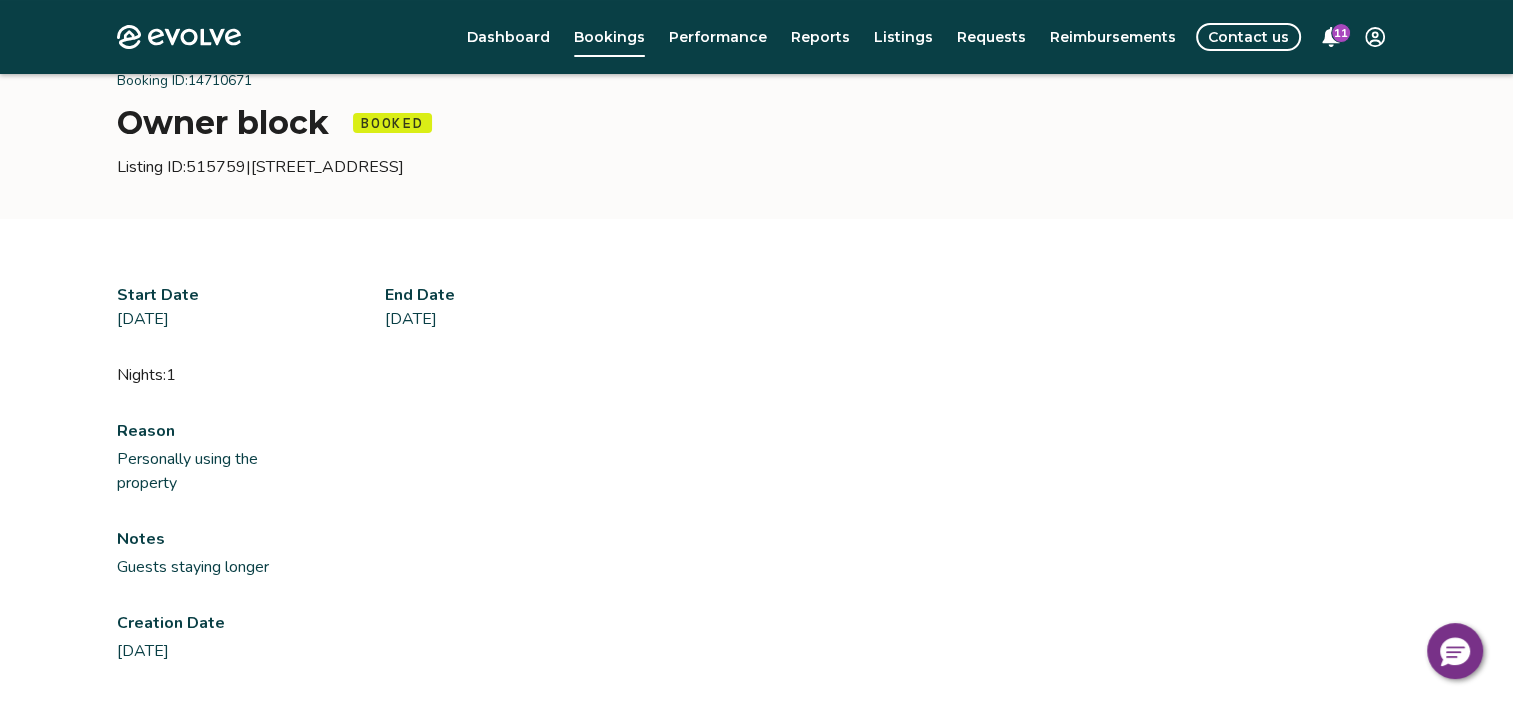 scroll, scrollTop: 0, scrollLeft: 0, axis: both 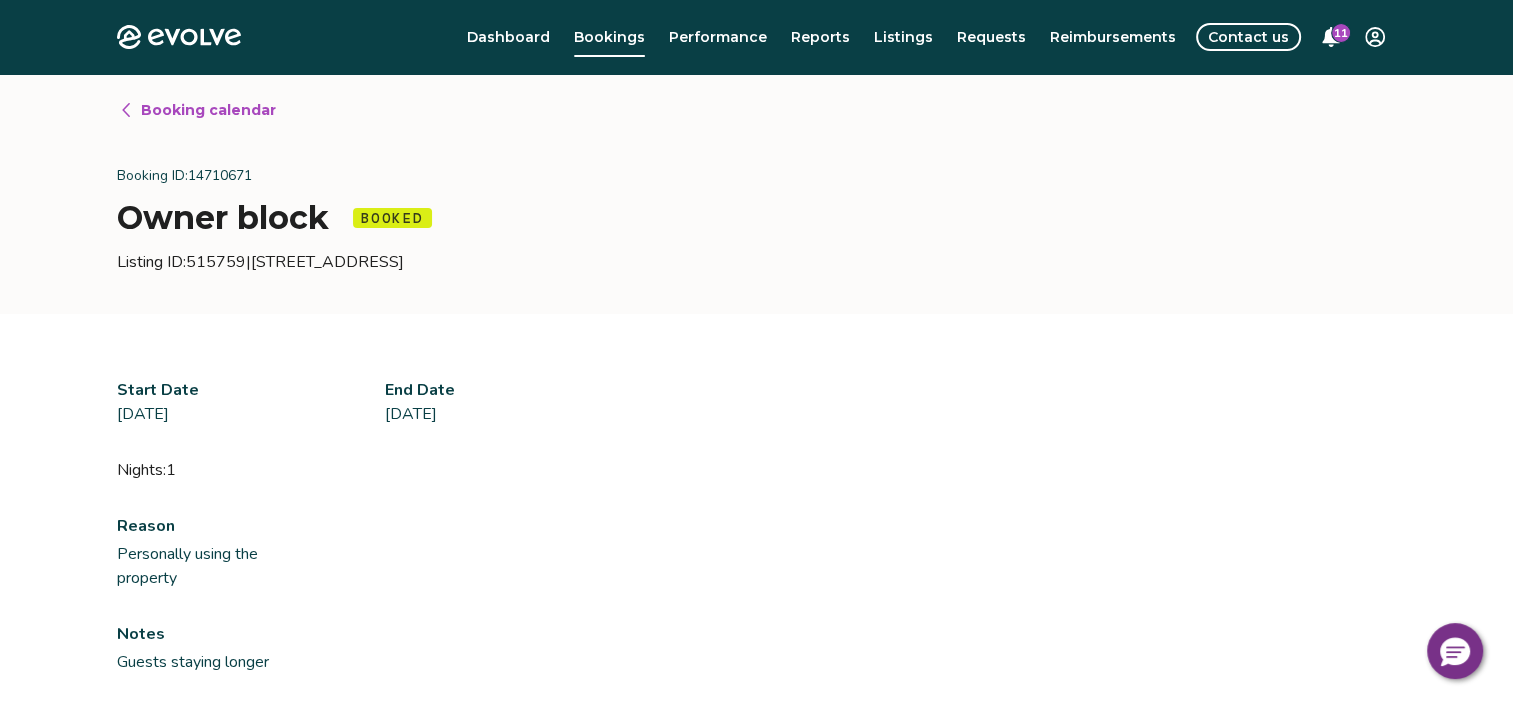 click on "Booking calendar" at bounding box center [208, 110] 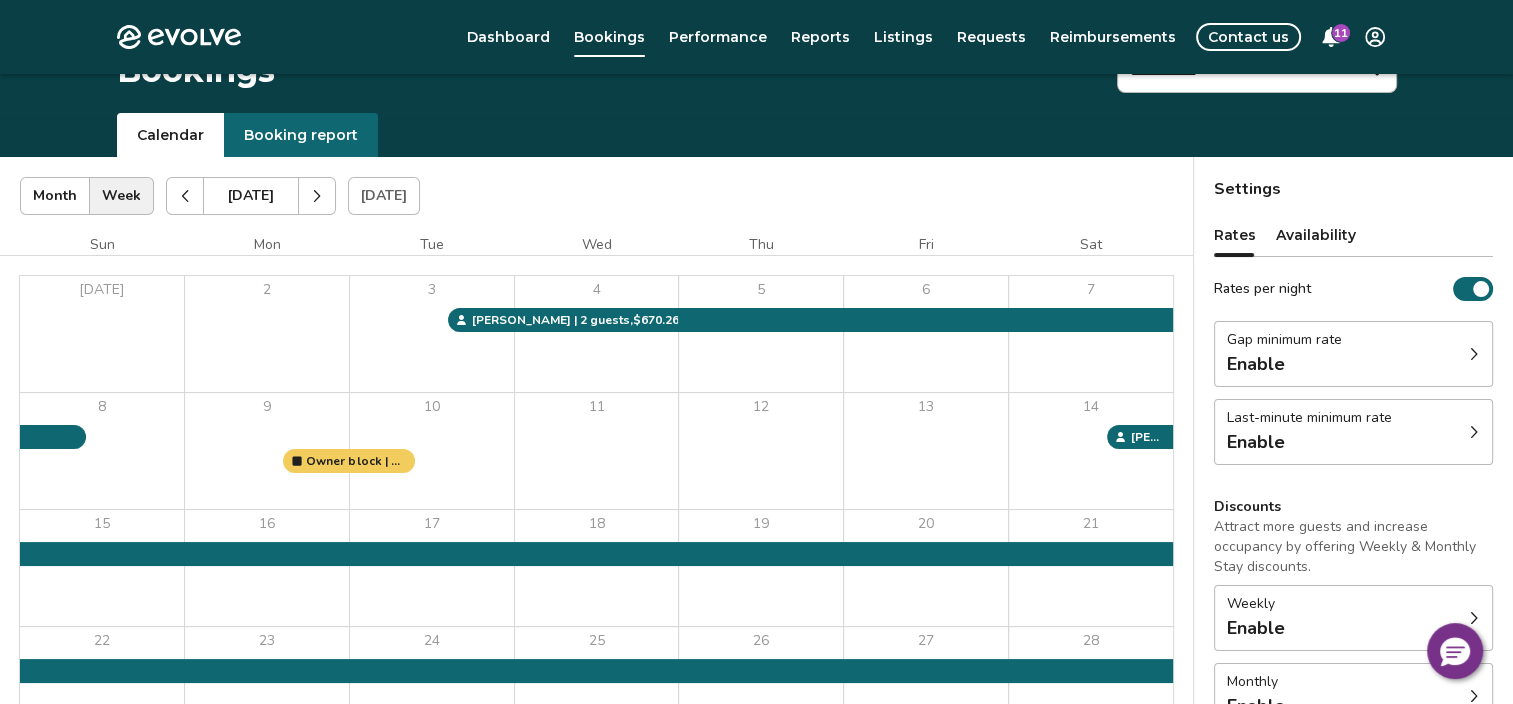 scroll, scrollTop: 0, scrollLeft: 0, axis: both 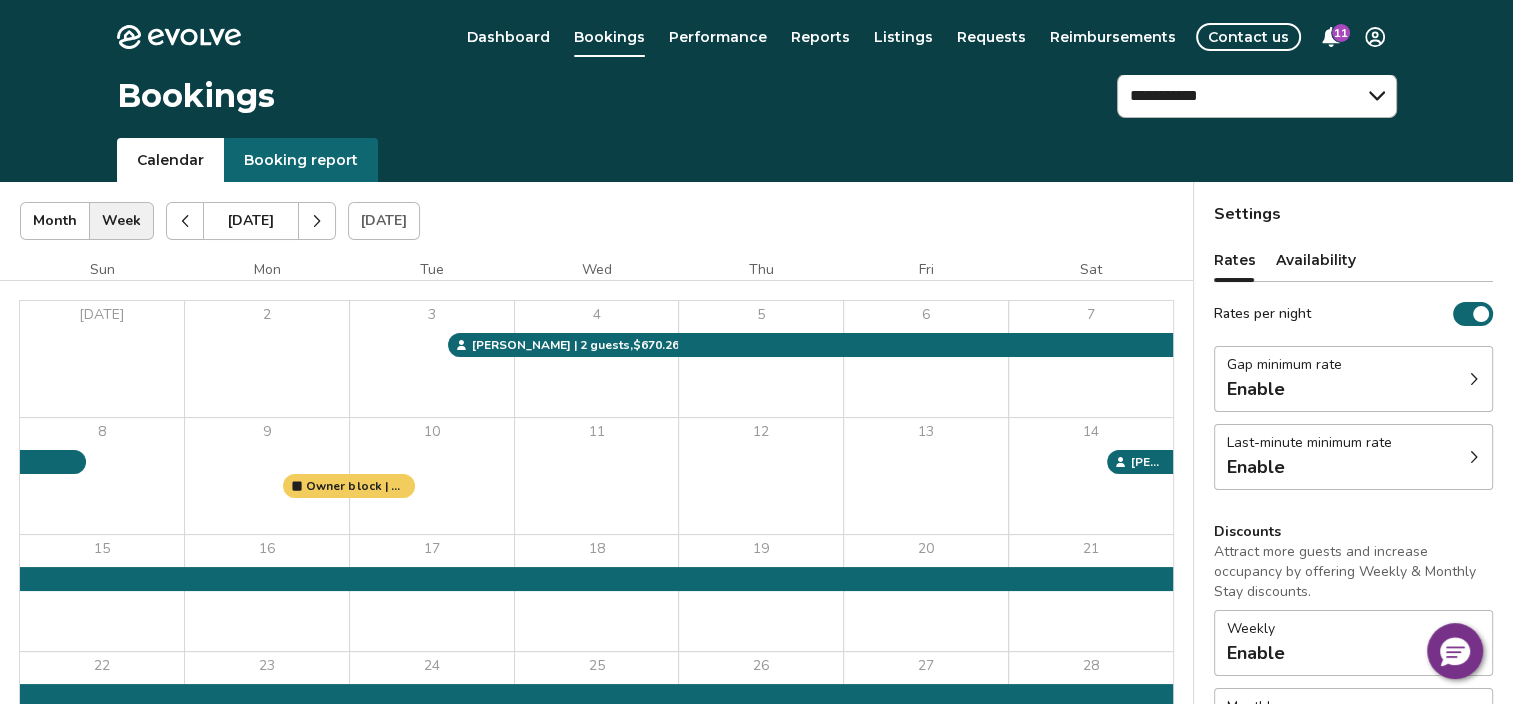 click 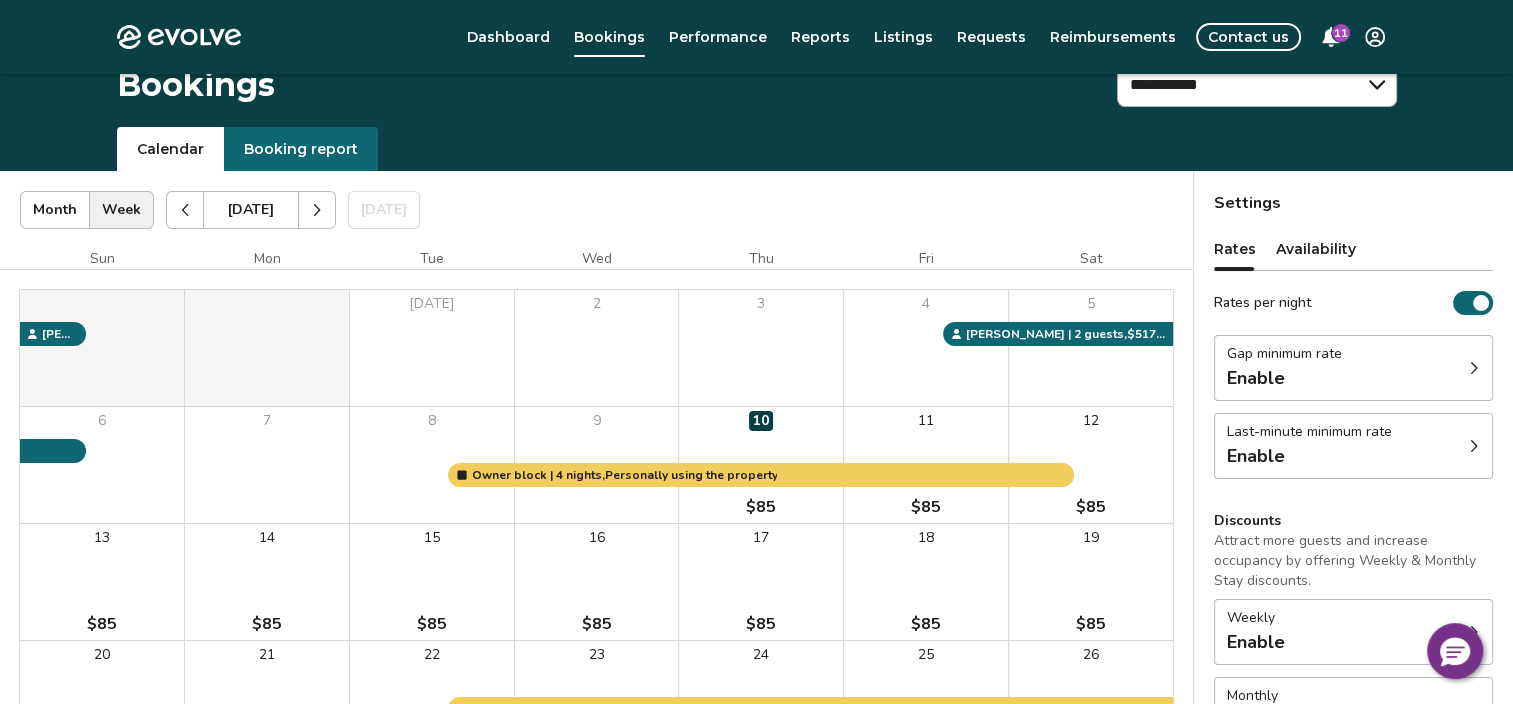 scroll, scrollTop: 0, scrollLeft: 0, axis: both 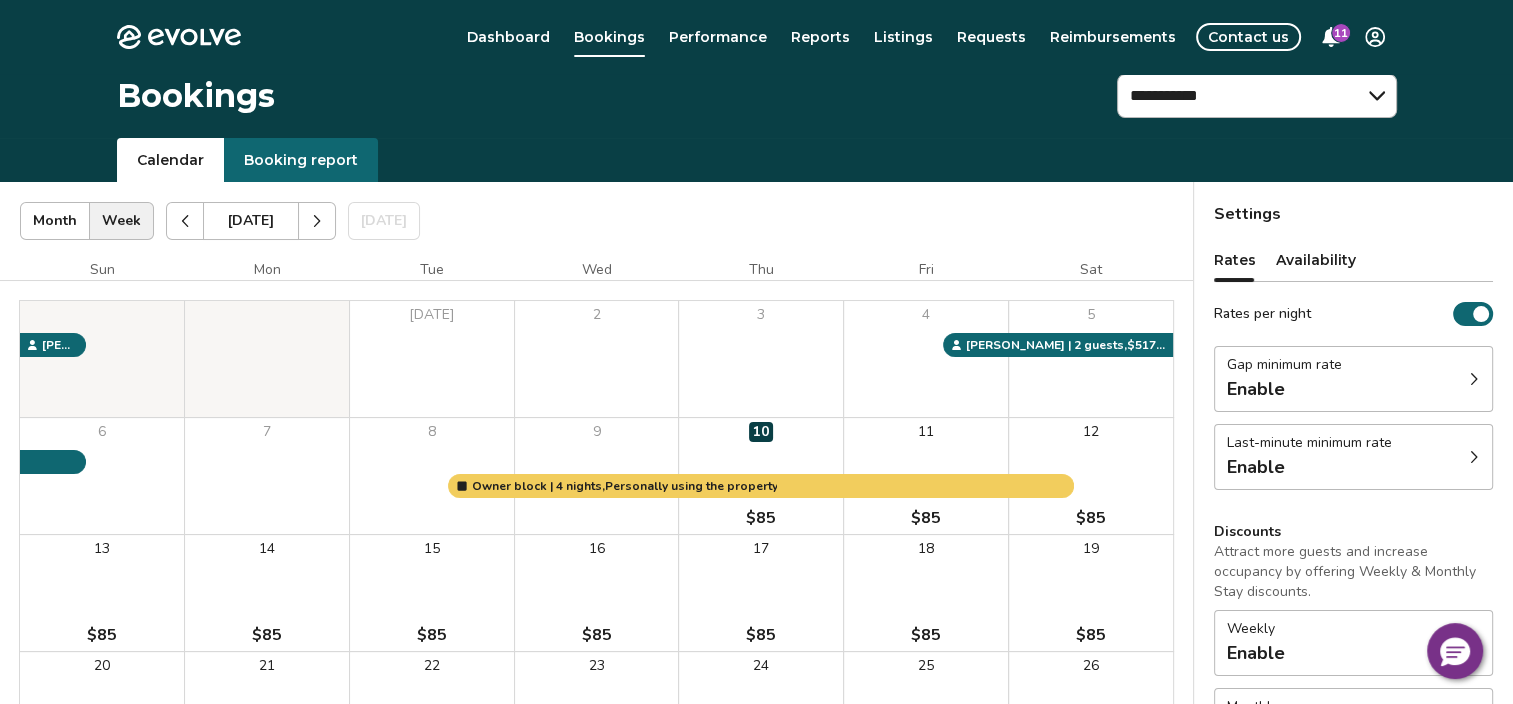 click at bounding box center (317, 221) 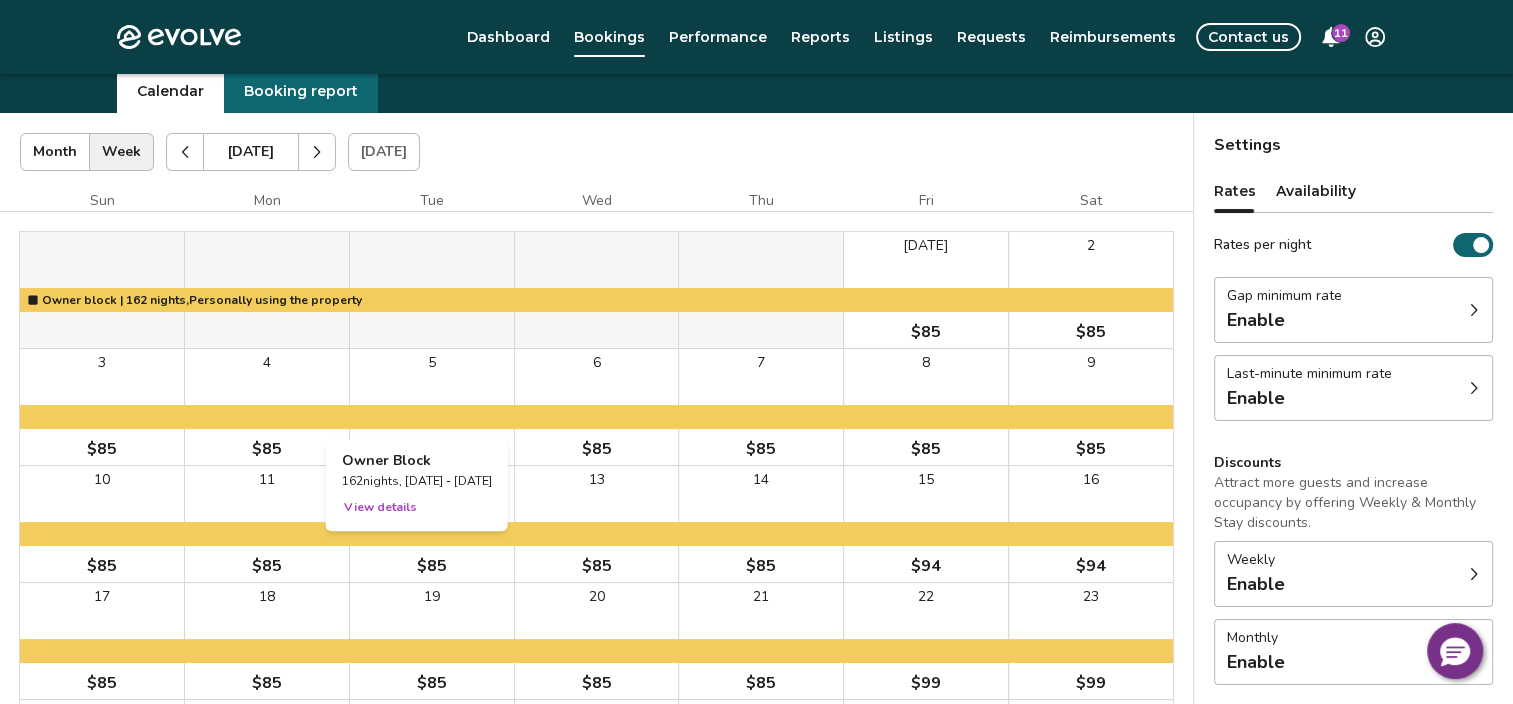 scroll, scrollTop: 0, scrollLeft: 0, axis: both 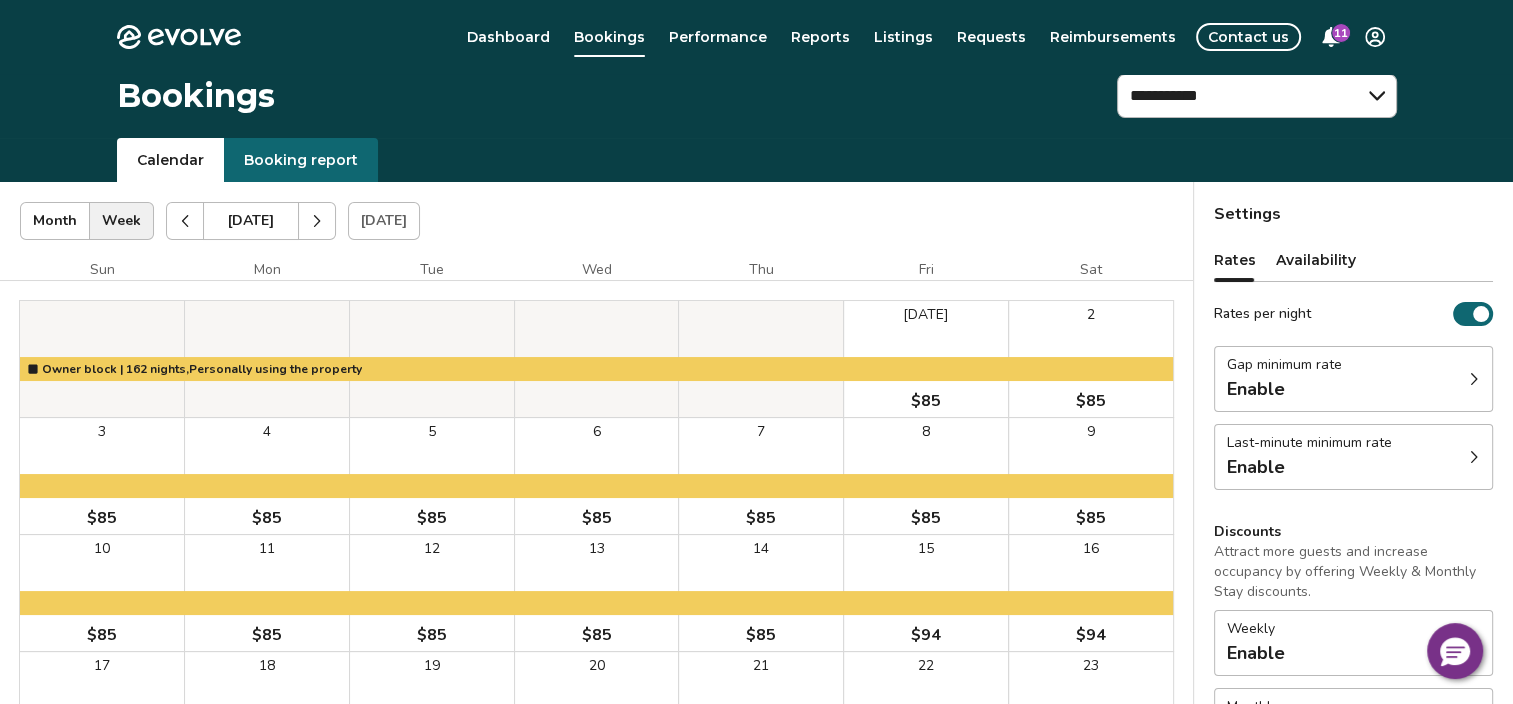 click at bounding box center (185, 221) 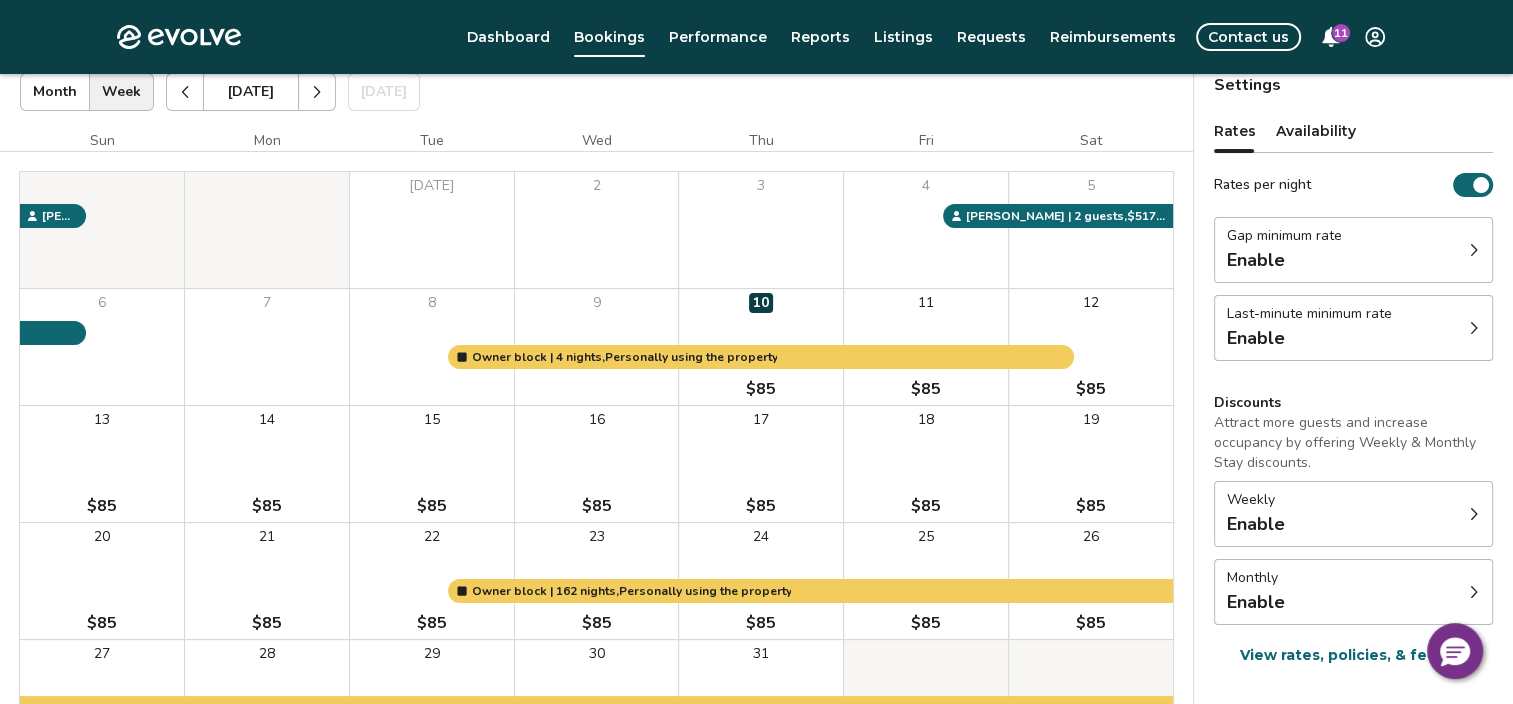 scroll, scrollTop: 200, scrollLeft: 0, axis: vertical 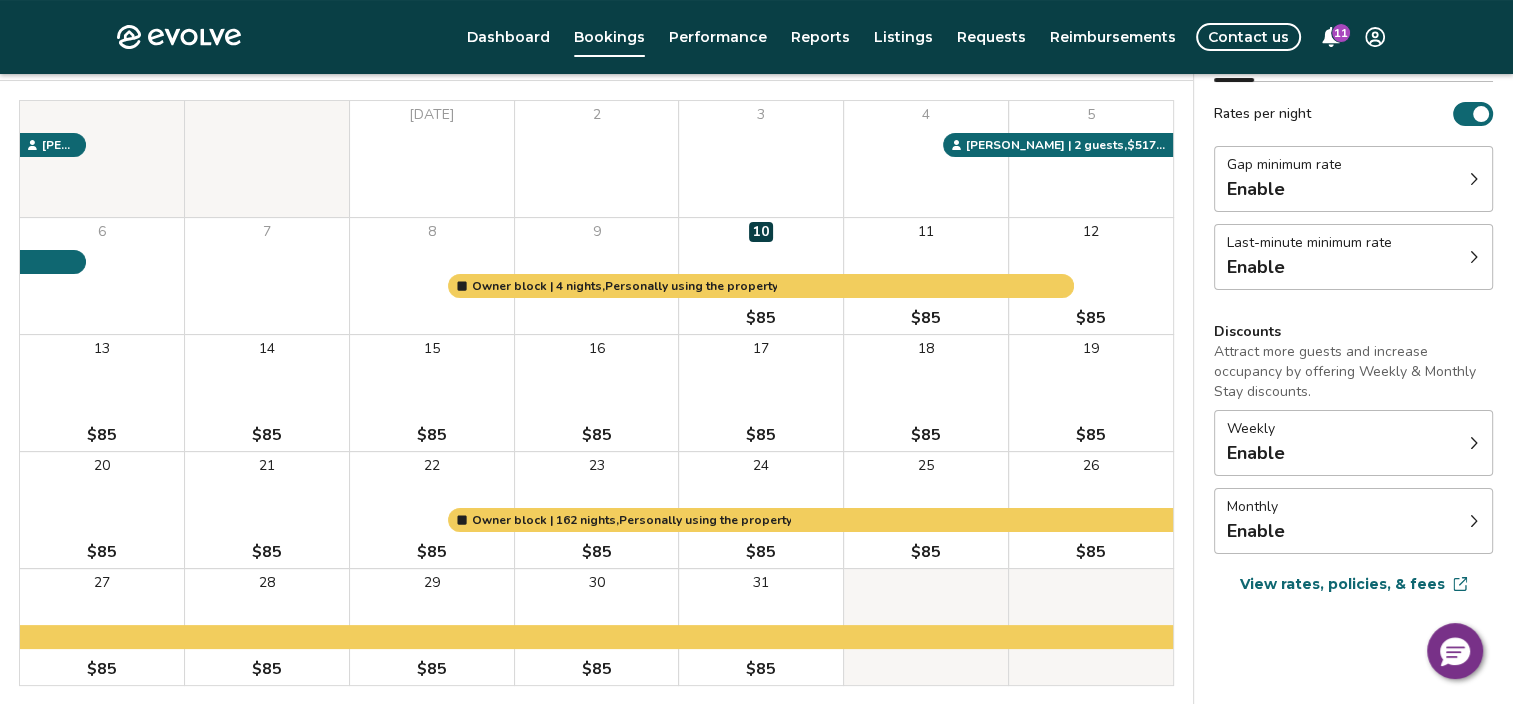 click on "21 $85" at bounding box center (267, 510) 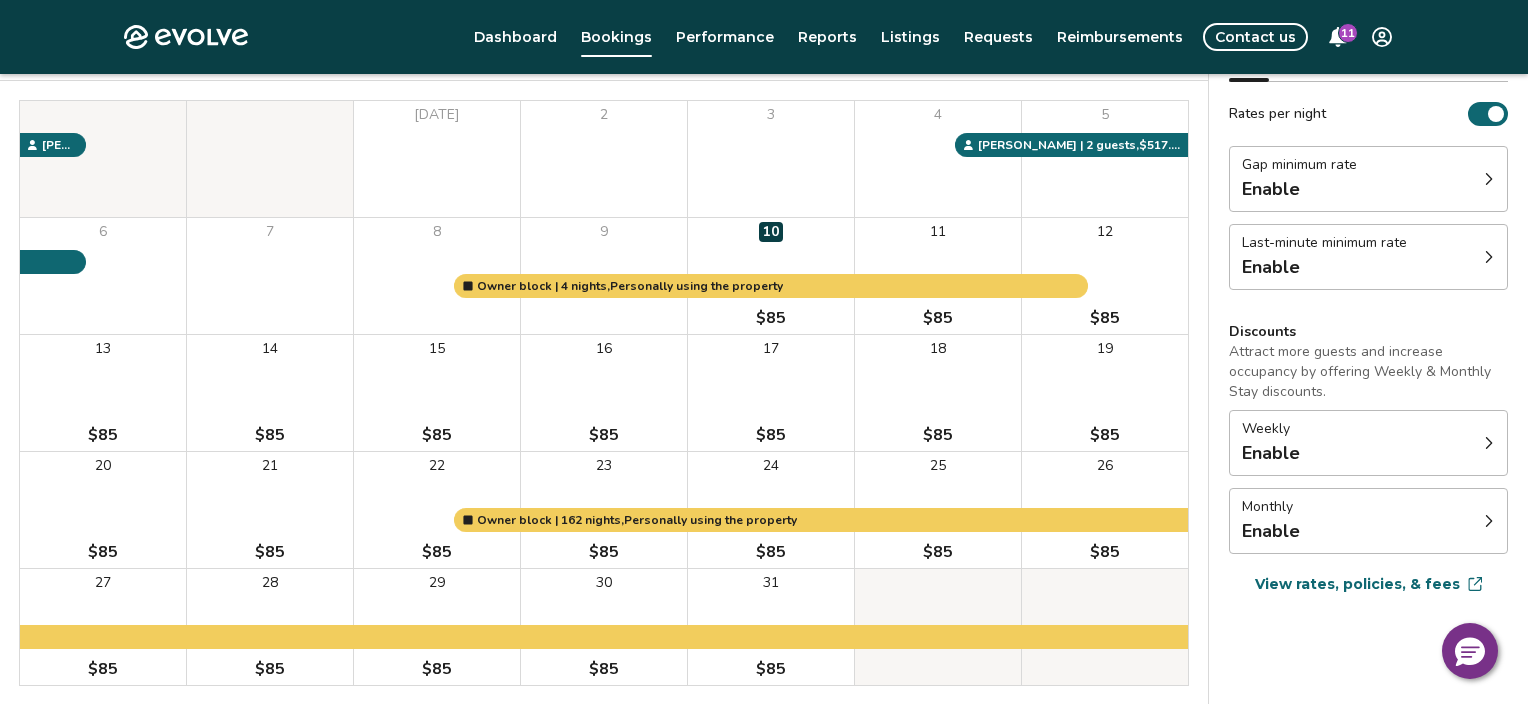 select on "**********" 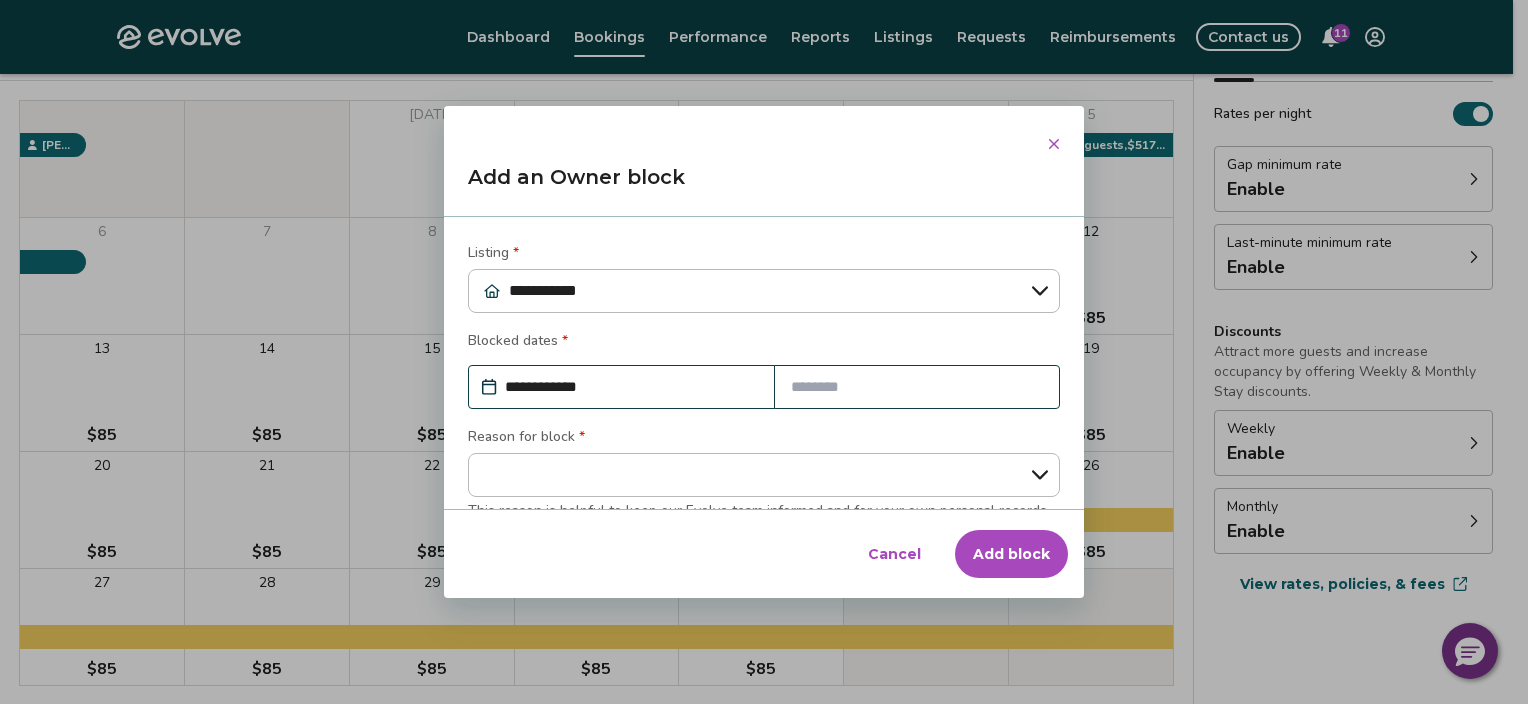 click at bounding box center (917, 387) 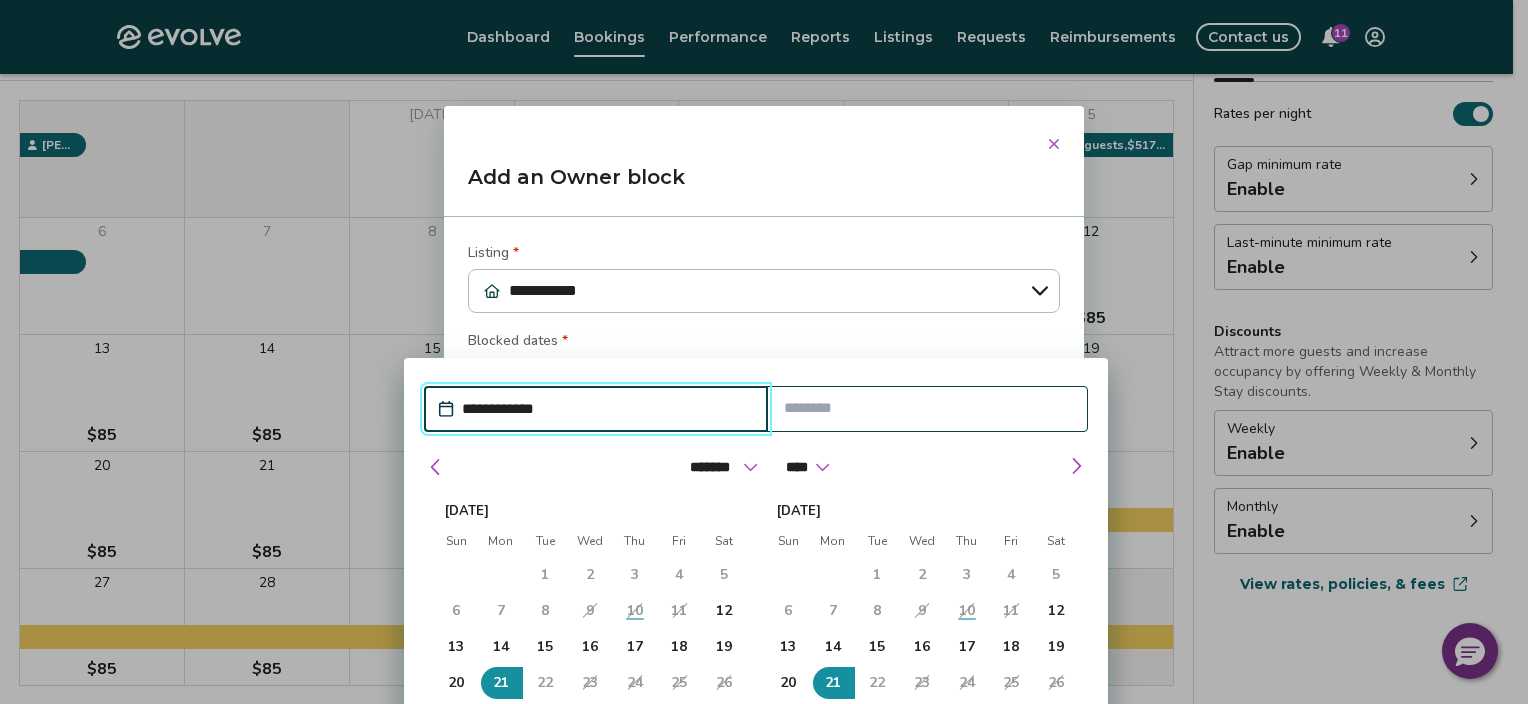 click on "22" at bounding box center (545, 683) 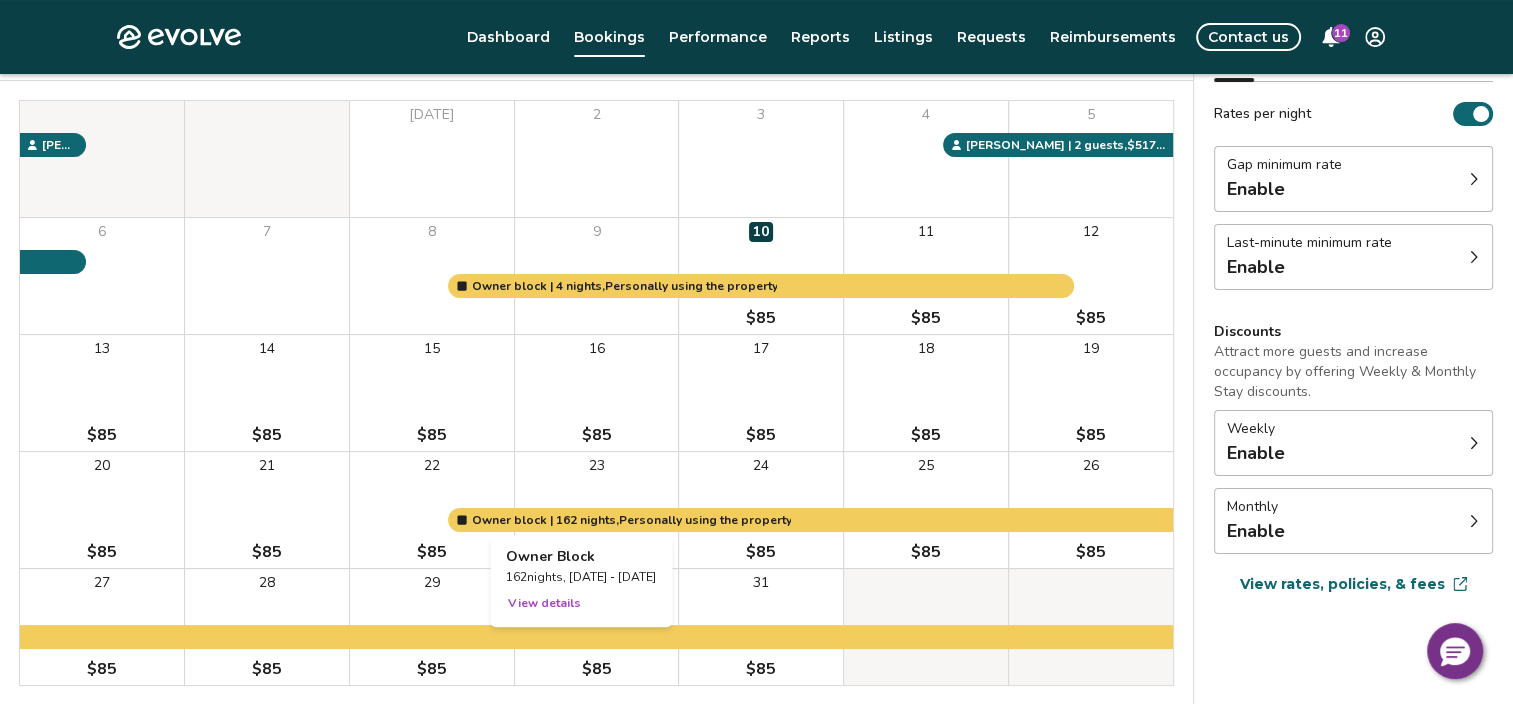 click at bounding box center [597, 510] 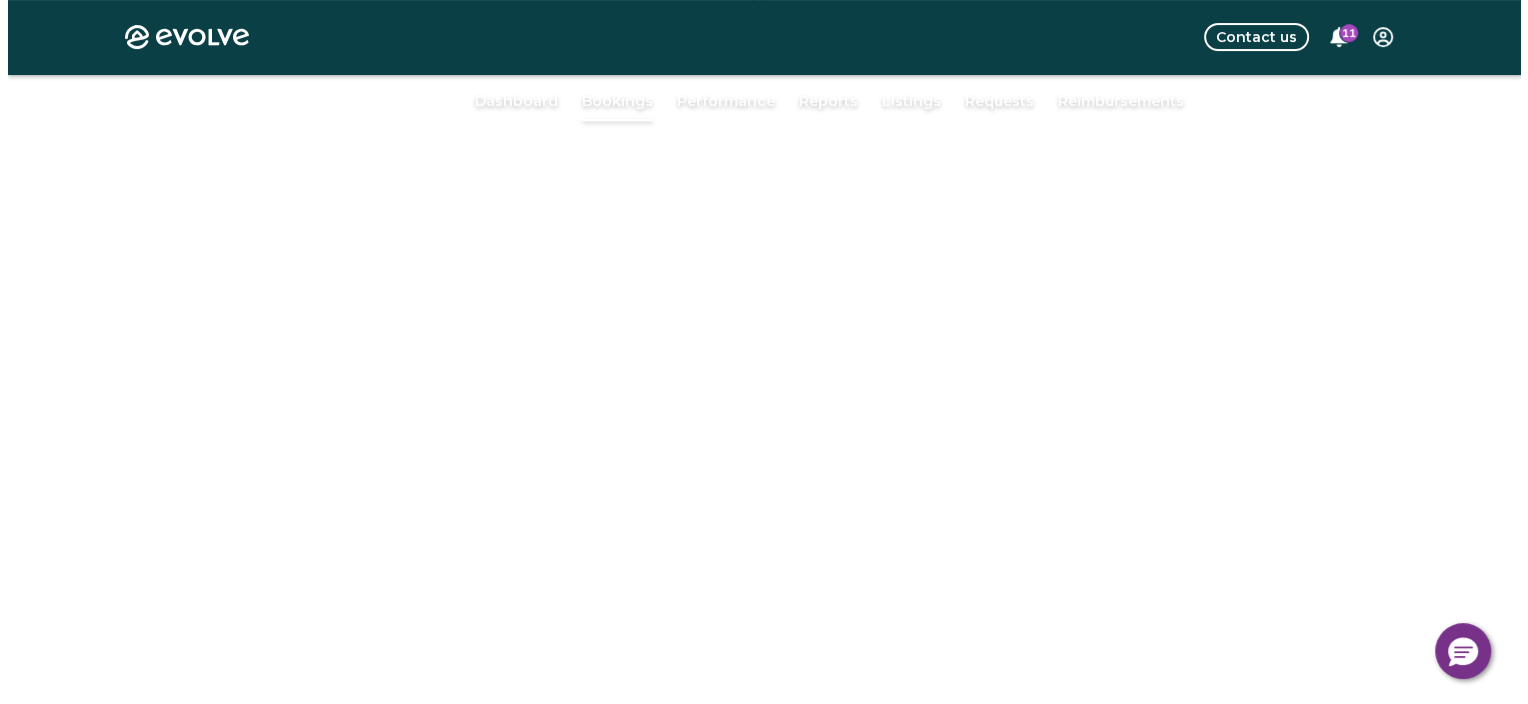 scroll, scrollTop: 136, scrollLeft: 0, axis: vertical 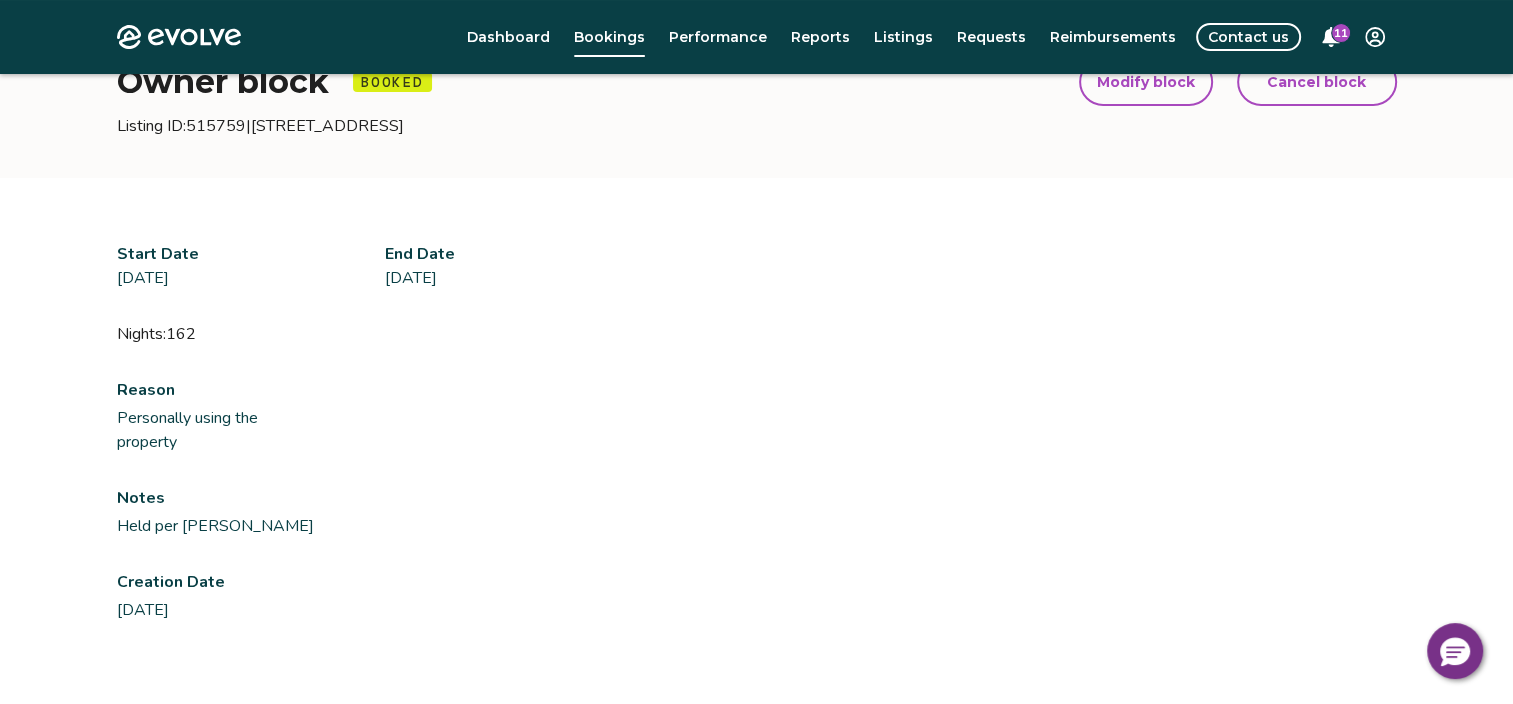 click on "Modify block" at bounding box center [1146, 82] 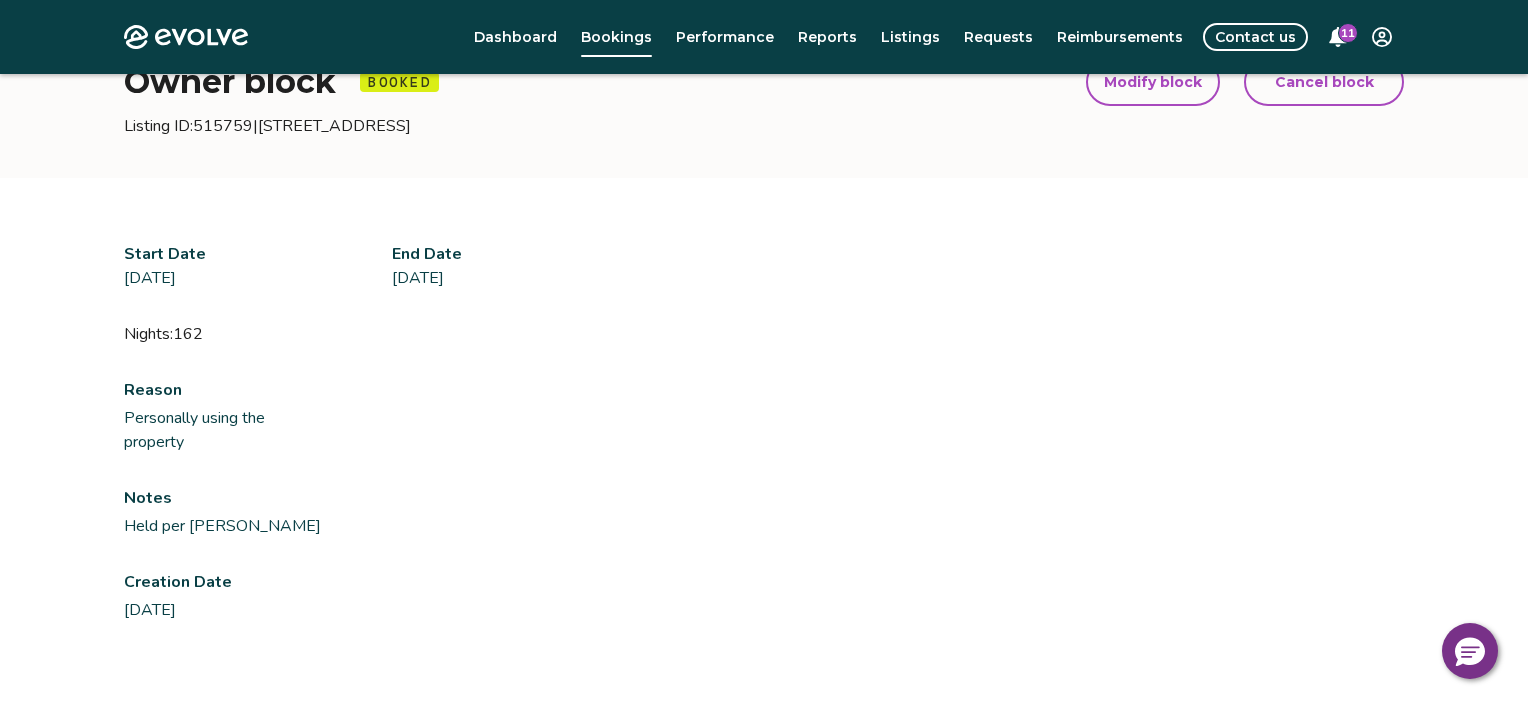 select on "**********" 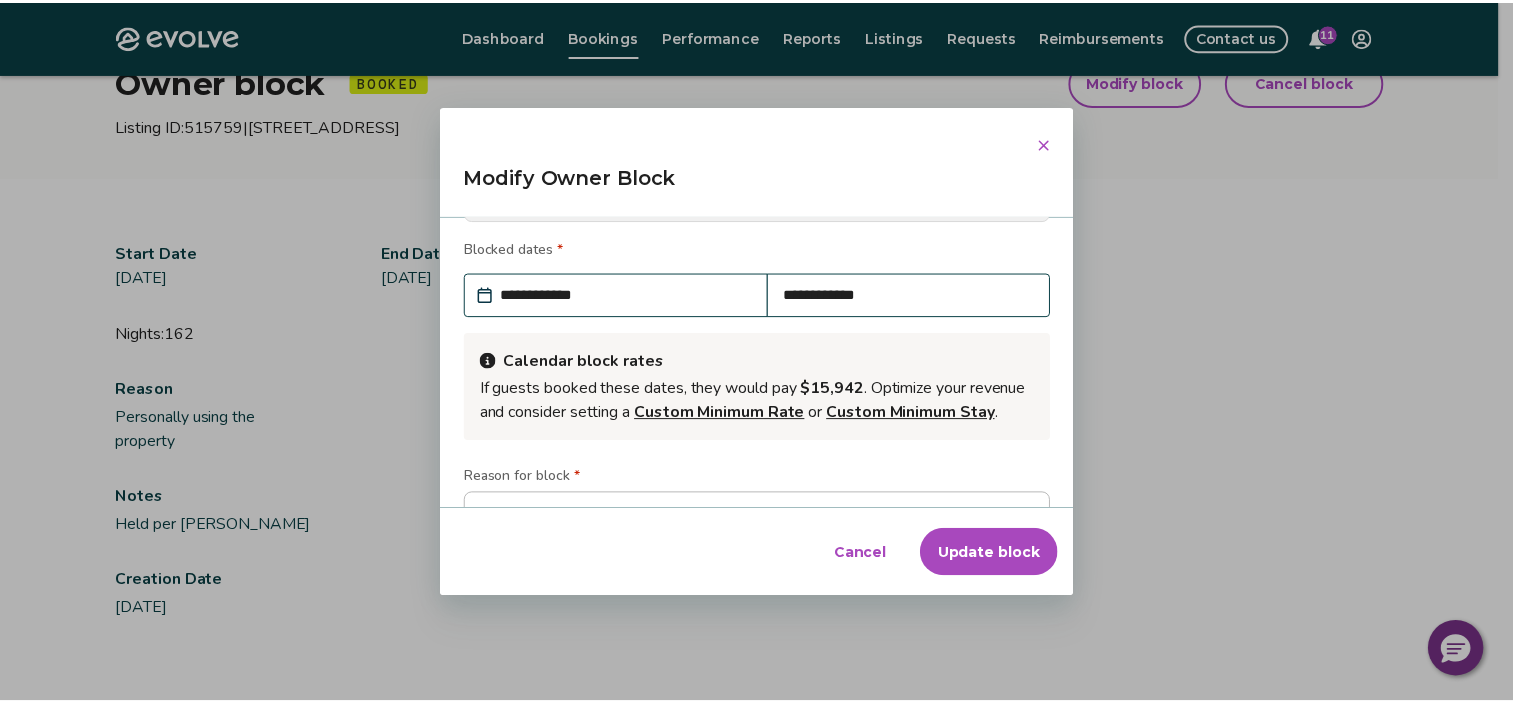 scroll, scrollTop: 0, scrollLeft: 0, axis: both 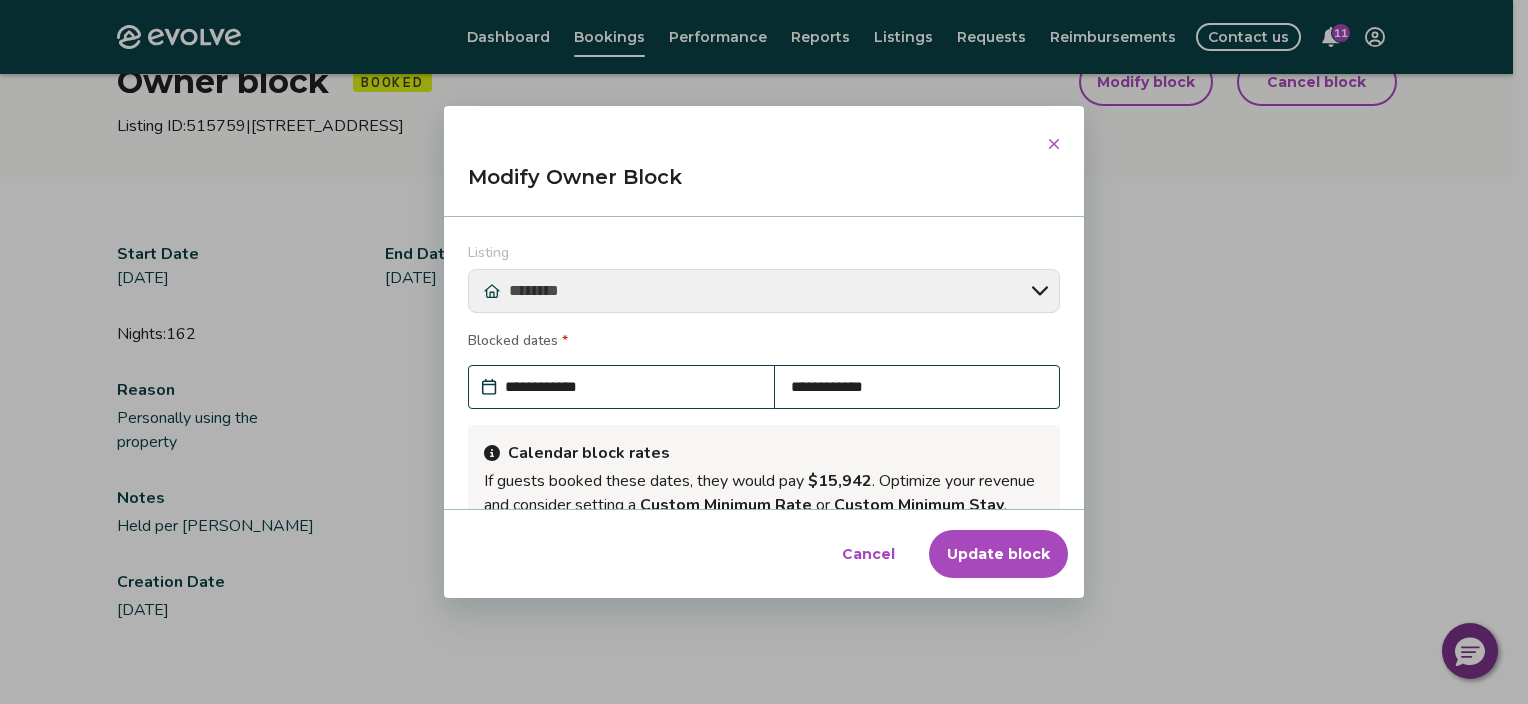 click on "**********" at bounding box center [631, 387] 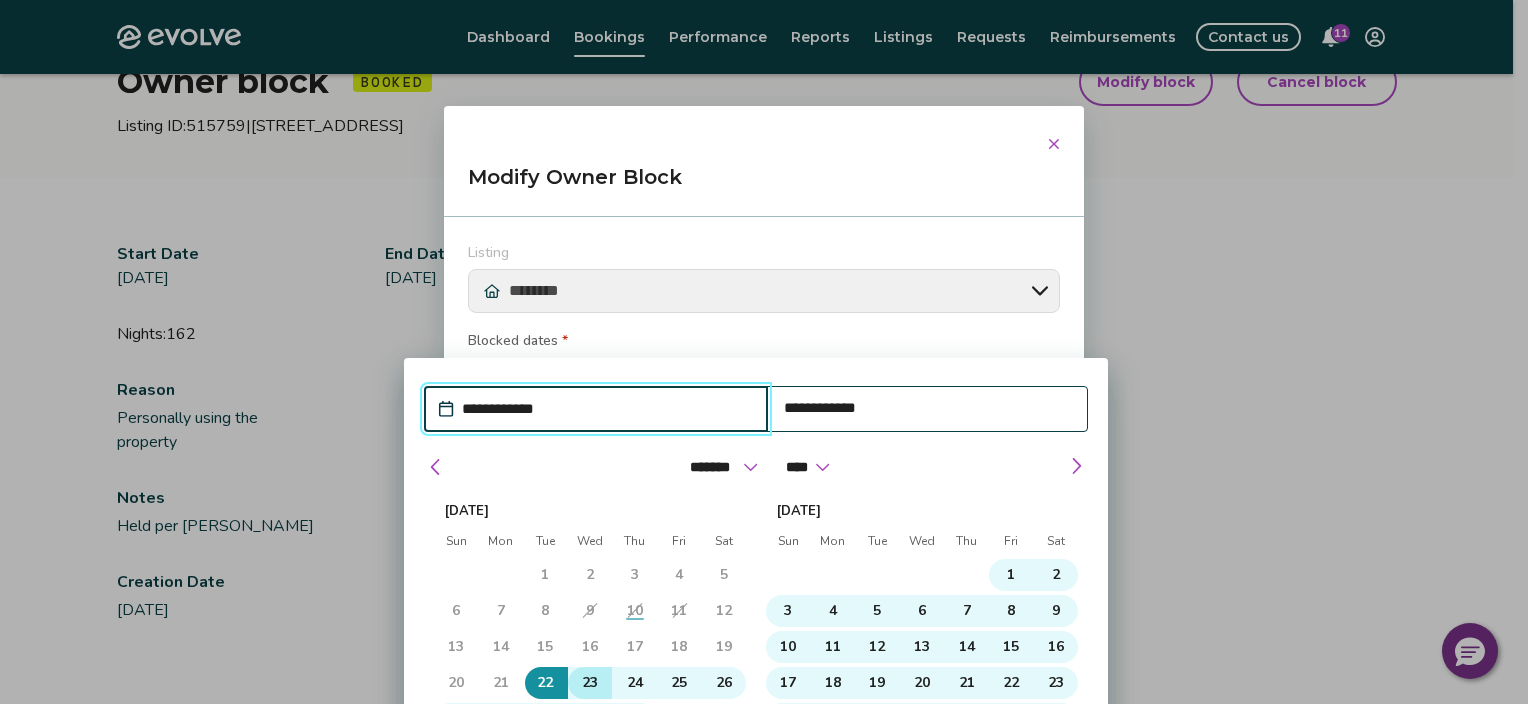 click on "23" at bounding box center (590, 683) 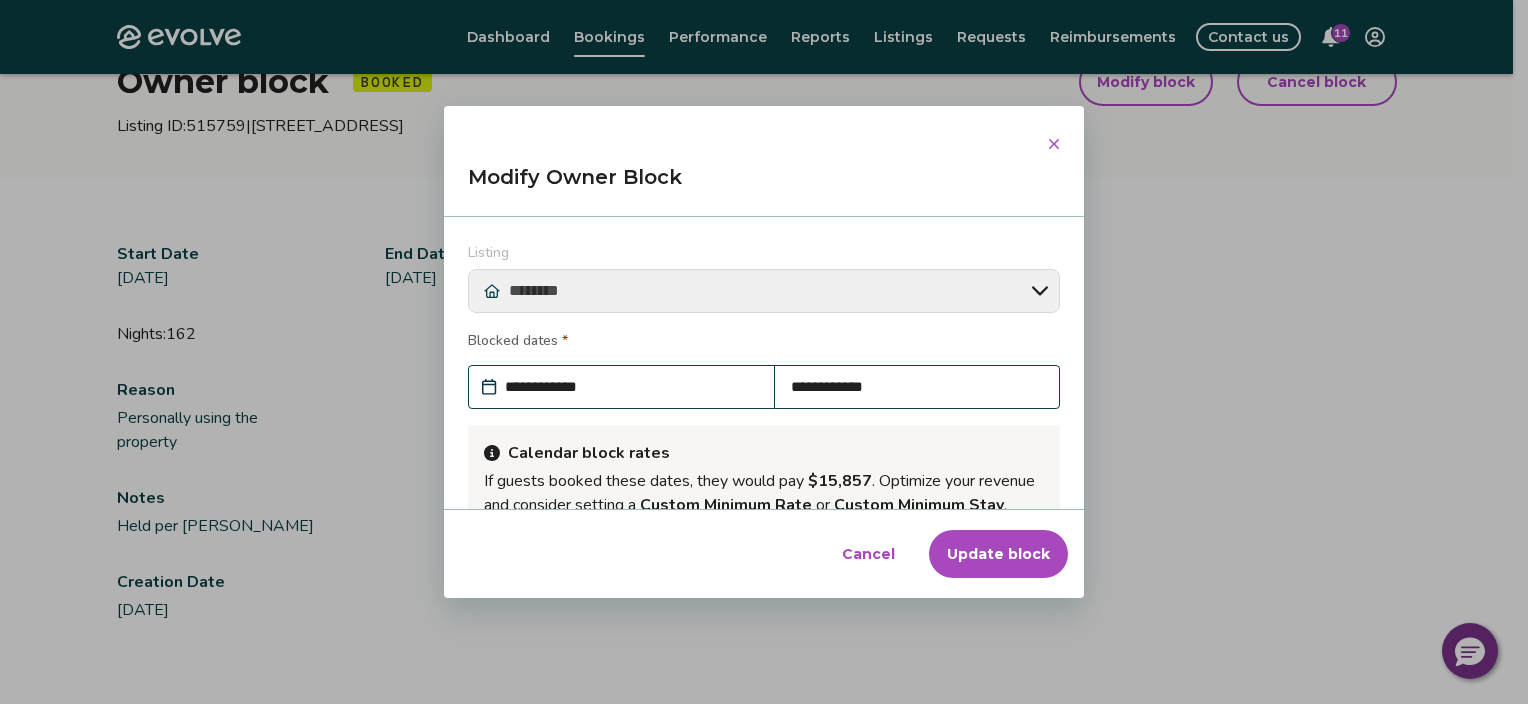 click on "Modify Owner Block" at bounding box center (764, 185) 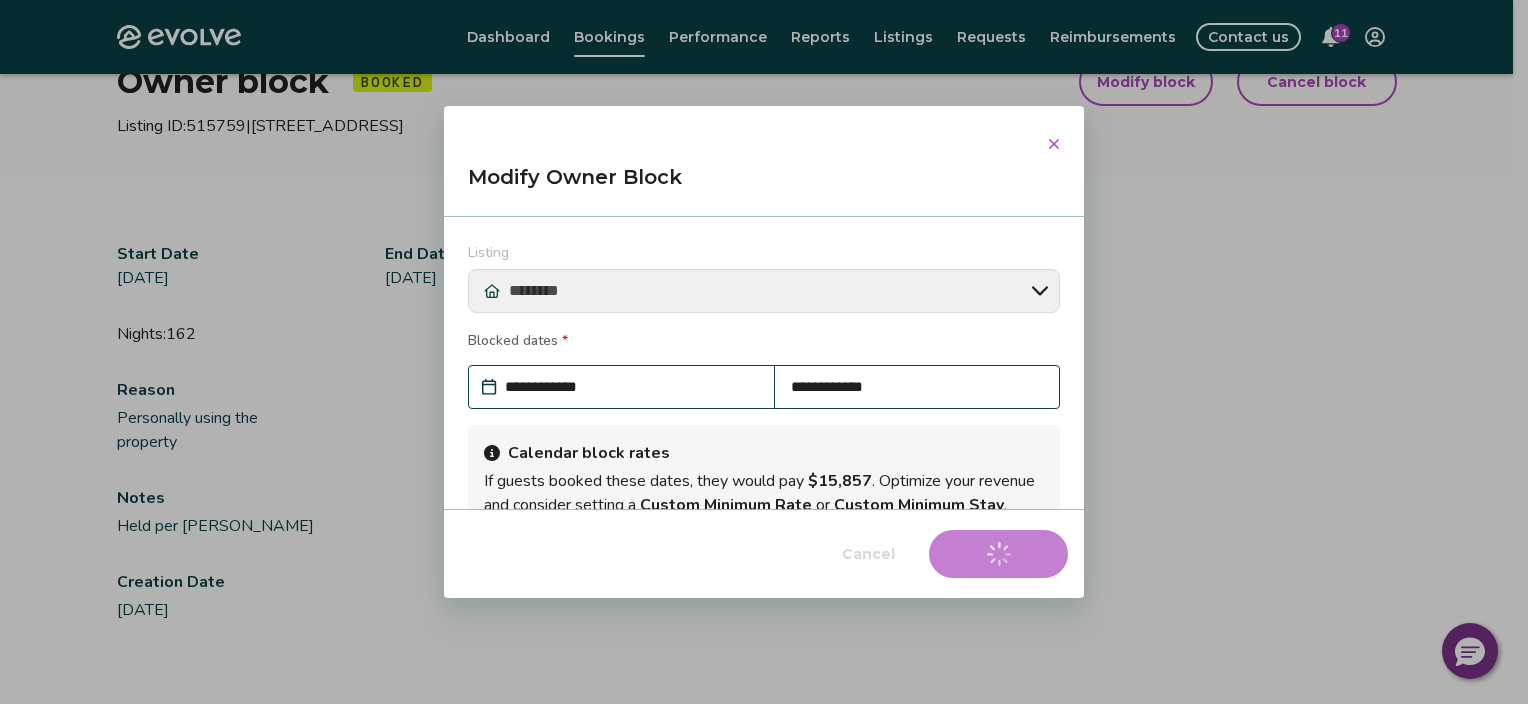 type on "*" 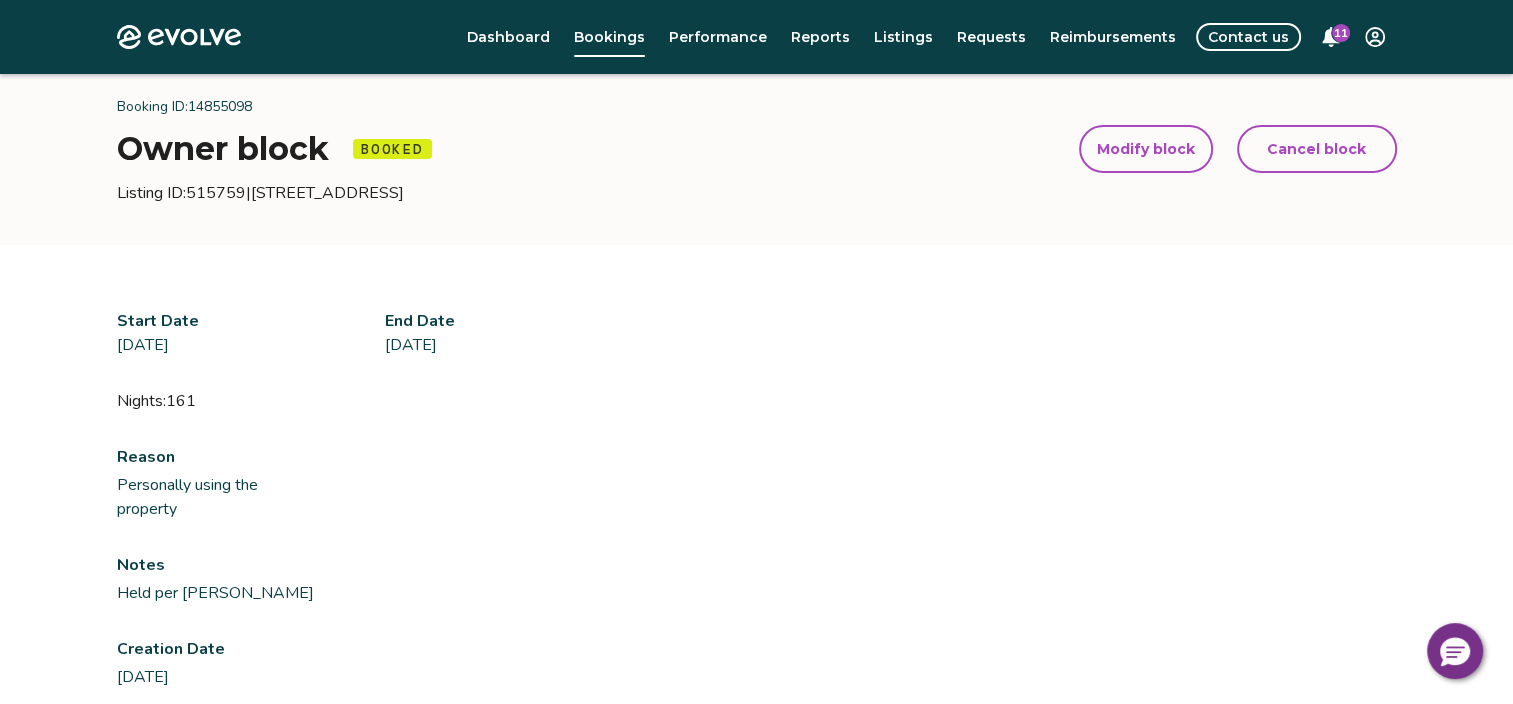 scroll, scrollTop: 0, scrollLeft: 0, axis: both 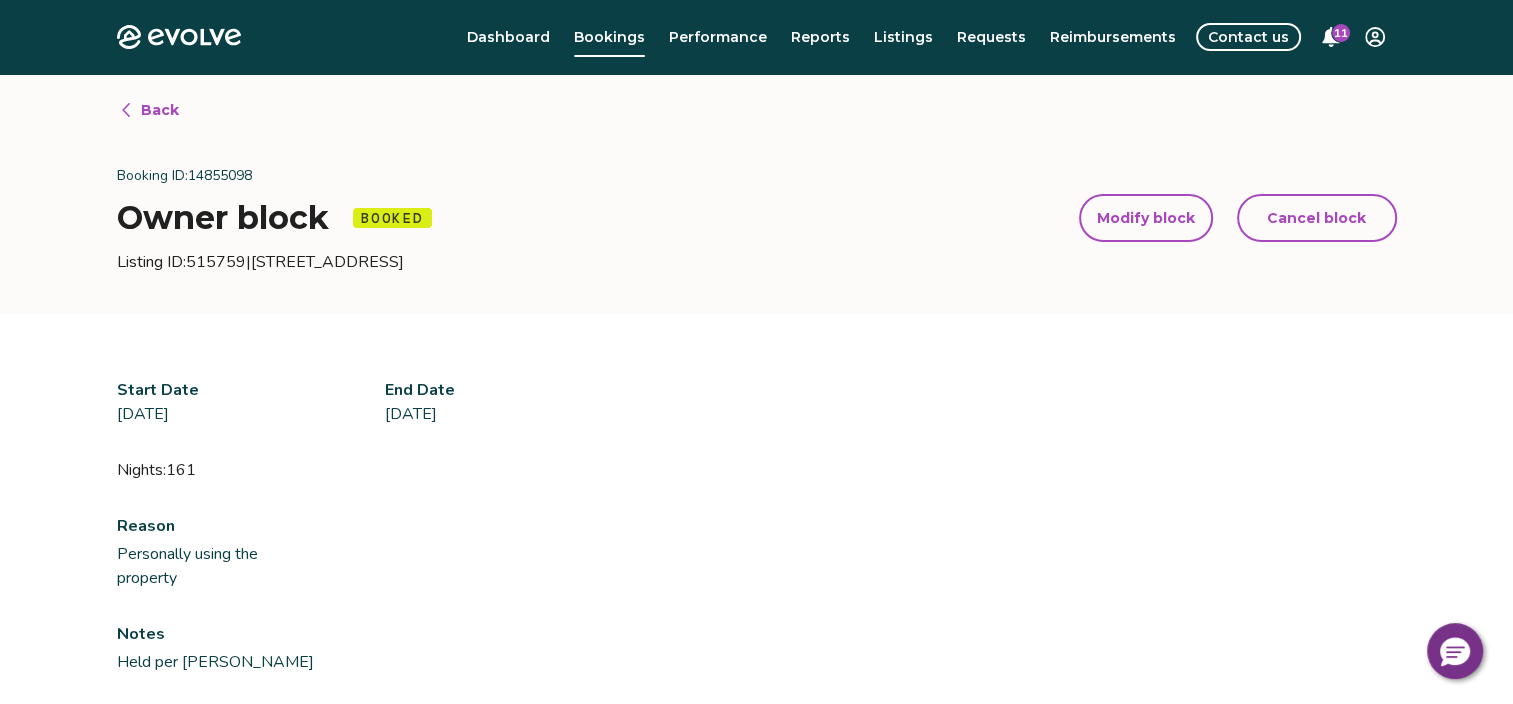 click on "Back" at bounding box center (160, 110) 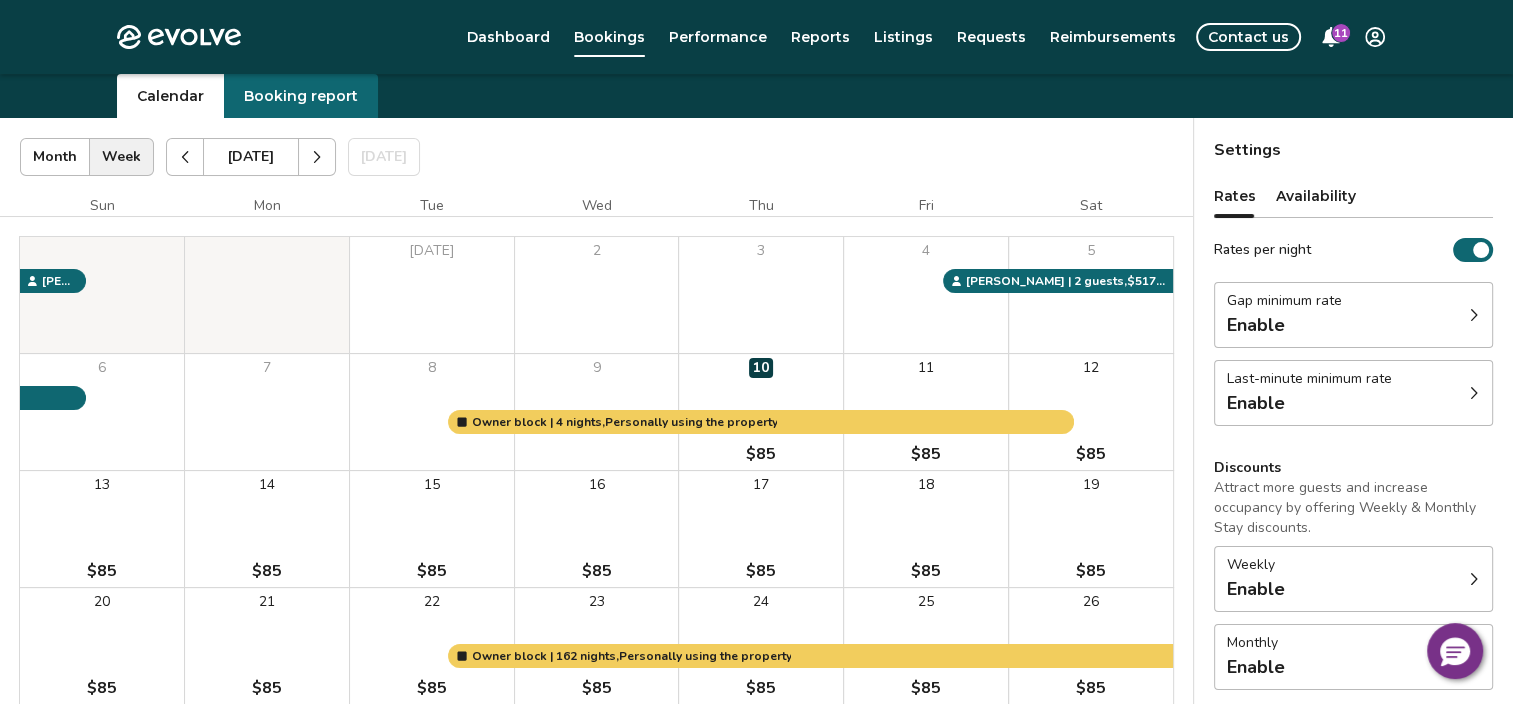 scroll, scrollTop: 200, scrollLeft: 0, axis: vertical 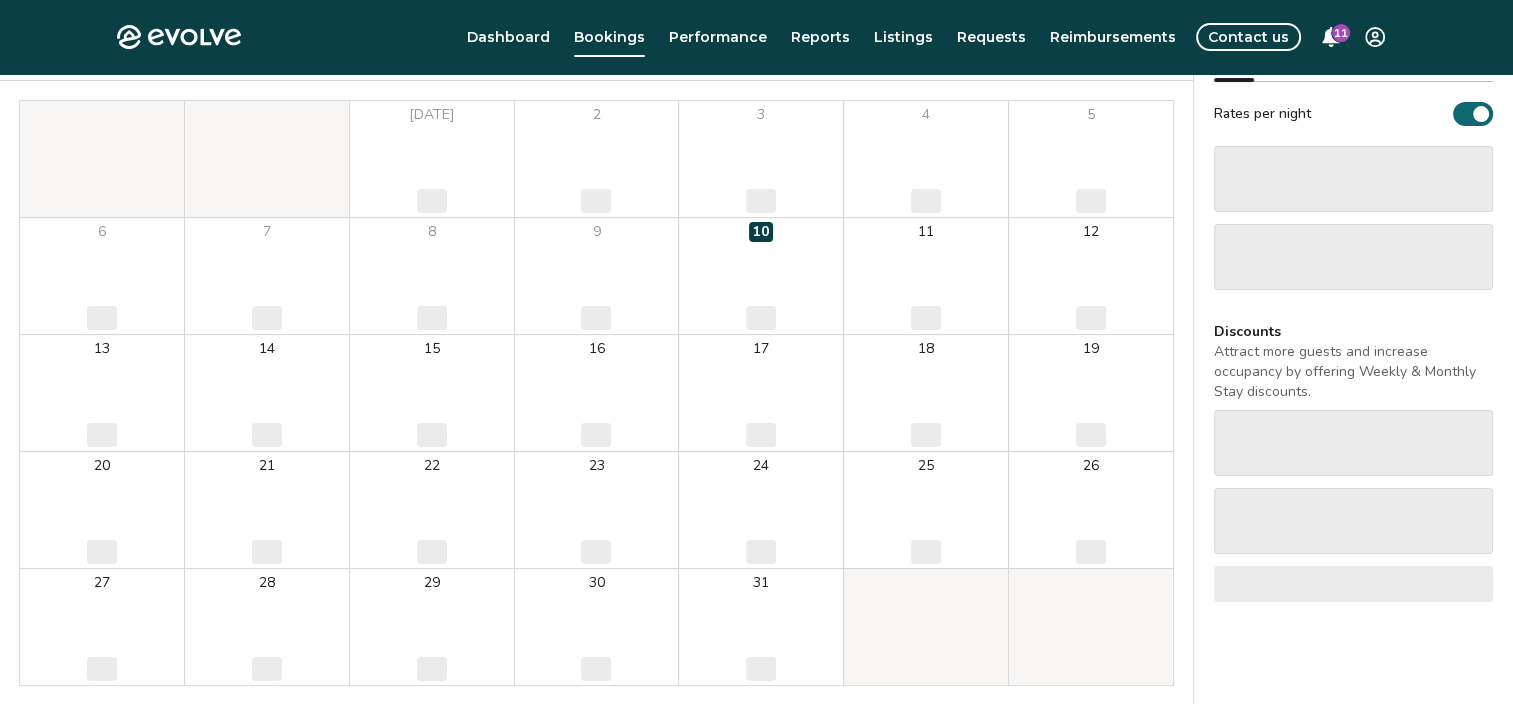select on "**********" 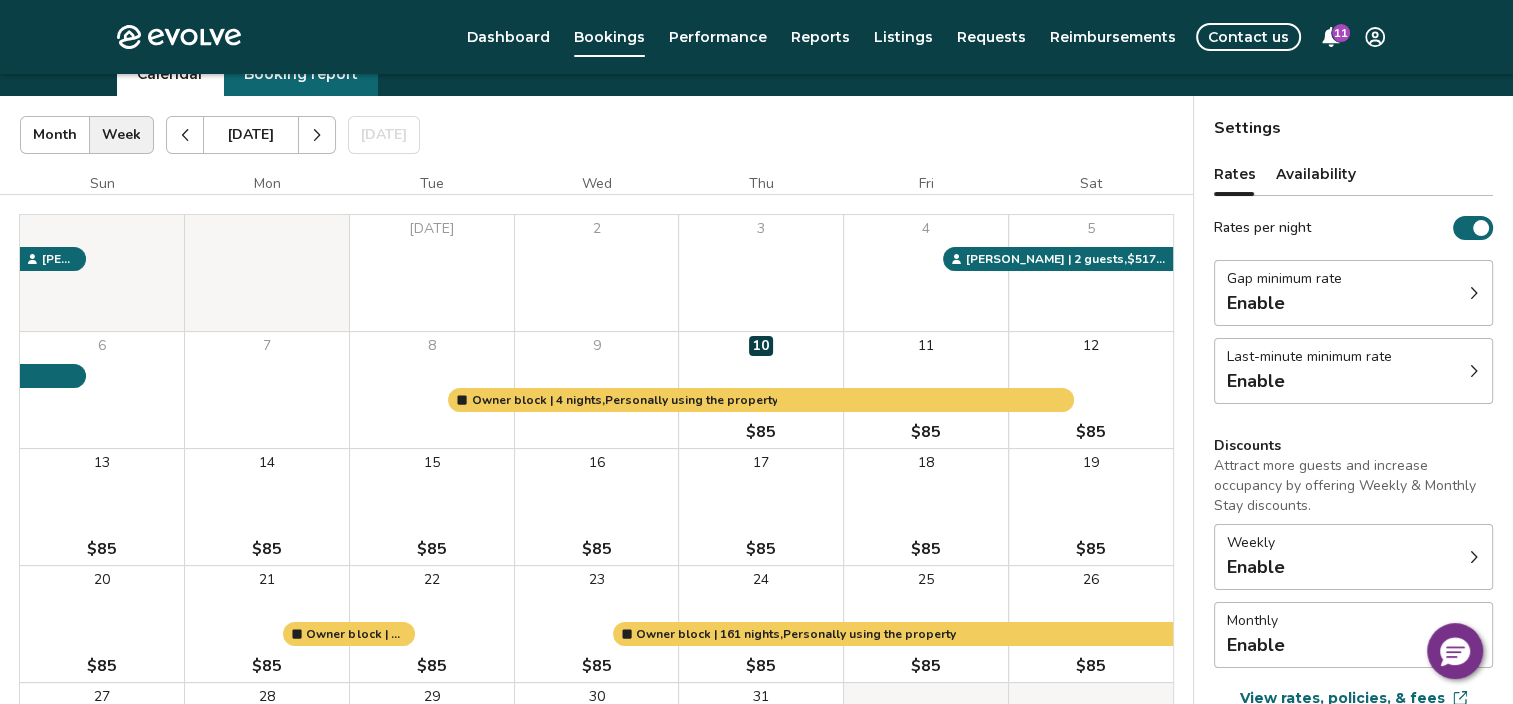 scroll, scrollTop: 0, scrollLeft: 0, axis: both 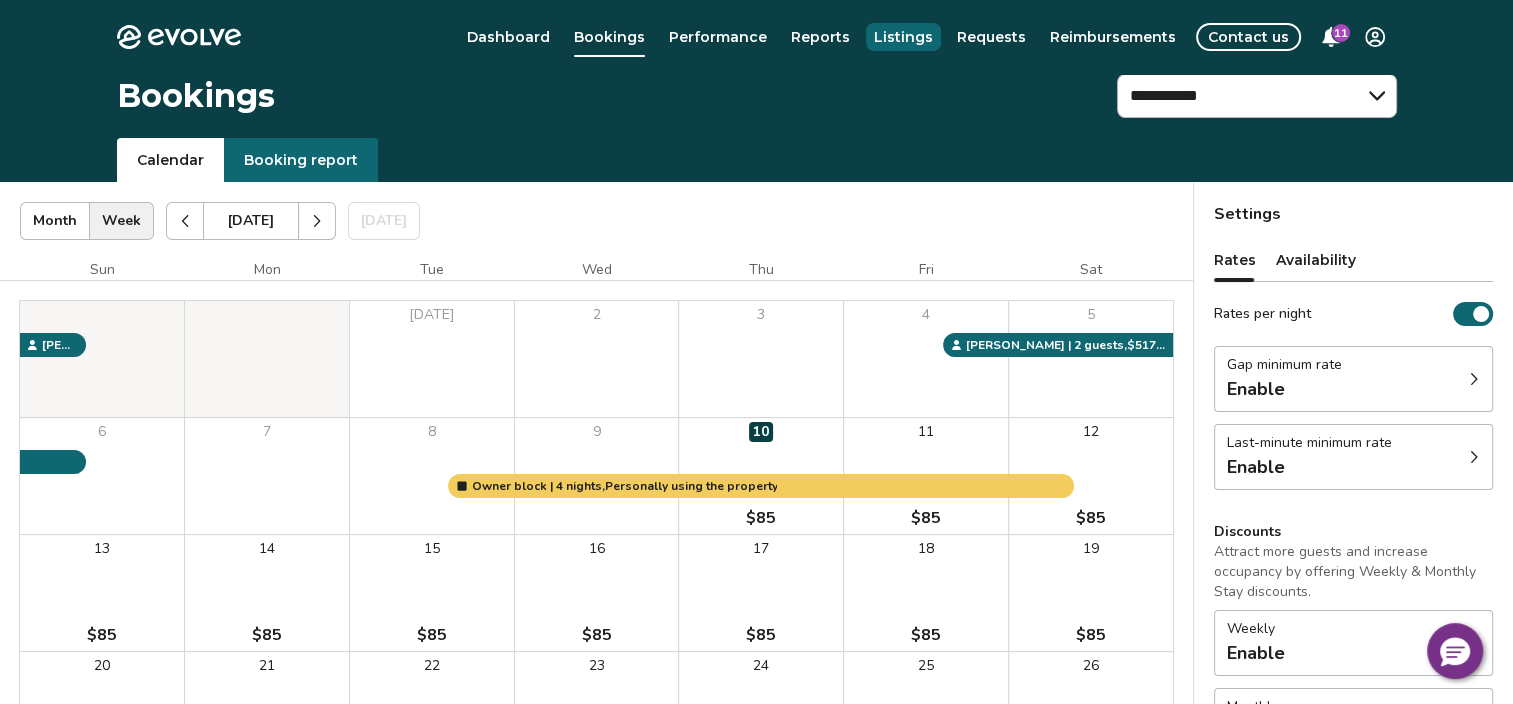 click on "Listings" at bounding box center [903, 37] 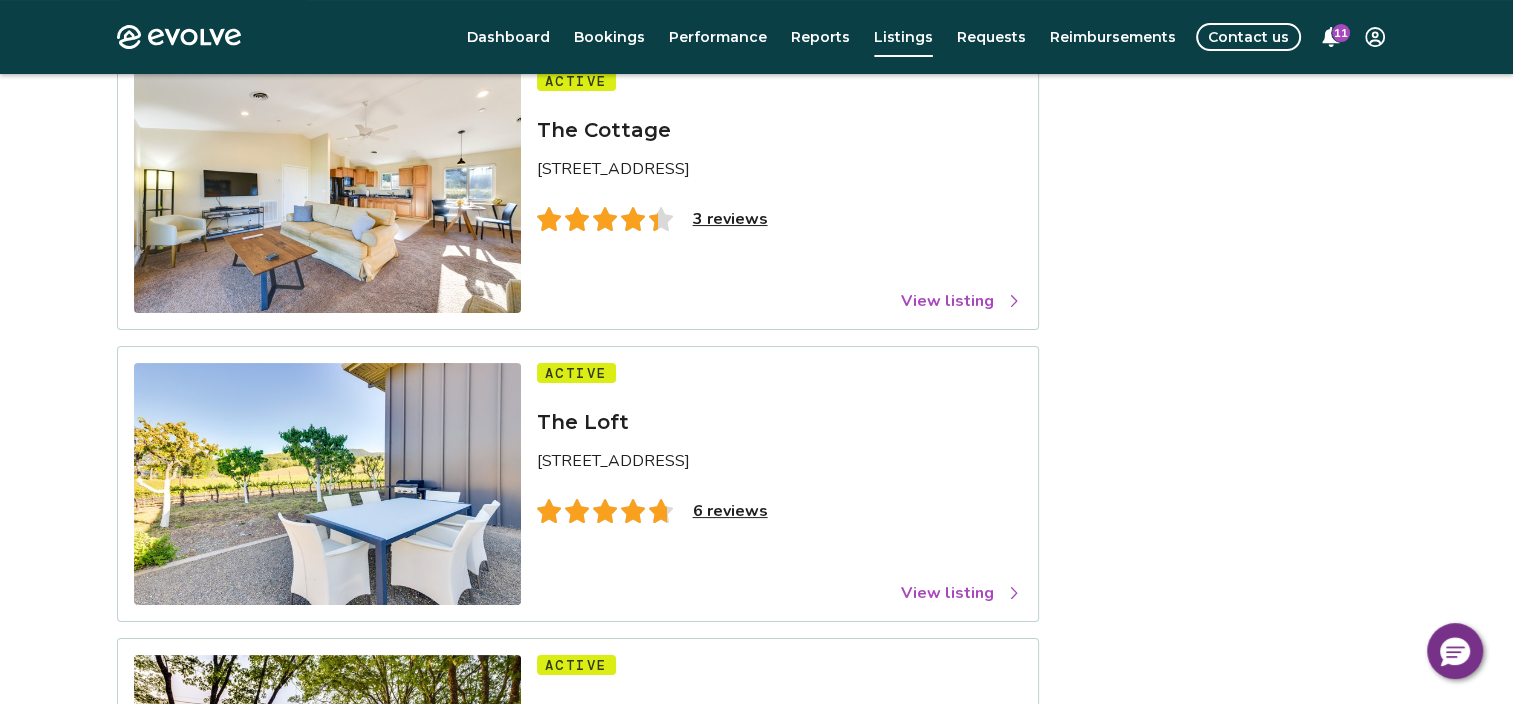 scroll, scrollTop: 200, scrollLeft: 0, axis: vertical 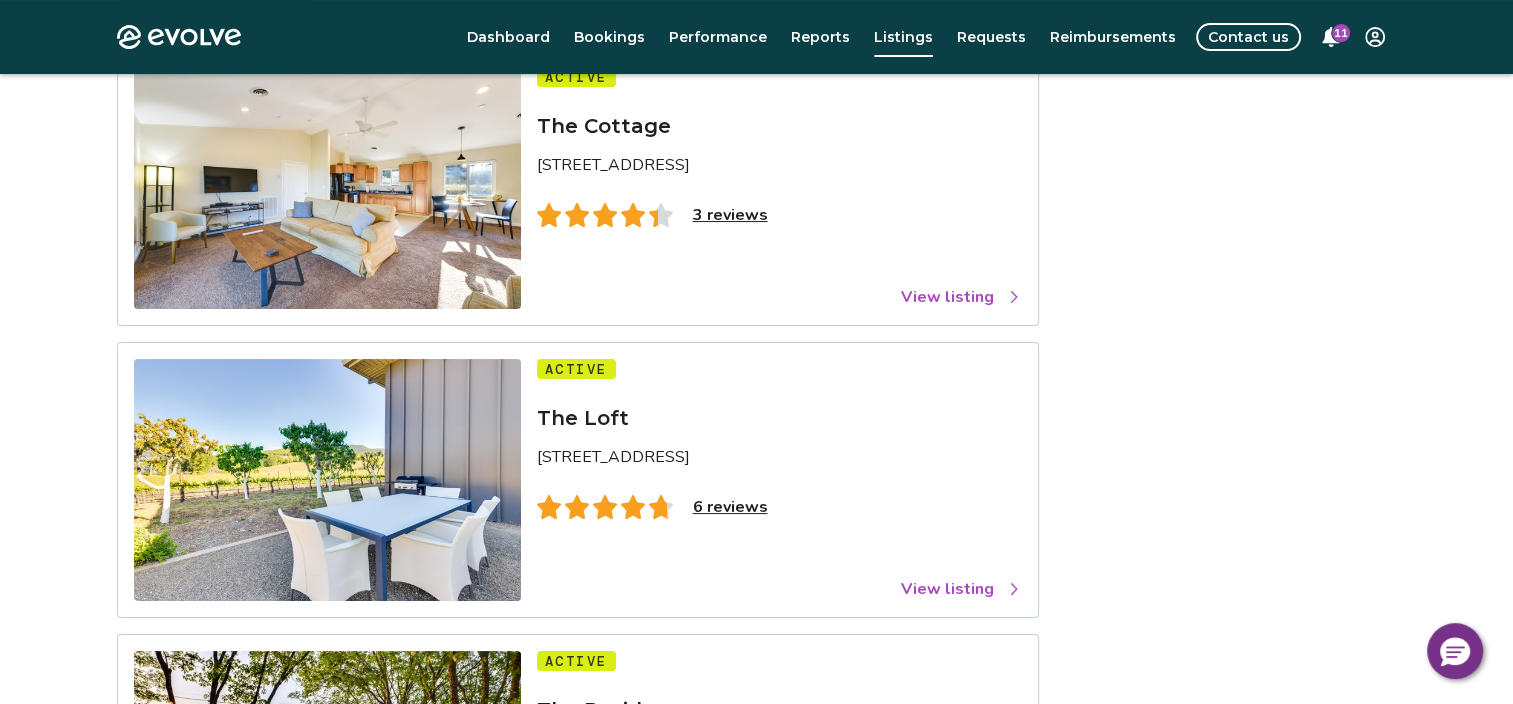click on "View listing" at bounding box center (961, 589) 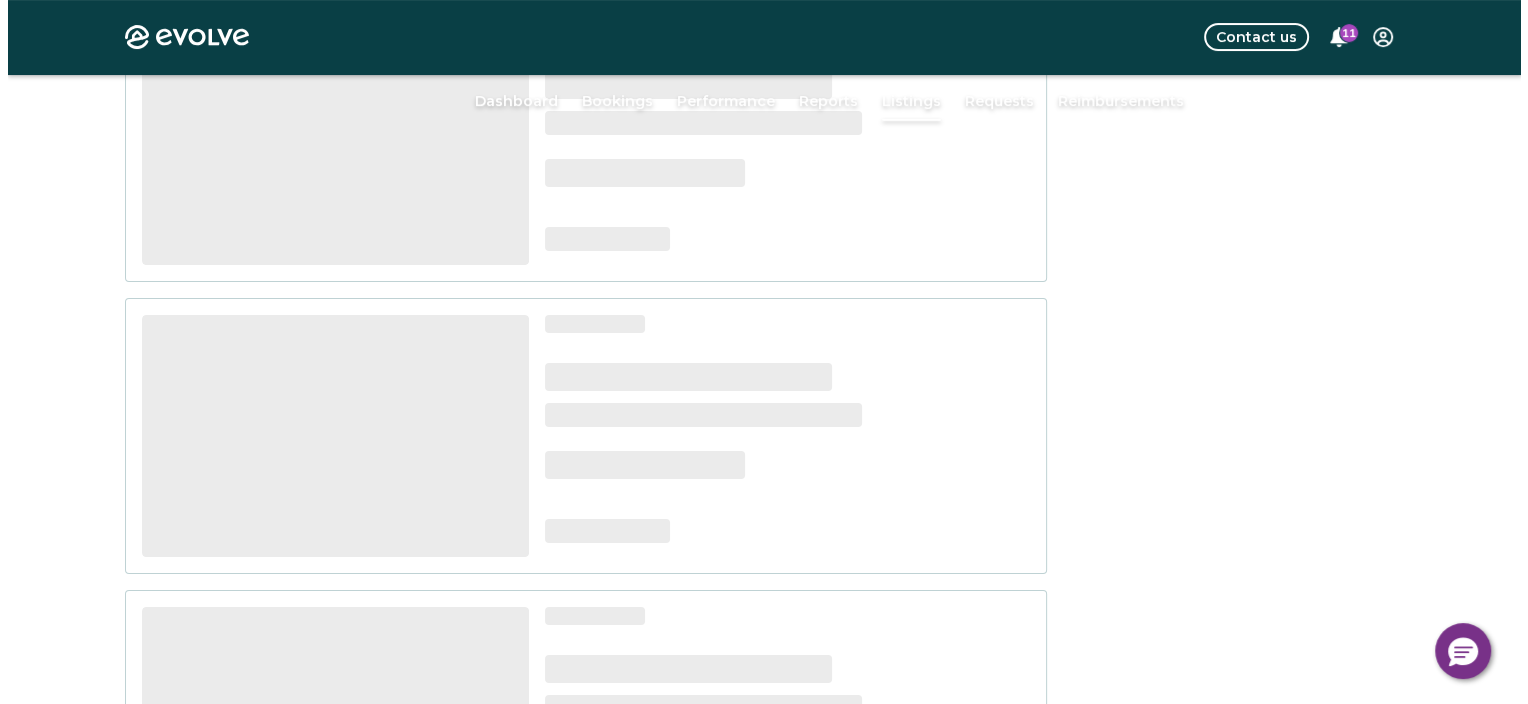 scroll, scrollTop: 136, scrollLeft: 0, axis: vertical 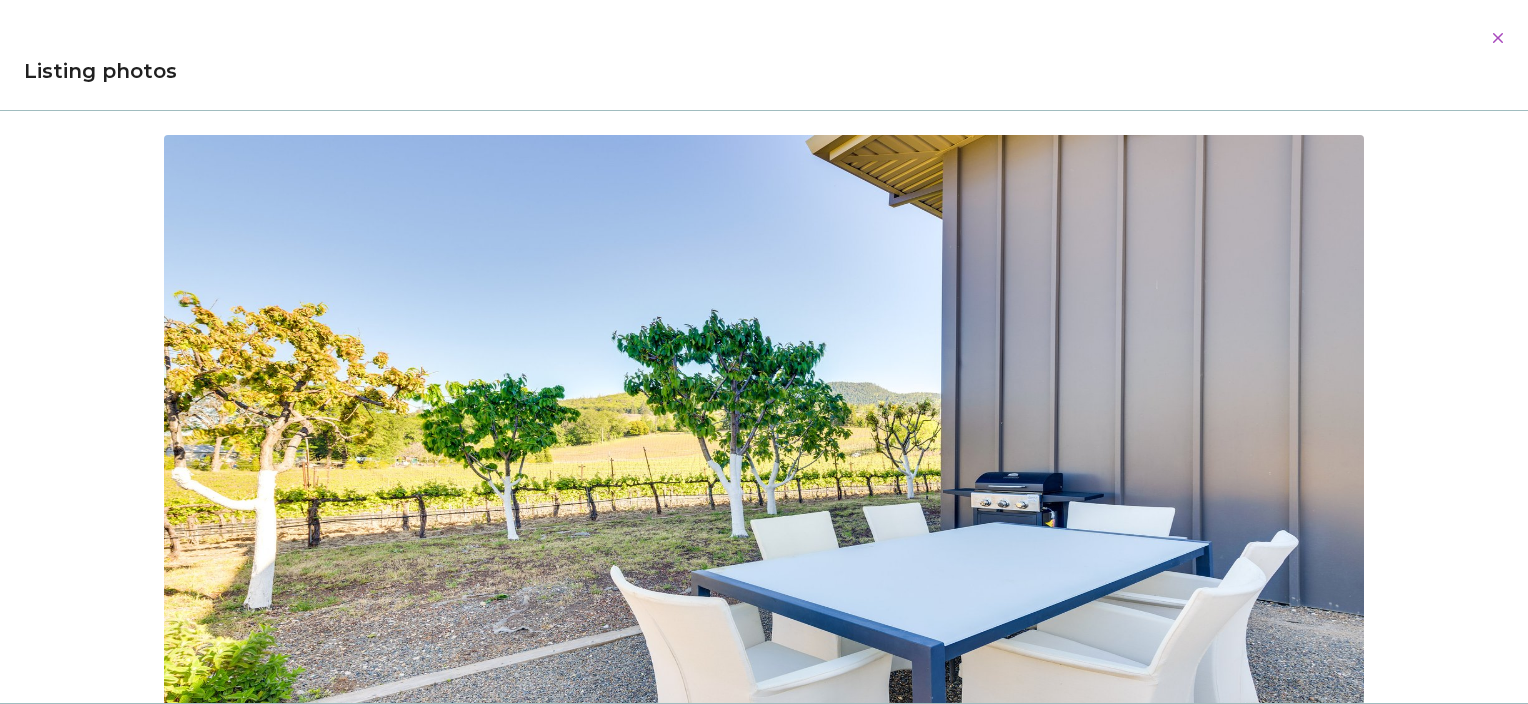 click on "Evolve Dashboard Bookings Performance Reports Listings Requests Reimbursements Contact us 11 Listings Listing ID:  515759 The Loft Edit property name [STREET_ADDRESS][US_STATE] Overview Reviews Amenities Rates, policies, & fees Licenses View all photos Overview Submit a request Add owner block Reviews 4.67 (6 total reviews) Bedrooms 2 Bathrooms 1 Maximum occupancy 4 Property type Apartment Complex name Boatique Winery Estate Unit size 800 Contacts Please be aware that only contacts designated as Guest Contacts will be shared with the guests. Guest Contact [PERSON_NAME] [EMAIL_ADDRESS][DOMAIN_NAME]   [PHONE_NUMBER] Cleaning [PERSON_NAME] [PERSON_NAME][EMAIL_ADDRESS][PERSON_NAME][DOMAIN_NAME]   [PHONE_NUMBER] Property Owner [PERSON_NAME] [EMAIL_ADDRESS][DOMAIN_NAME]   [PHONE_NUMBER] Information for your guests Pre-stay information Pre-stay Property description Property address [STREET_ADDRESS][US_STATE] The name of the property is 'The Loft' Parking |" at bounding box center (756, 1586) 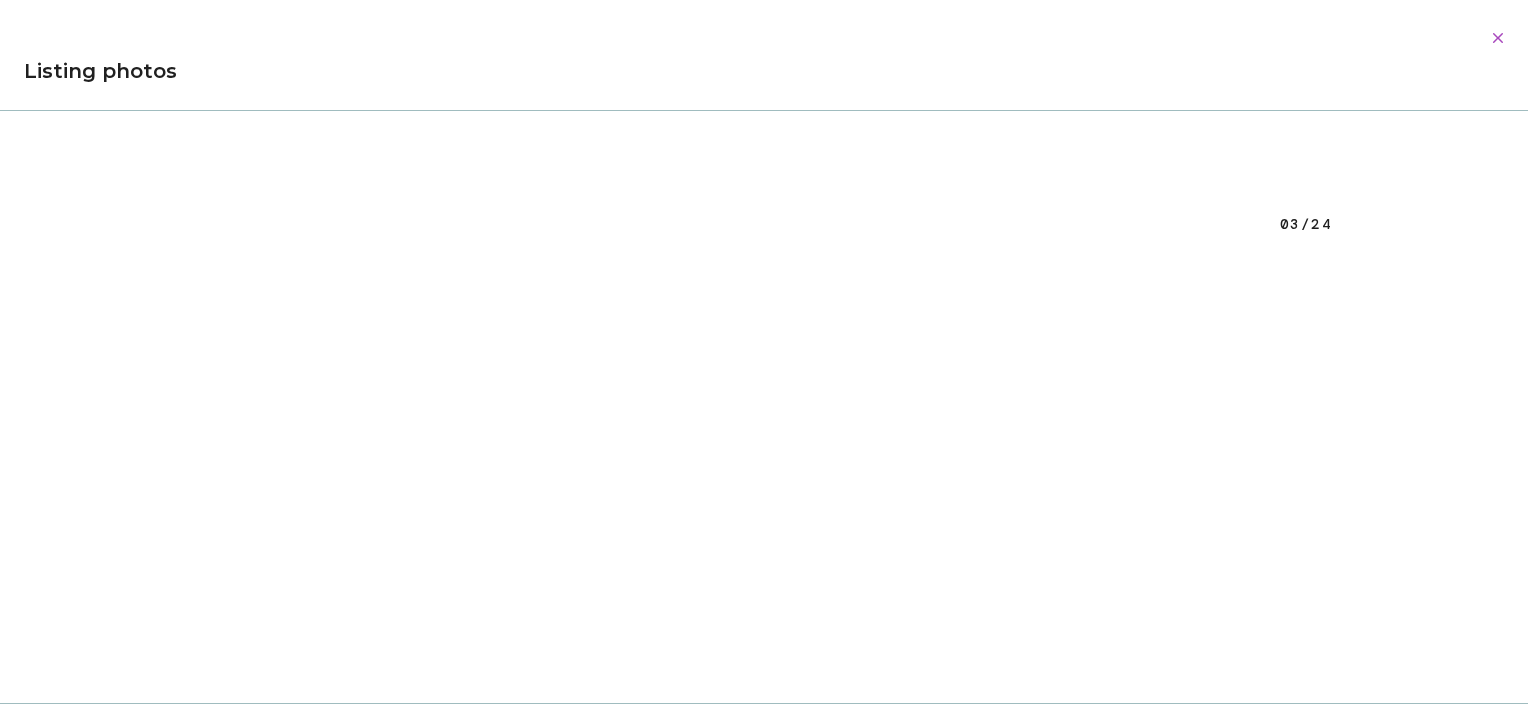 scroll, scrollTop: 2500, scrollLeft: 0, axis: vertical 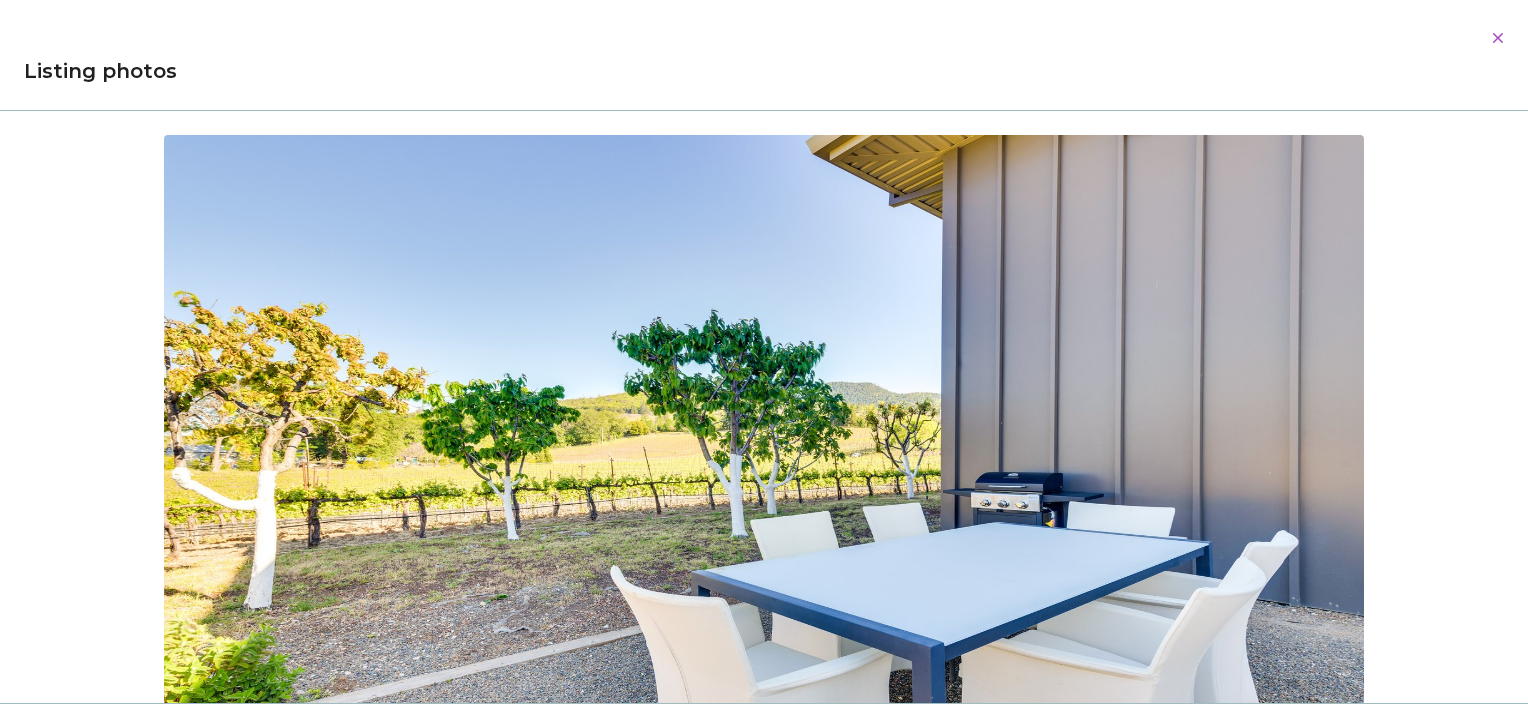 click at bounding box center [1498, 38] 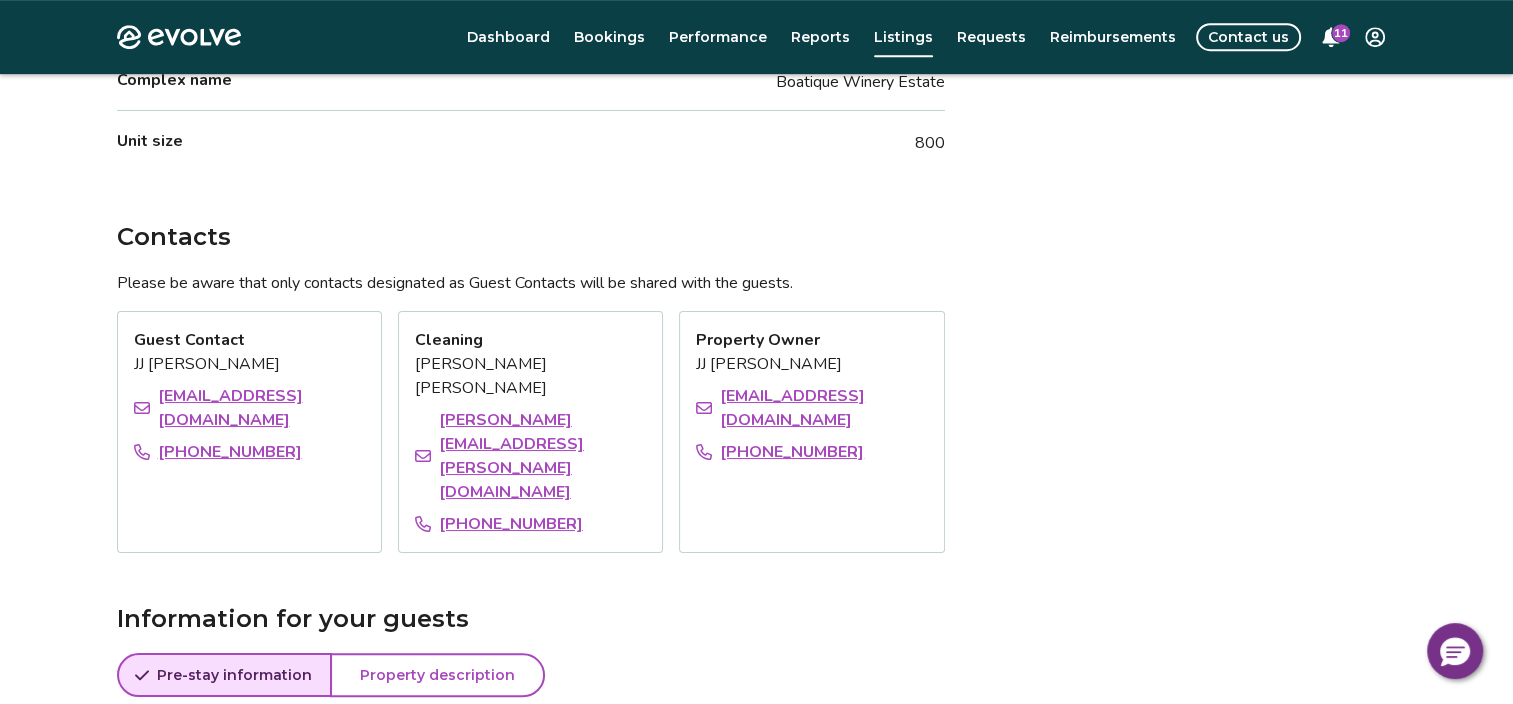 scroll, scrollTop: 1336, scrollLeft: 0, axis: vertical 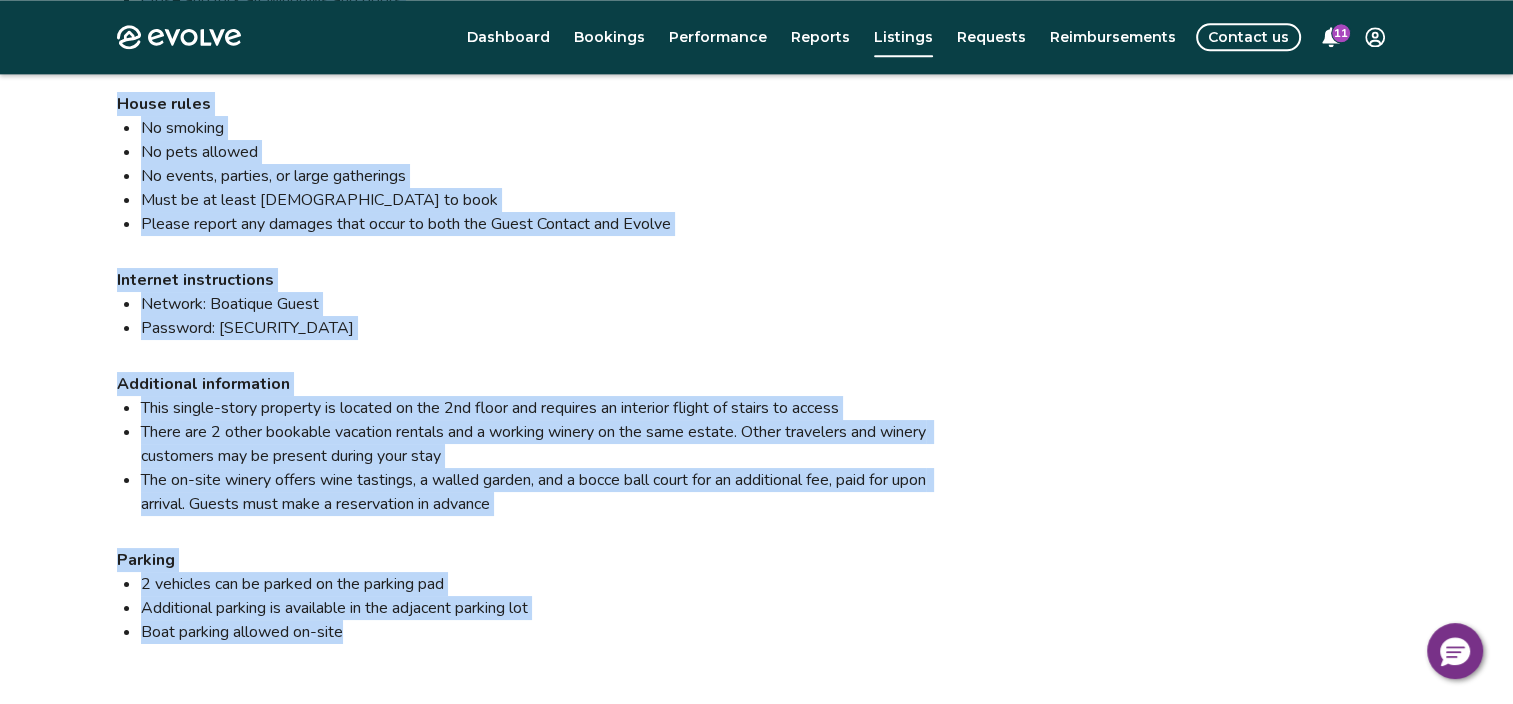 drag, startPoint x: 104, startPoint y: 354, endPoint x: 838, endPoint y: 561, distance: 762.6303 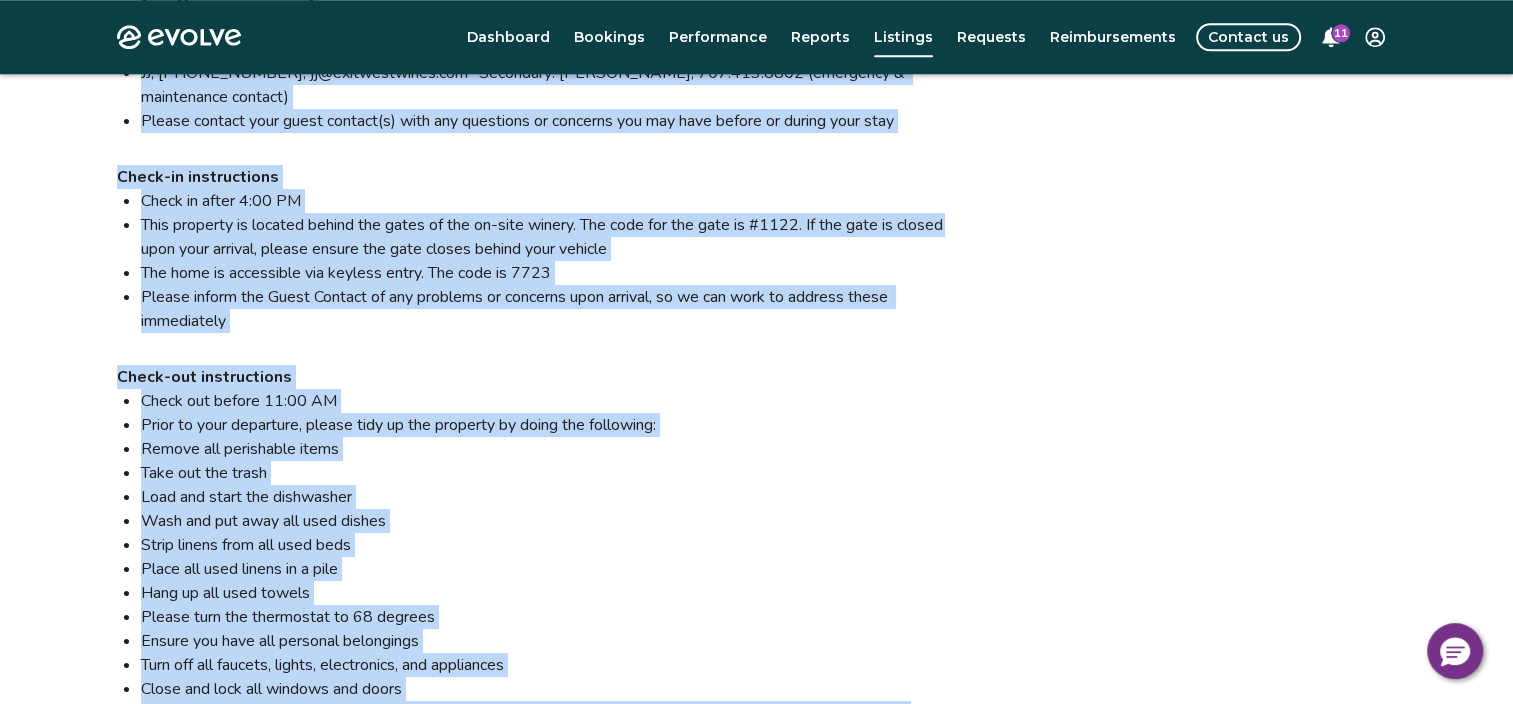 scroll, scrollTop: 1941, scrollLeft: 0, axis: vertical 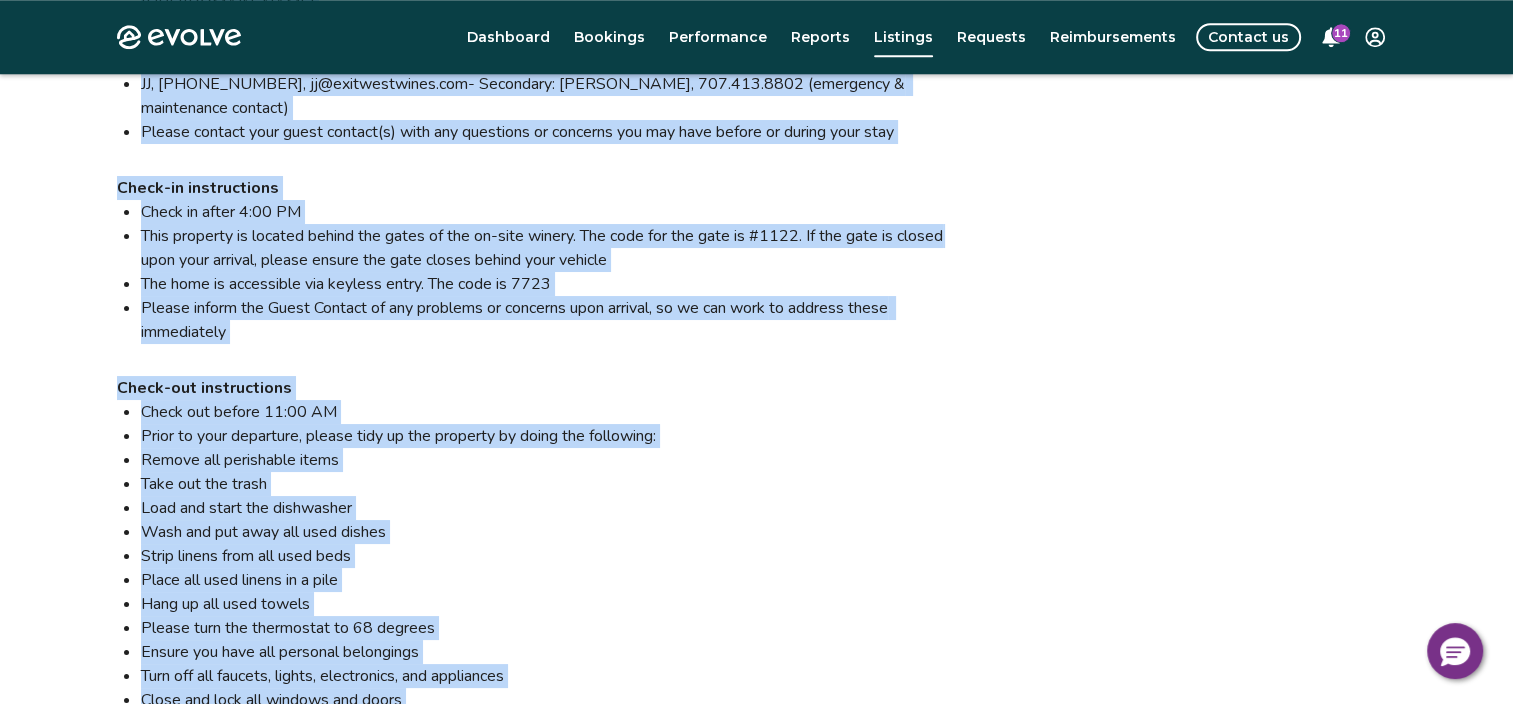 click on "Wash and put away all used dishes" at bounding box center (543, 532) 